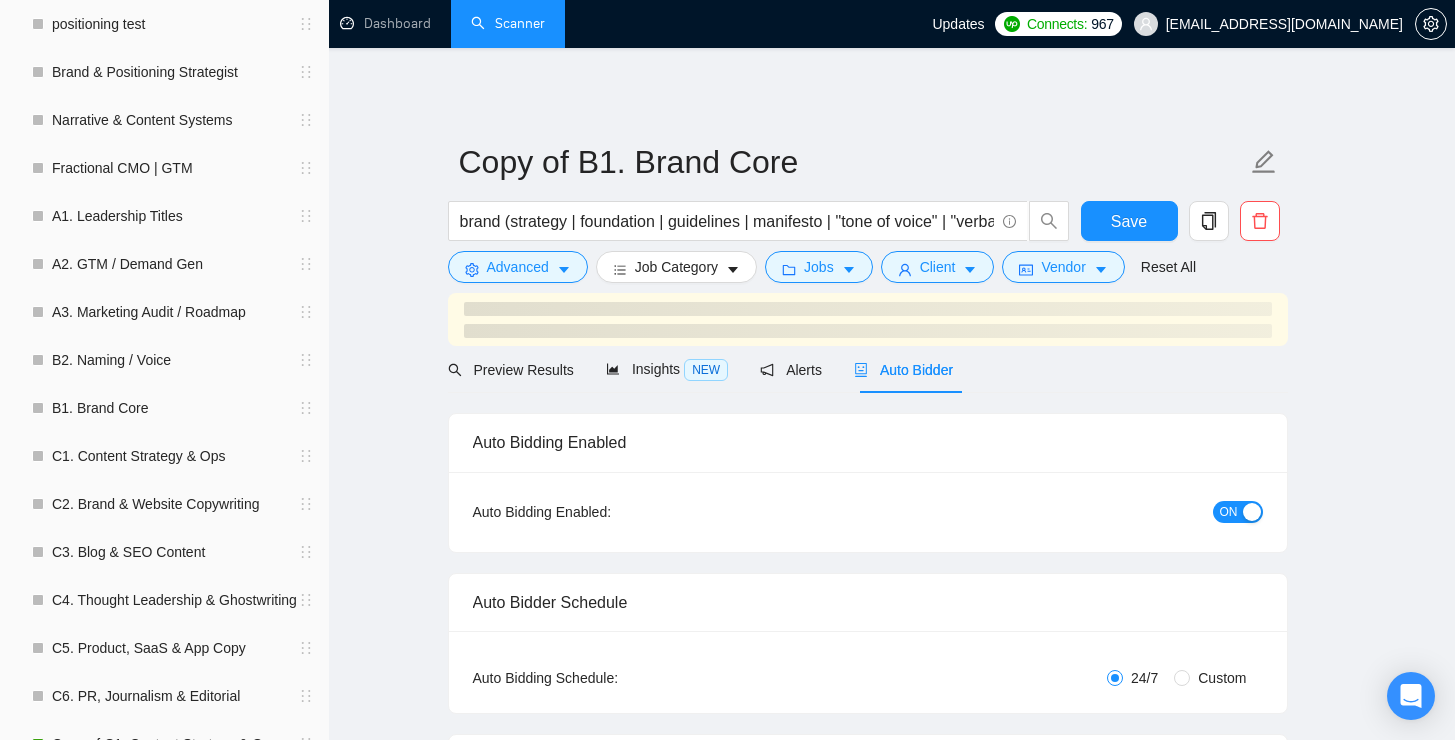 checkbox on "true" 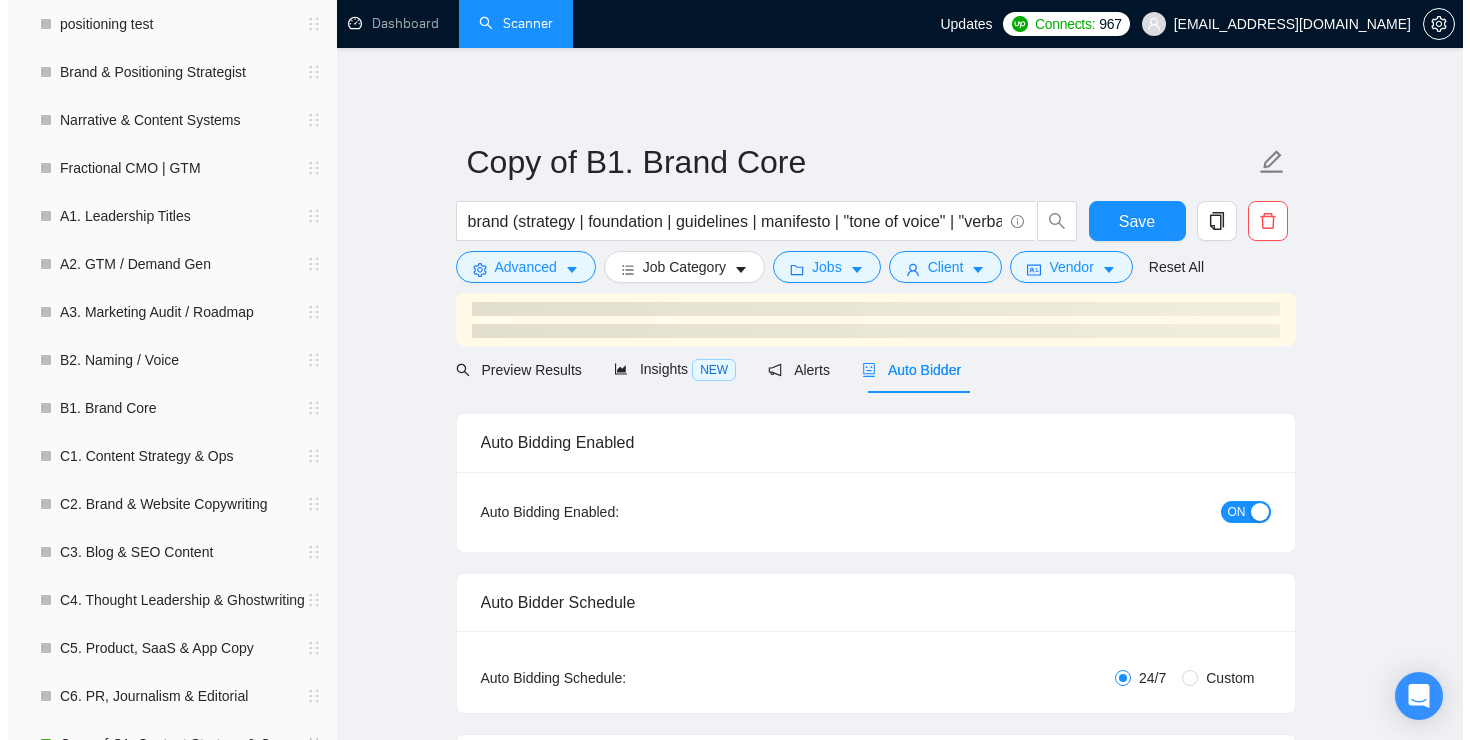 scroll, scrollTop: 0, scrollLeft: 0, axis: both 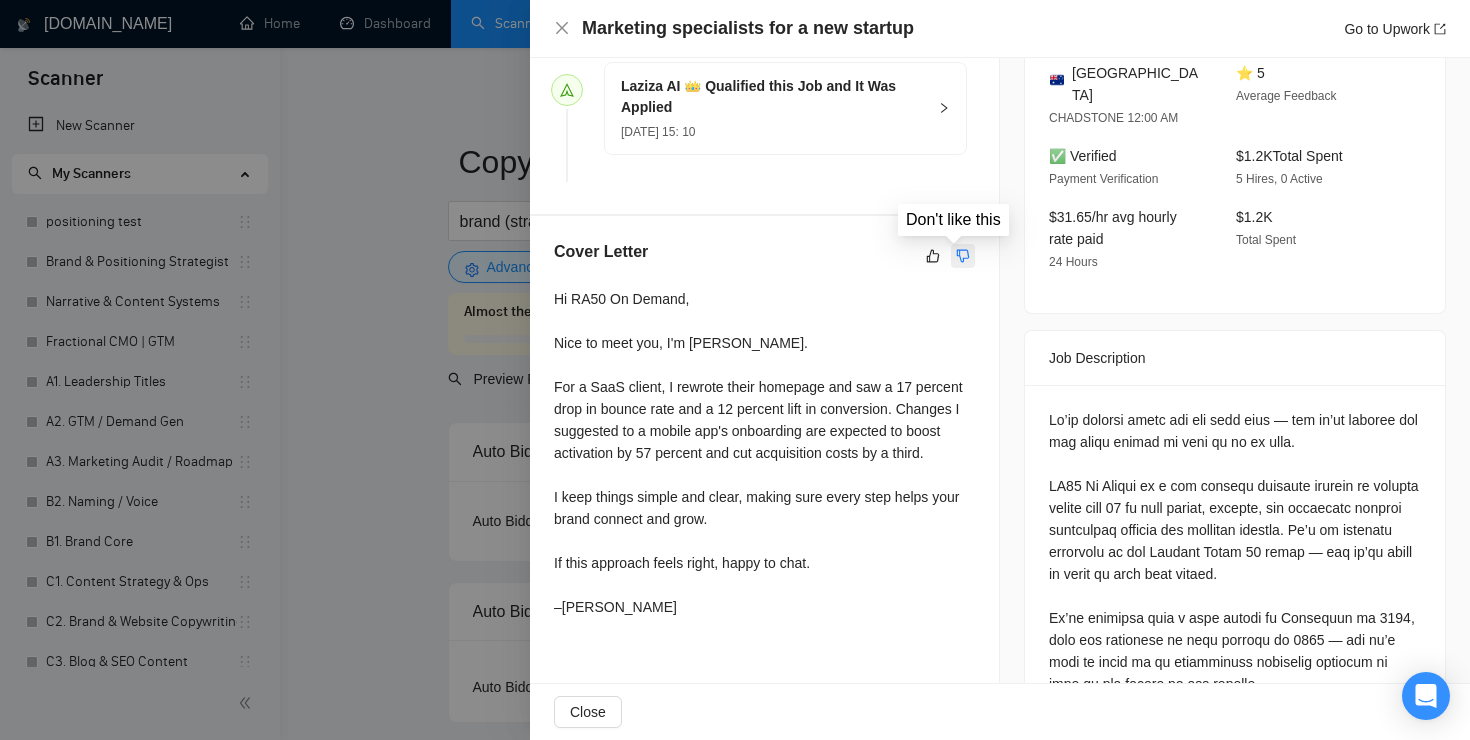 click 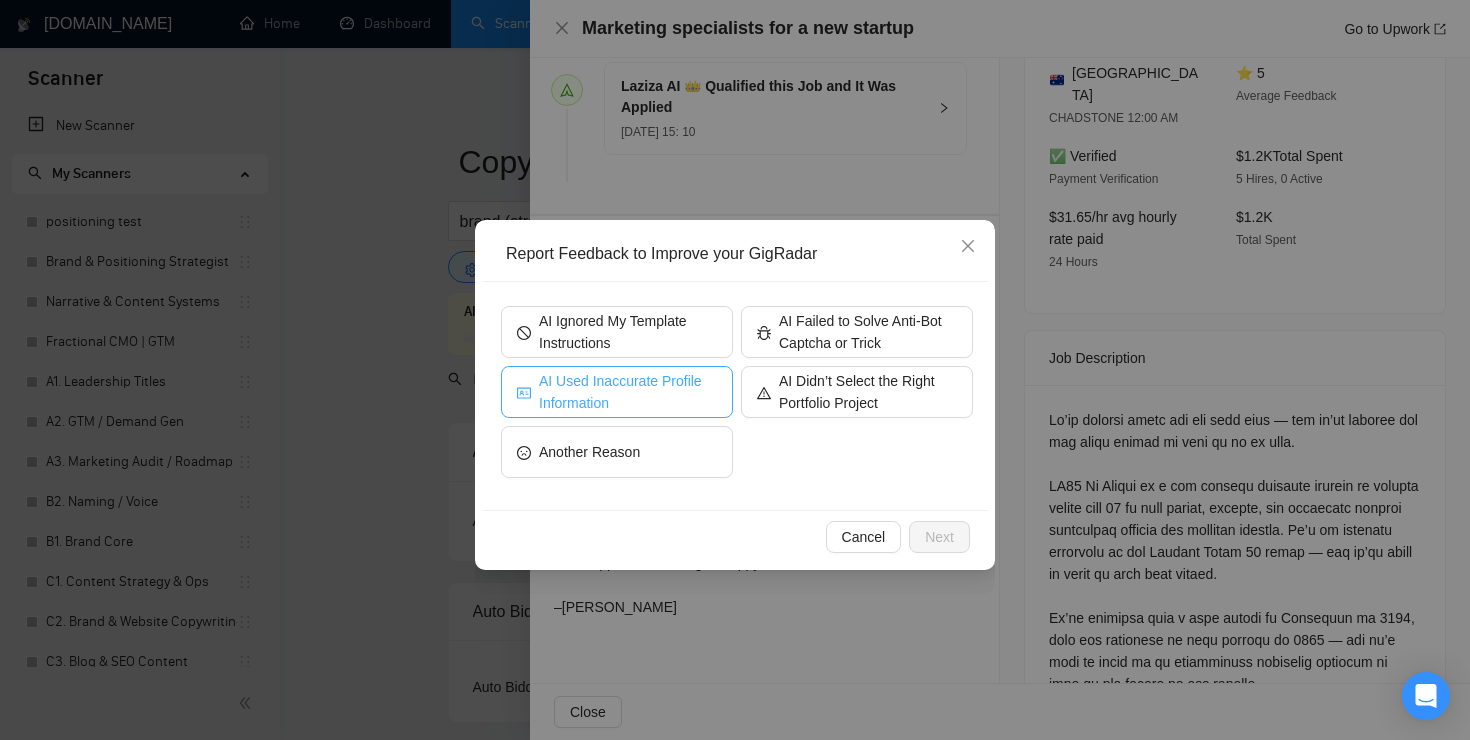 click on "AI Used Inaccurate Profile Information" at bounding box center [628, 392] 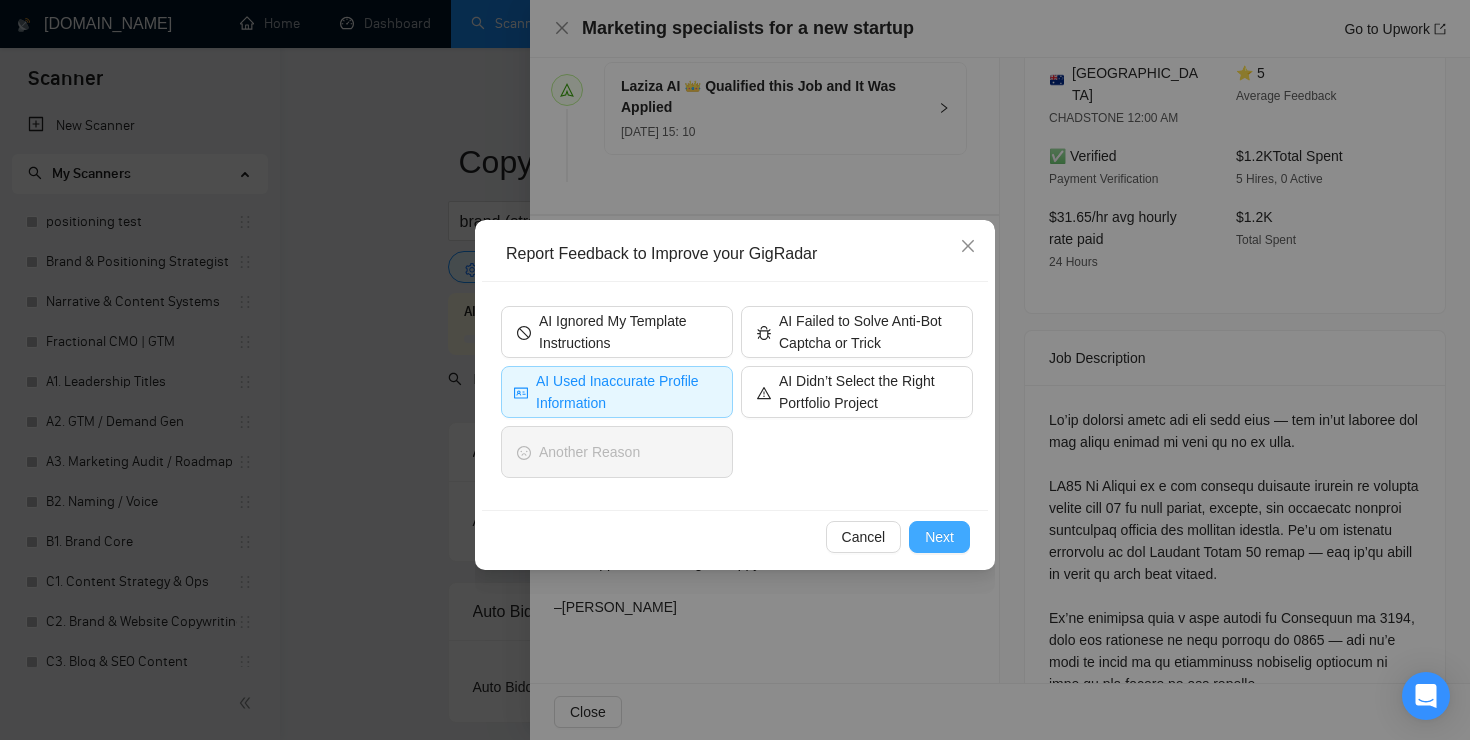 click on "Next" at bounding box center (939, 537) 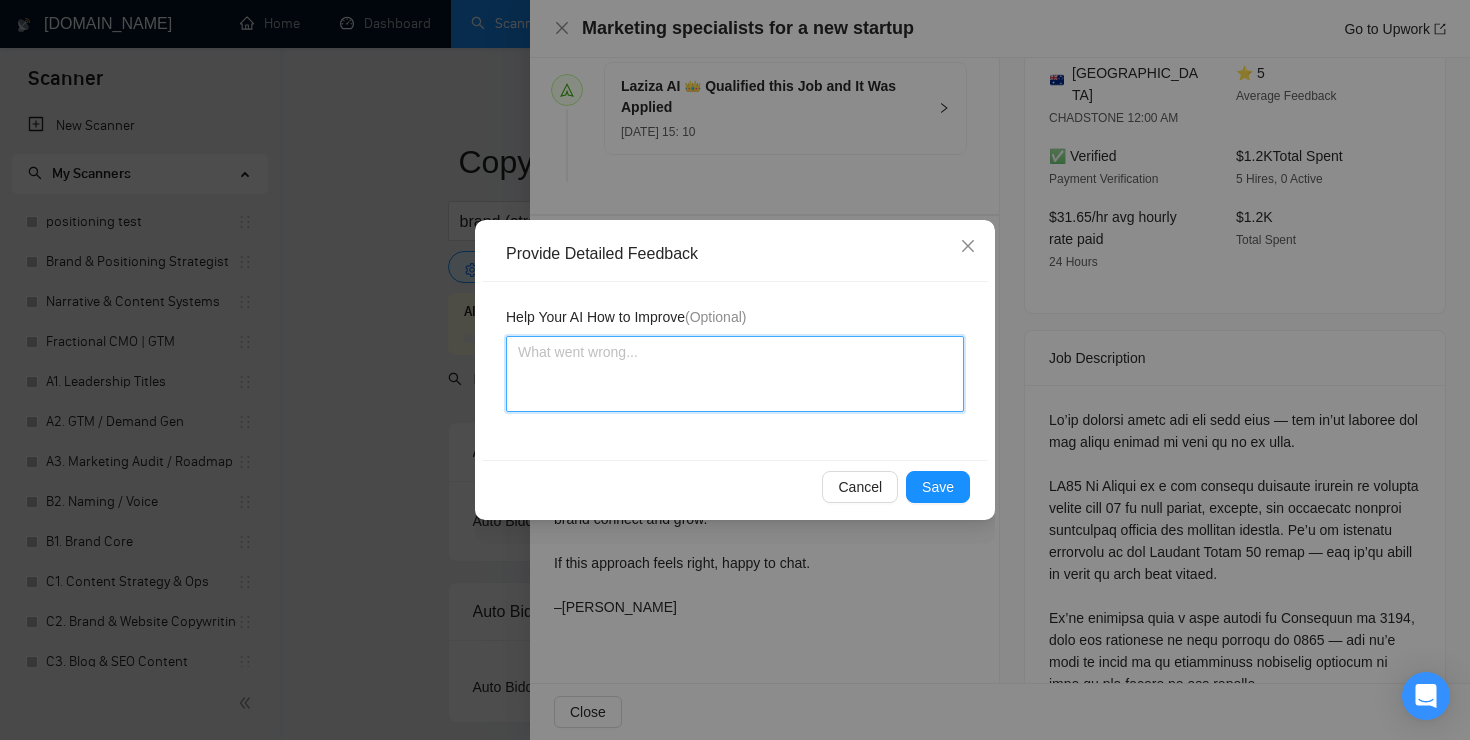 click at bounding box center [735, 374] 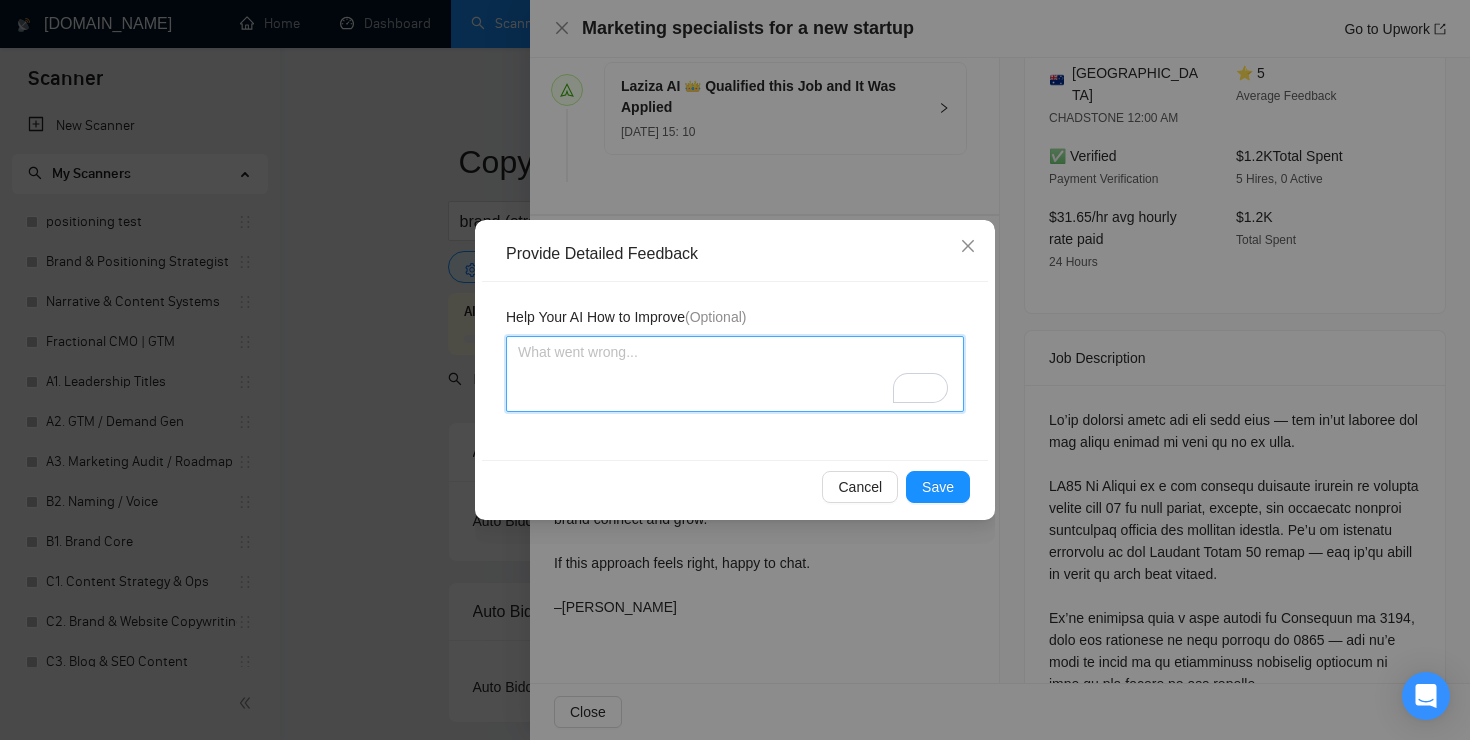 type 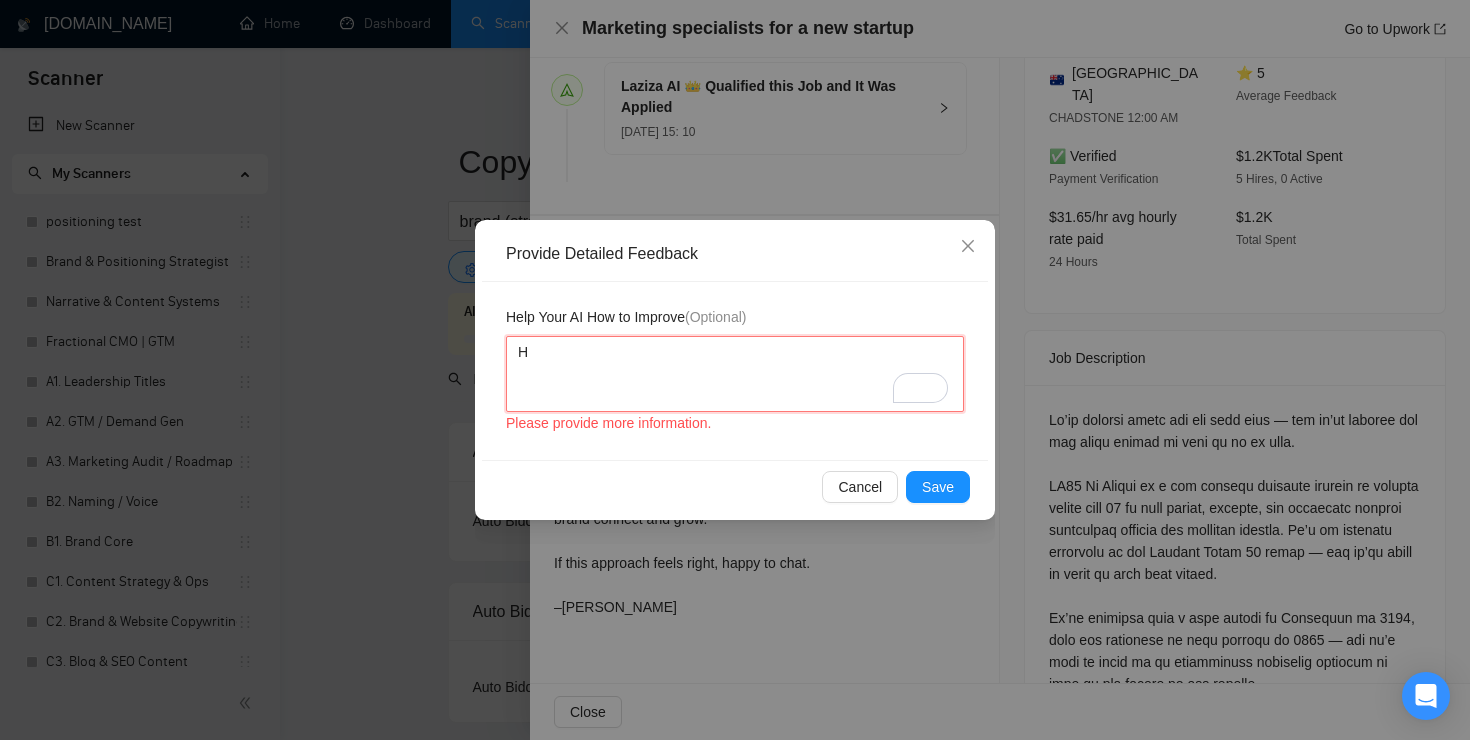 type 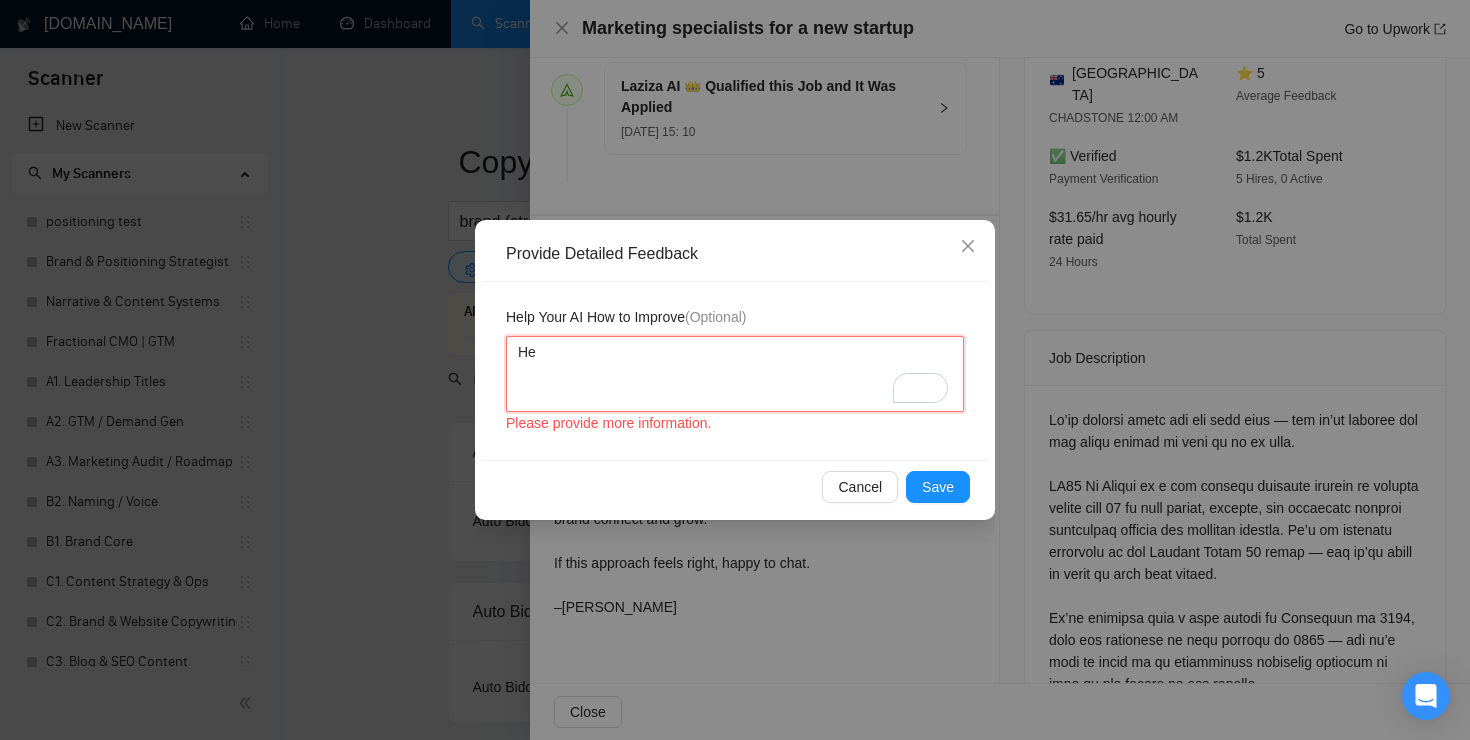 type 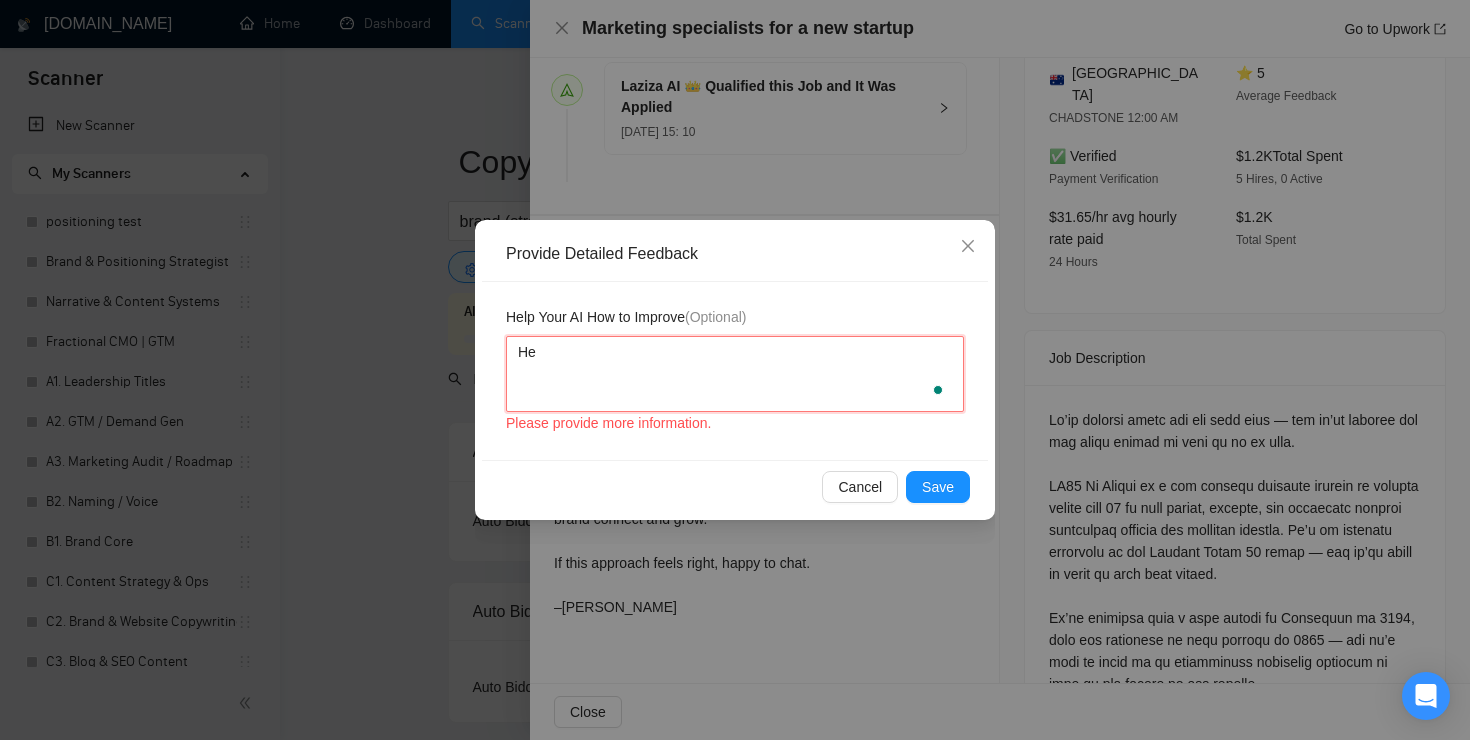 type 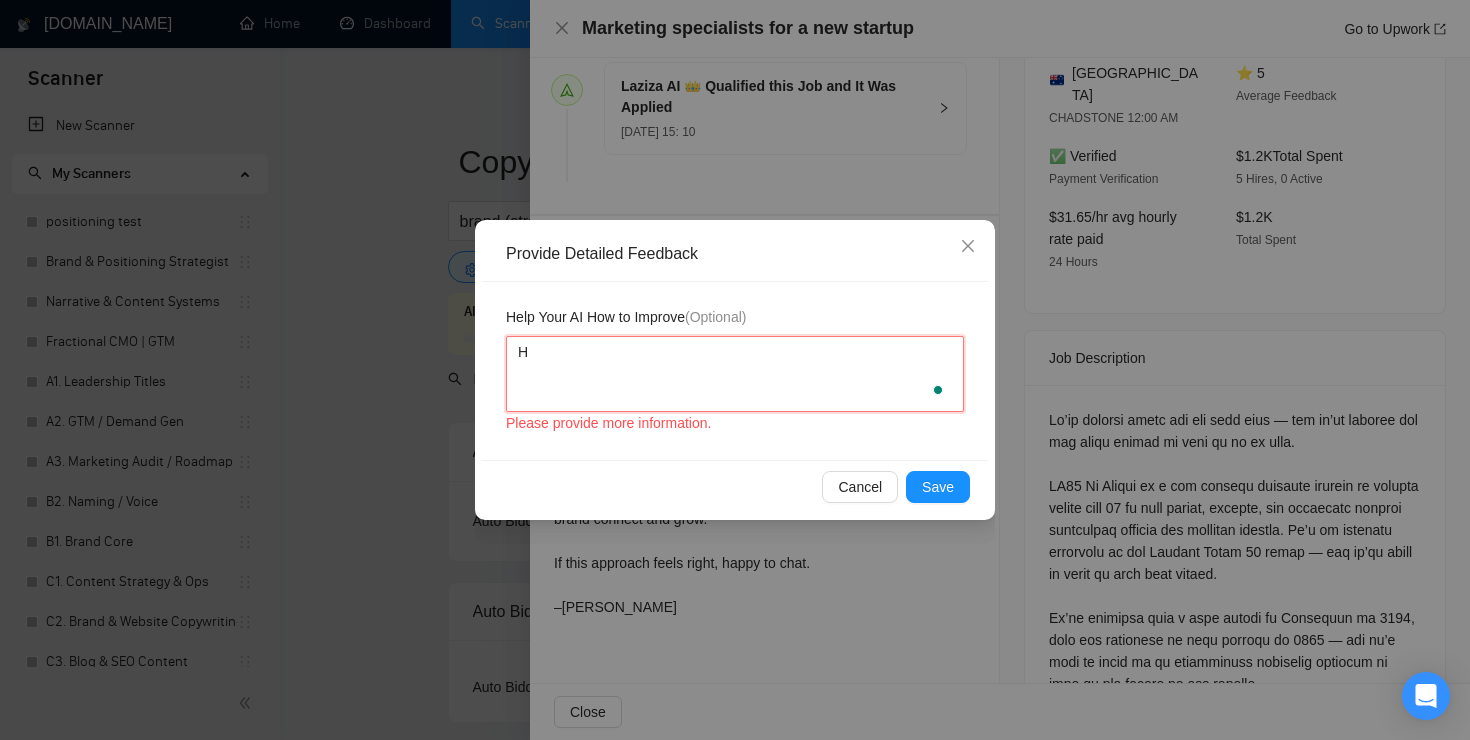 type 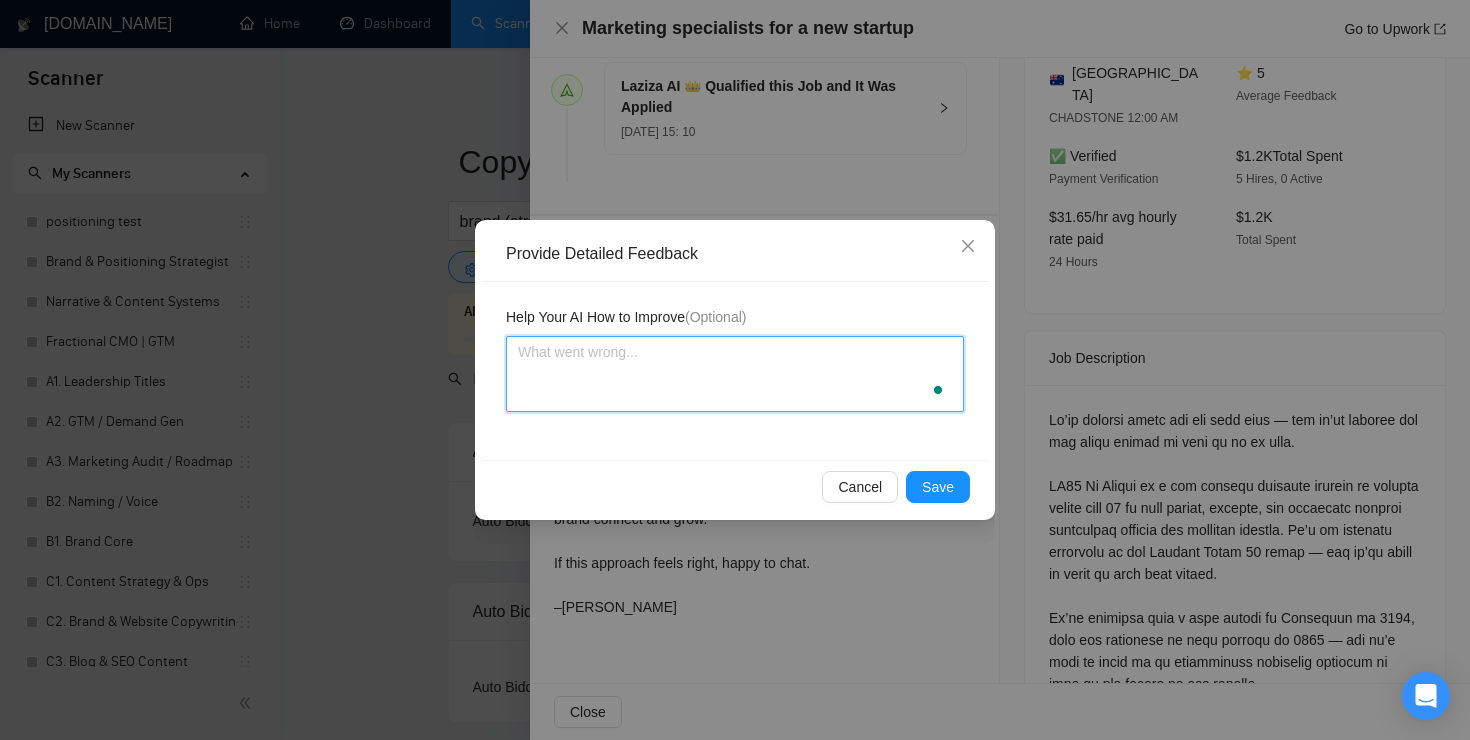 type 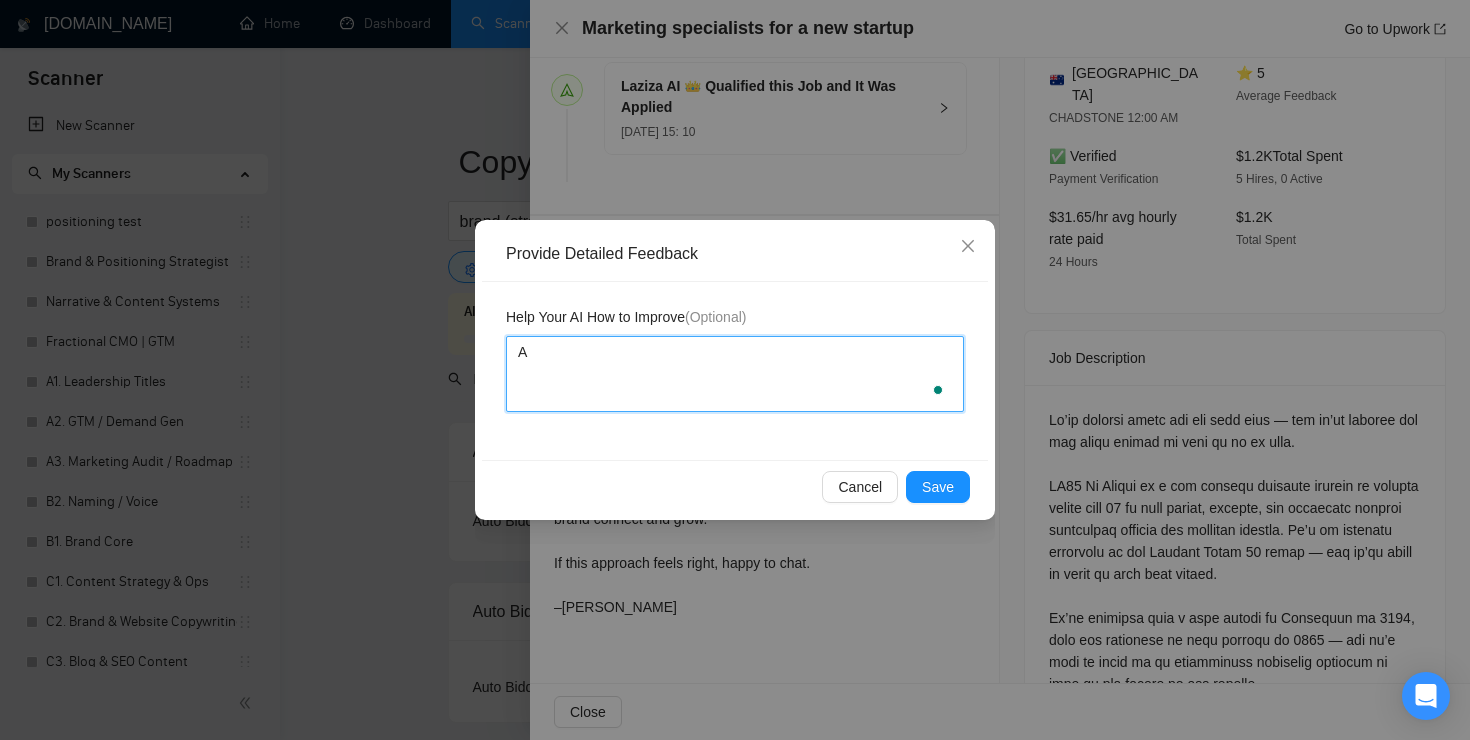 type 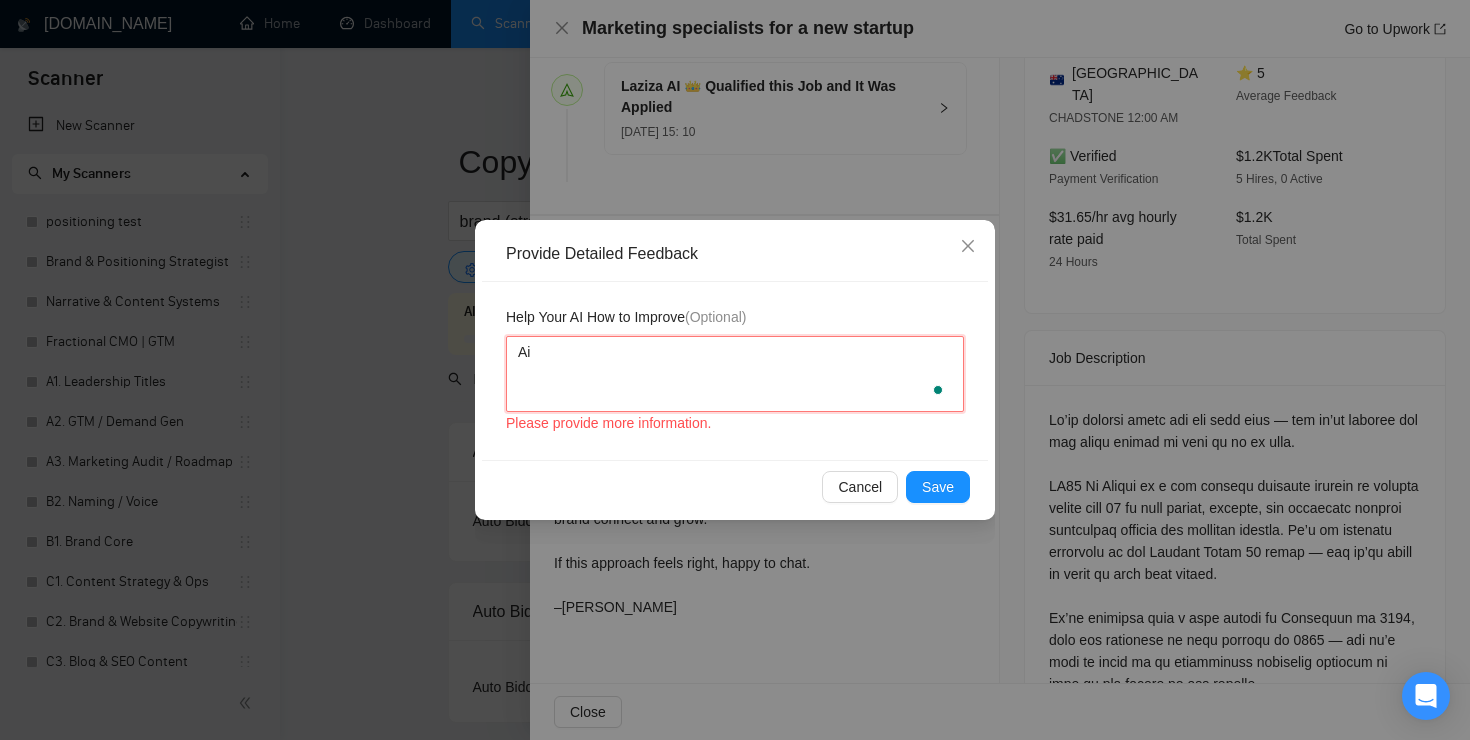 type 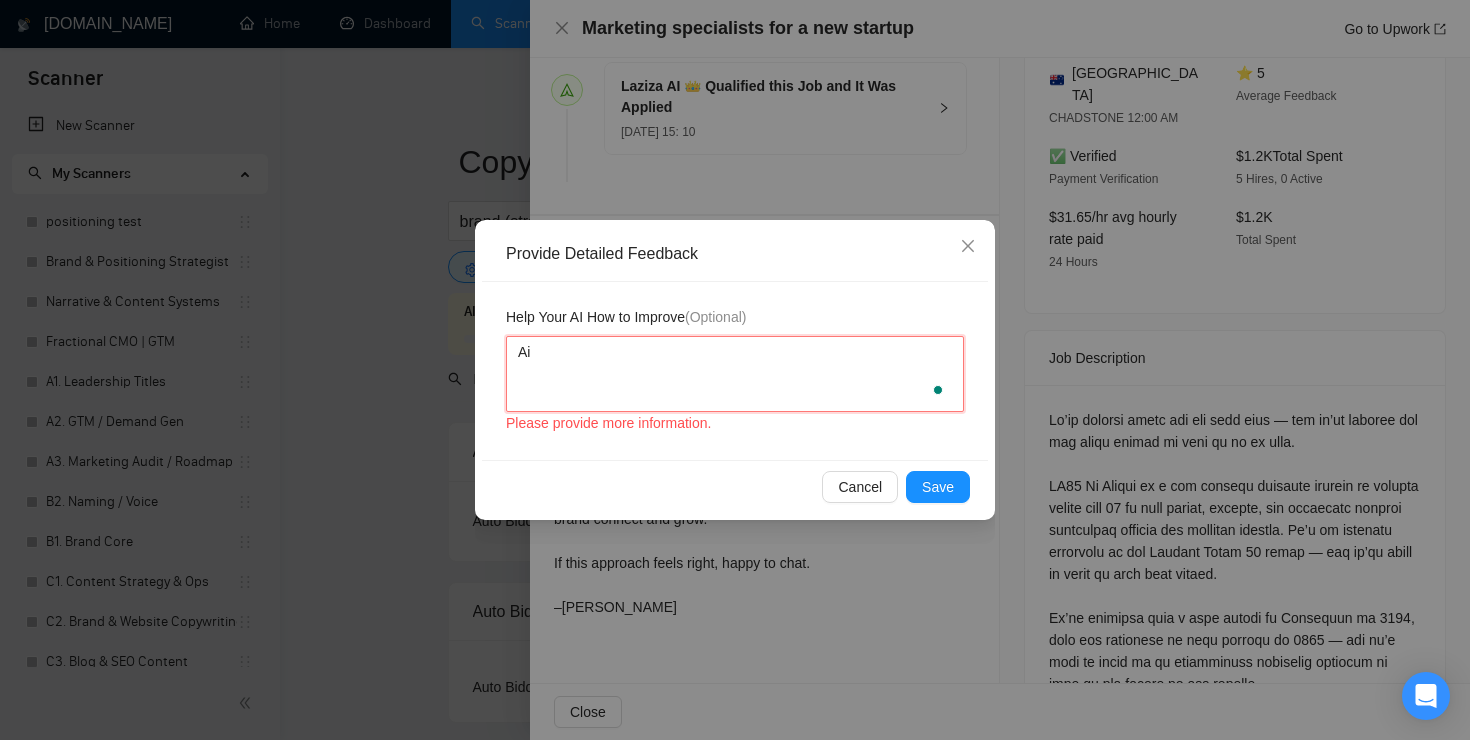 type 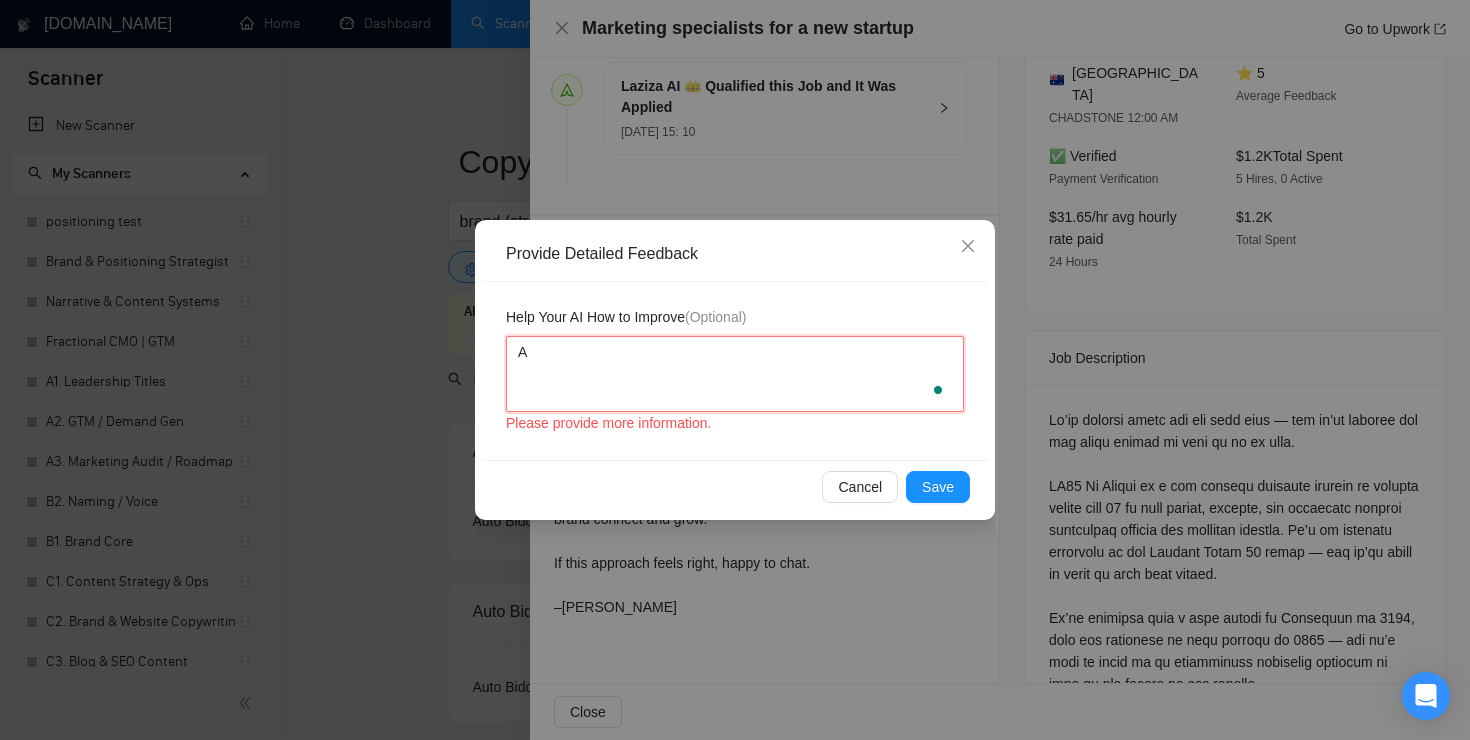 type 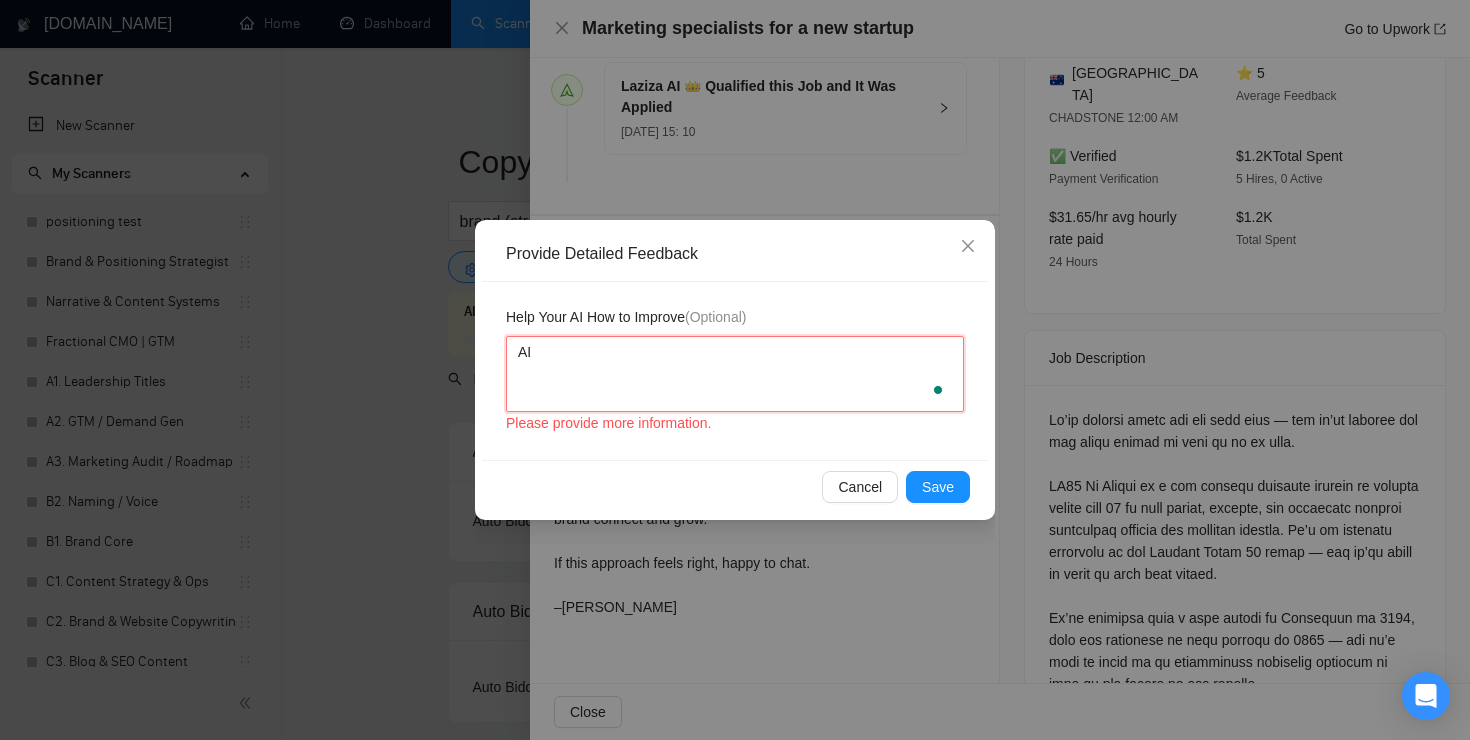 type 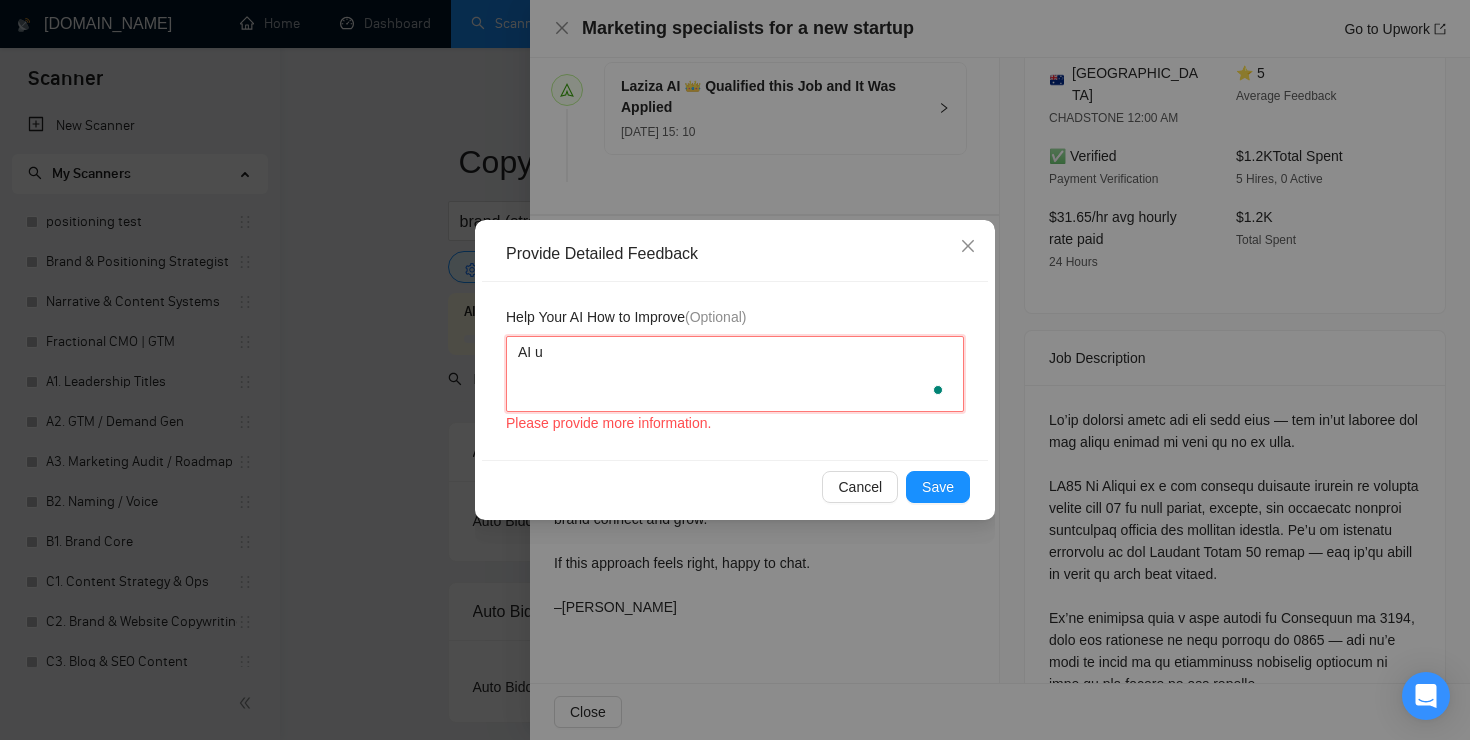 type on "AI us" 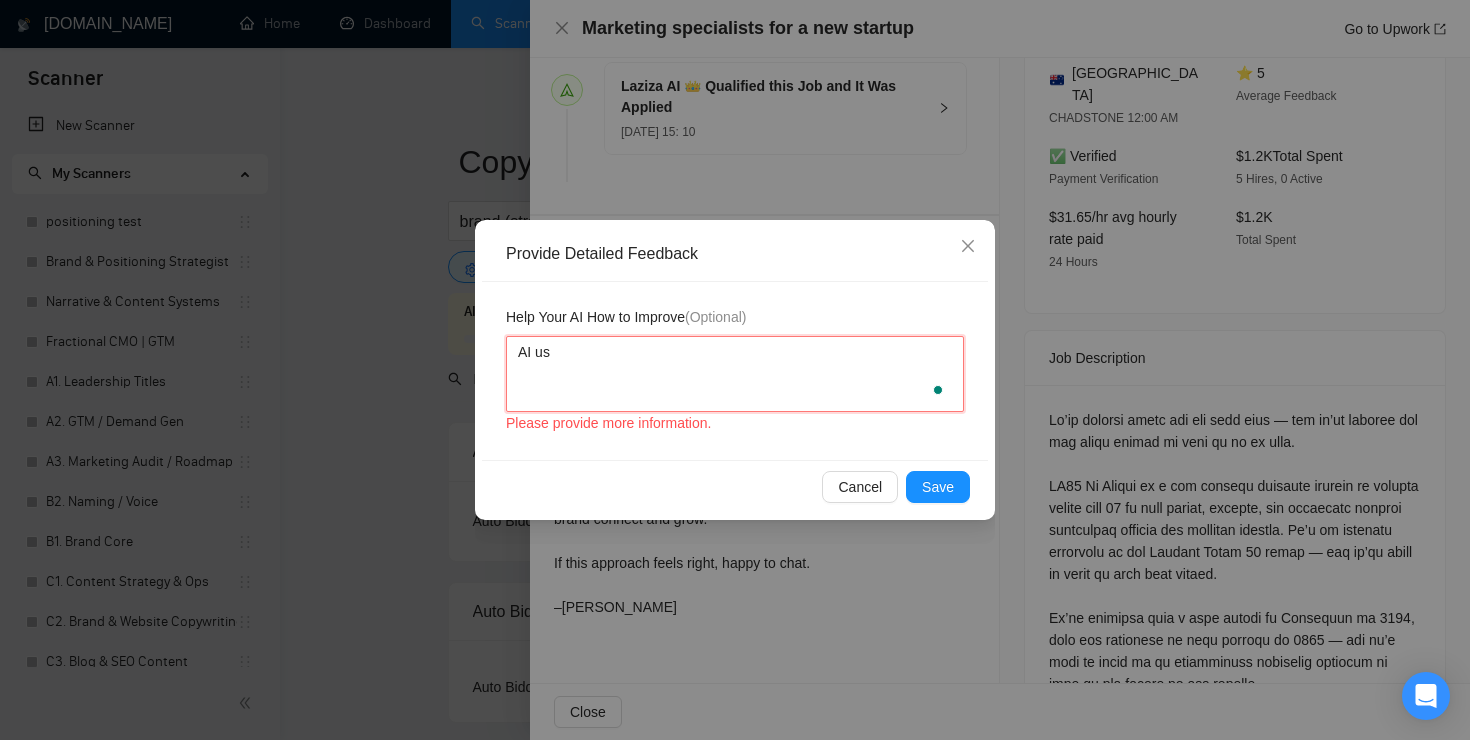 type 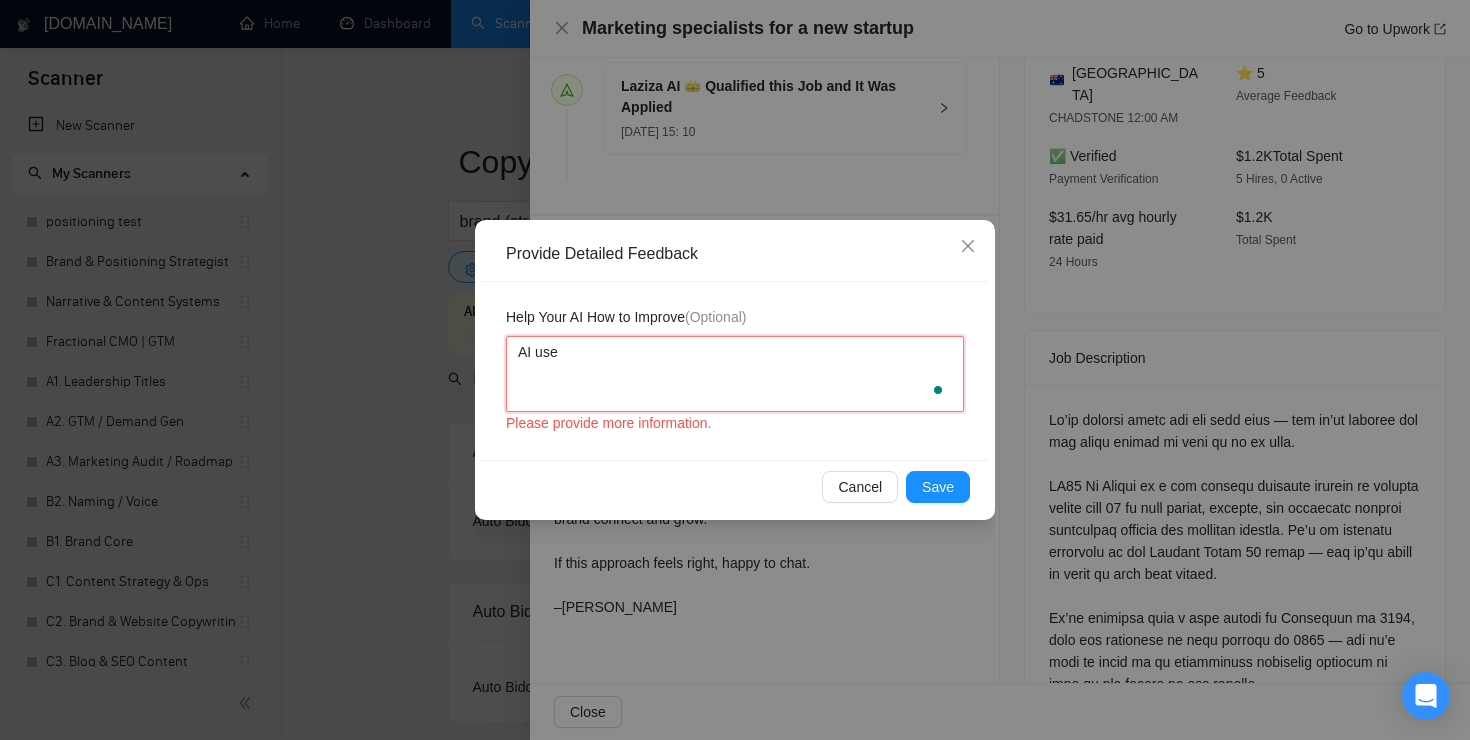 type on "AI used" 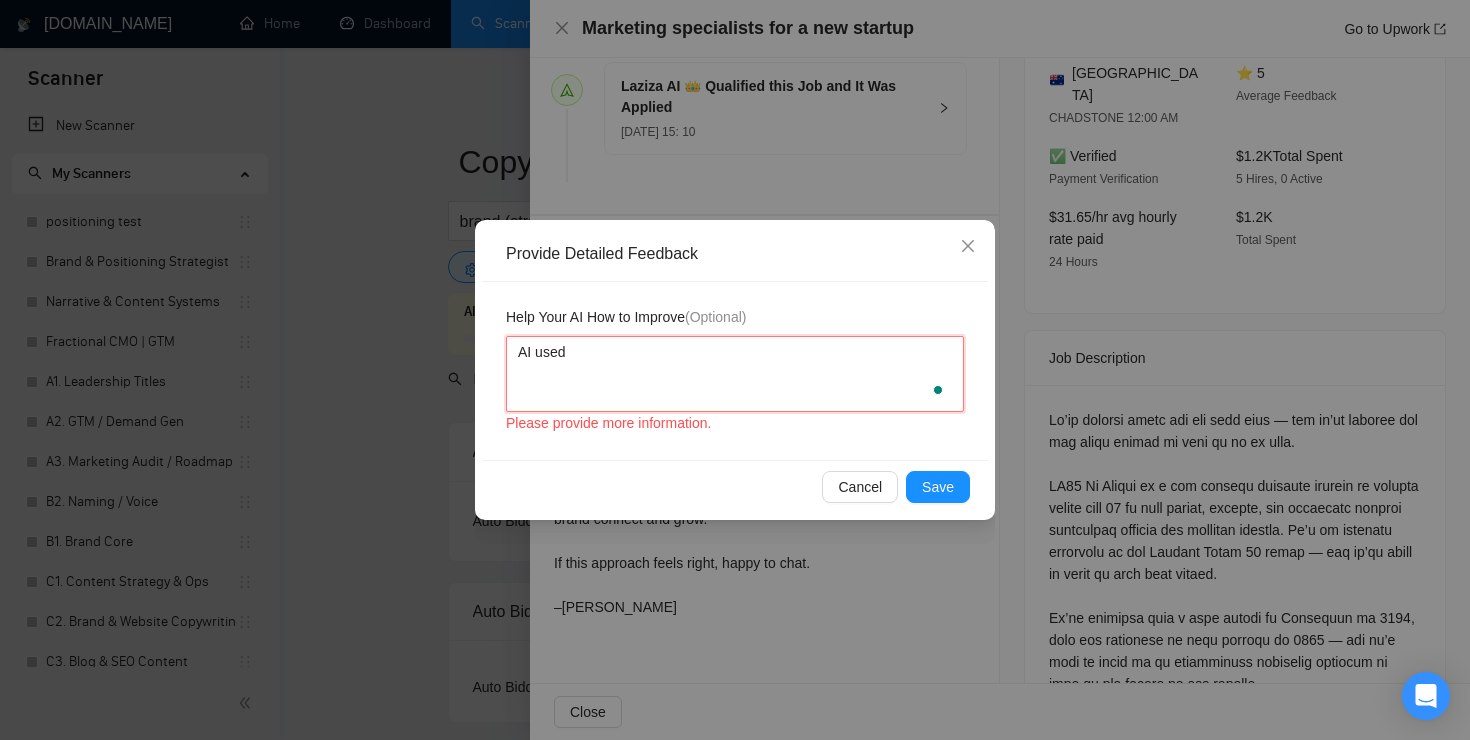 type 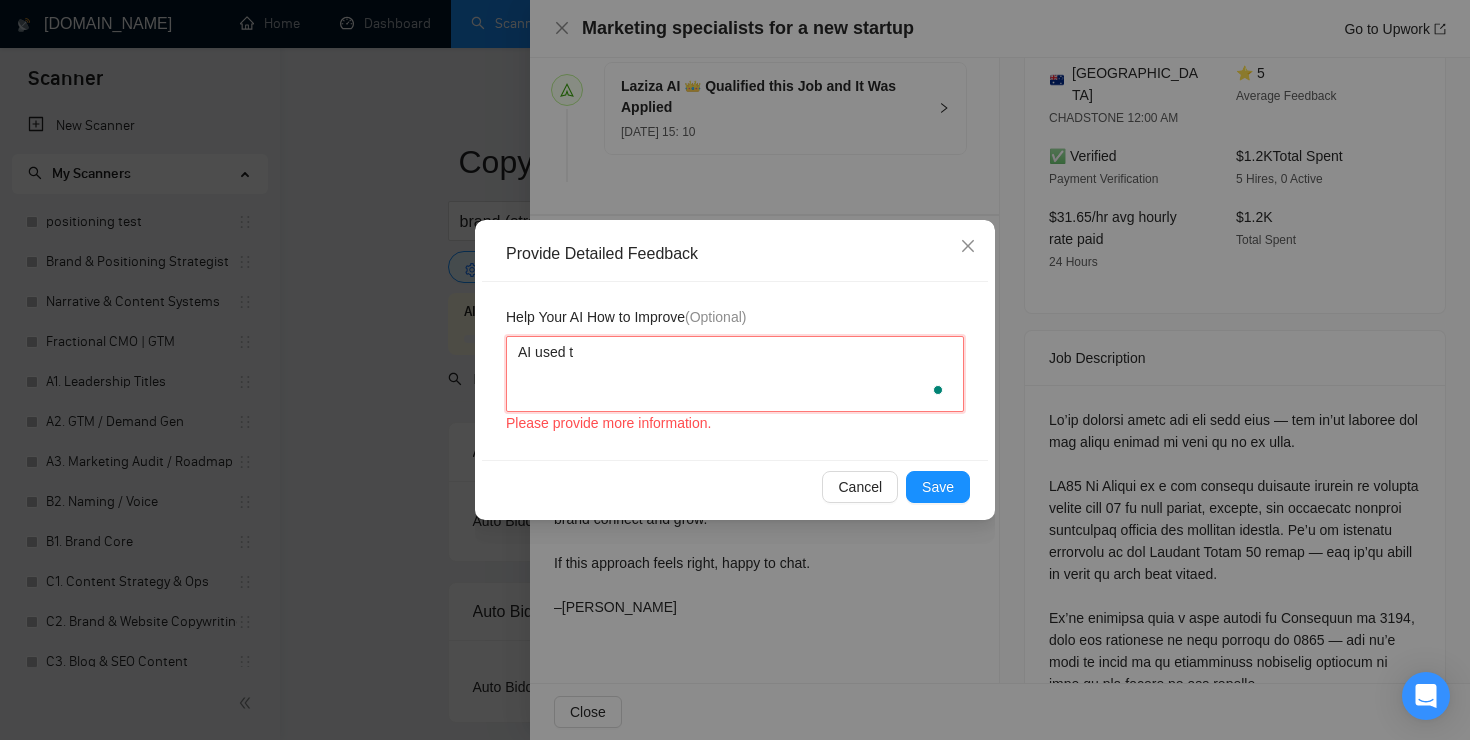type 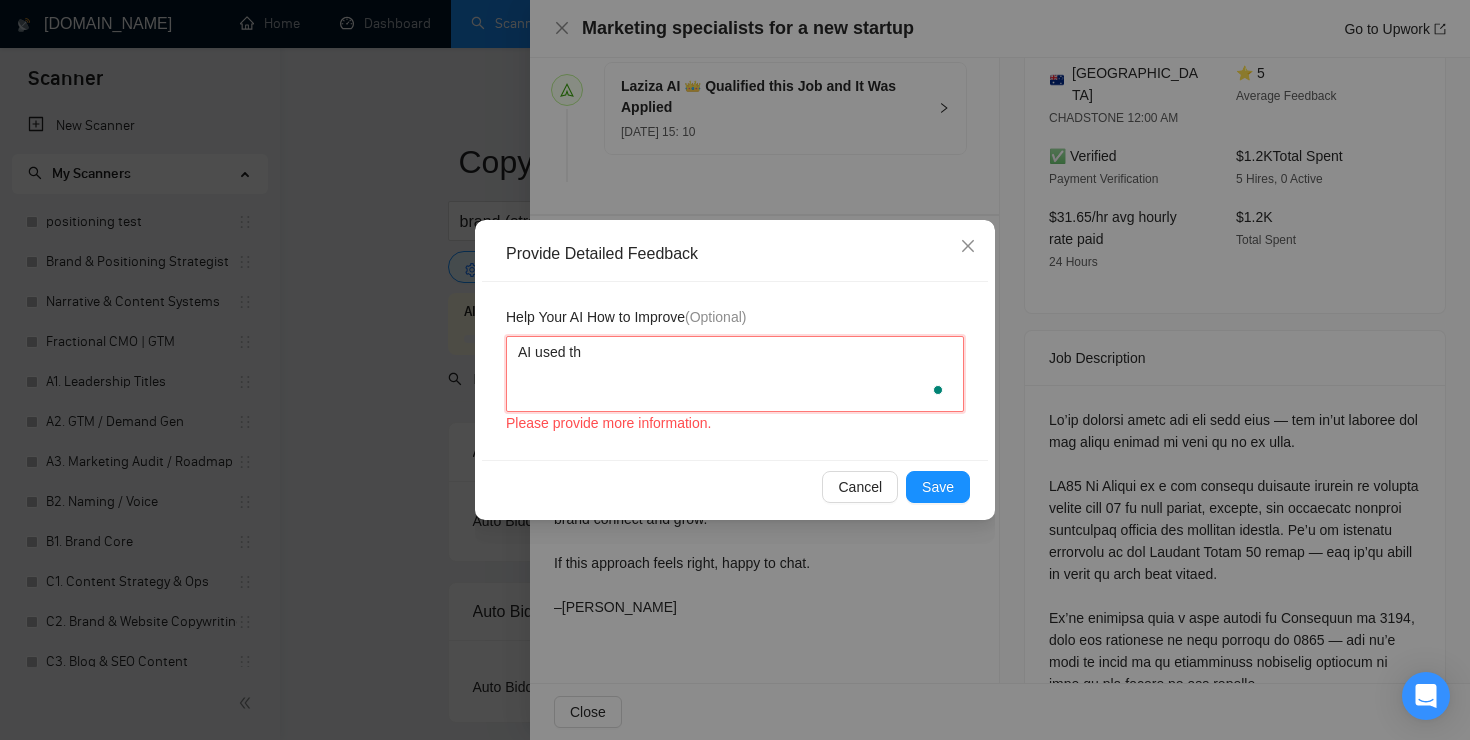 type 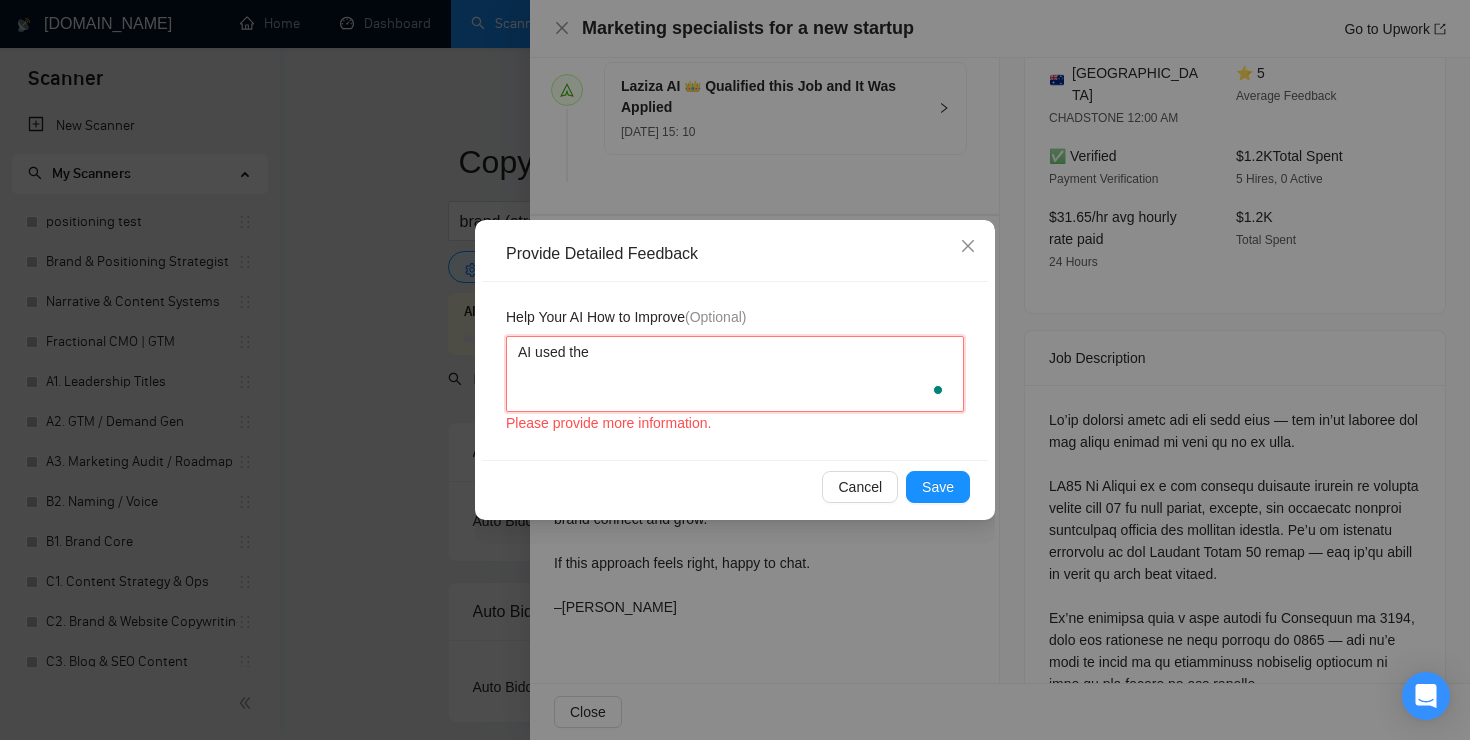 type 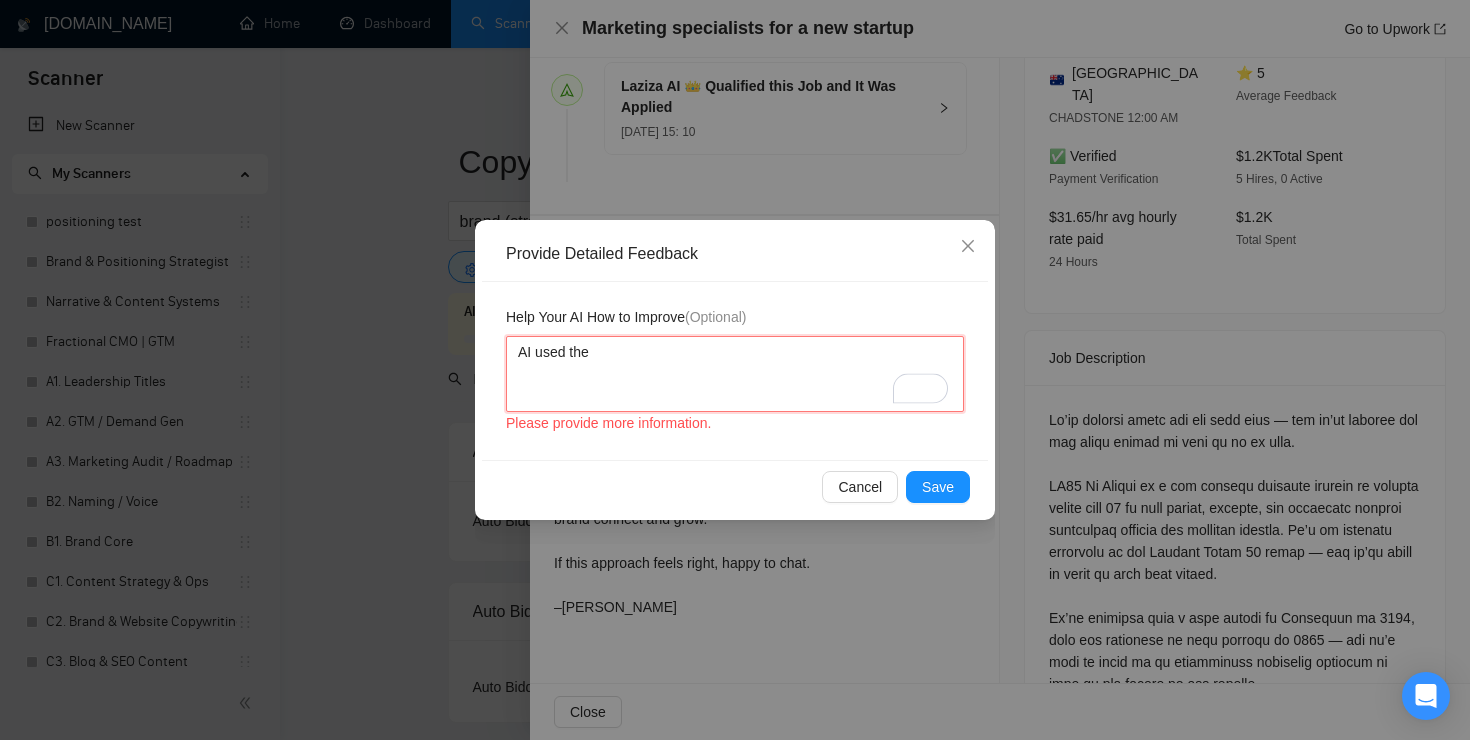 type 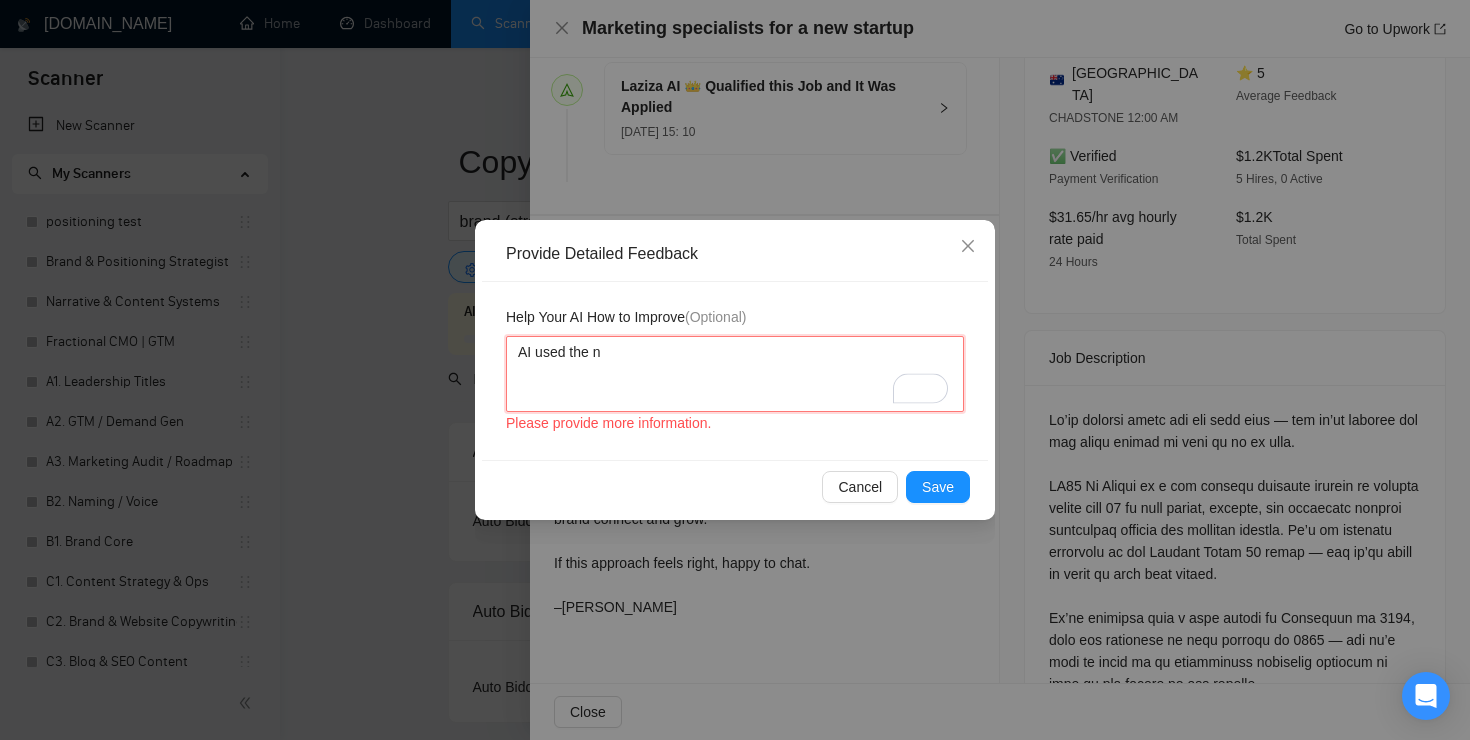 type 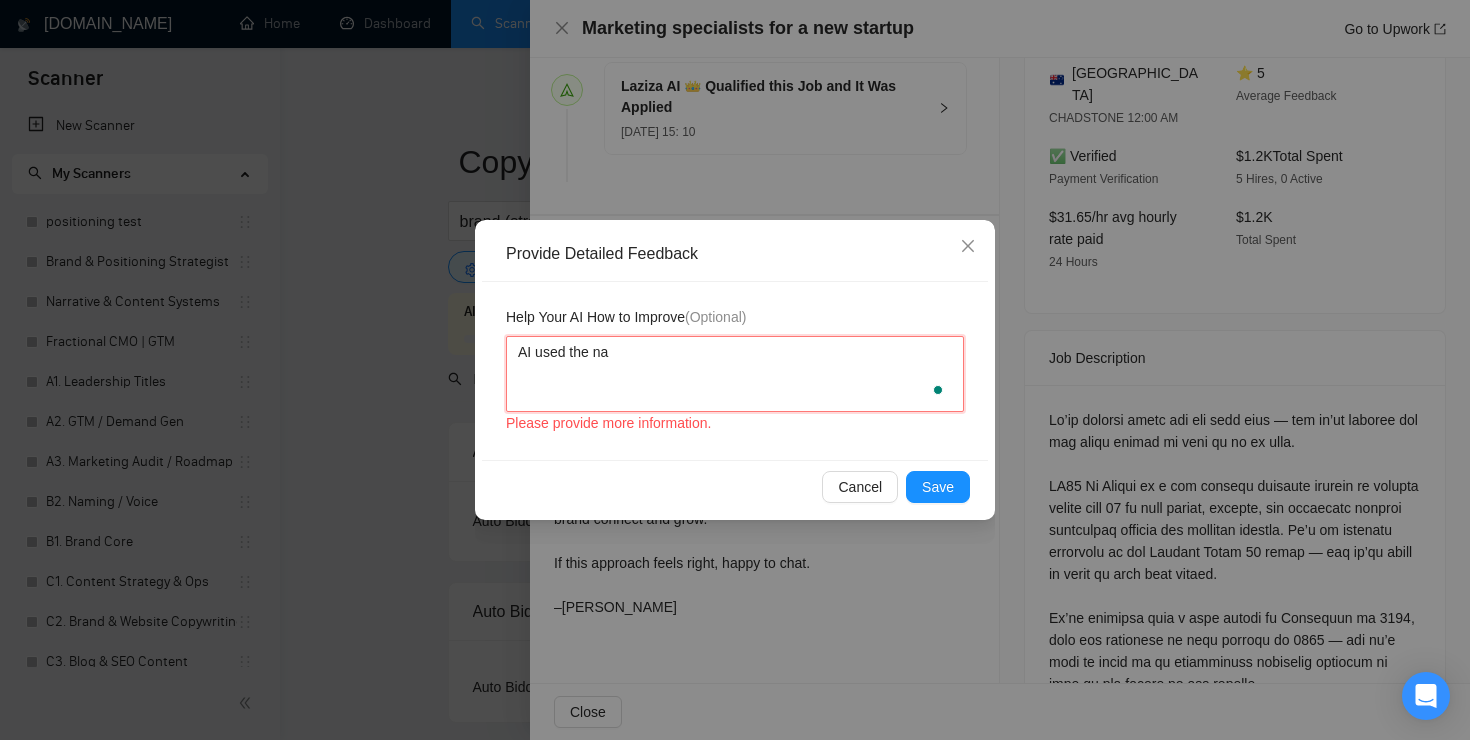 type 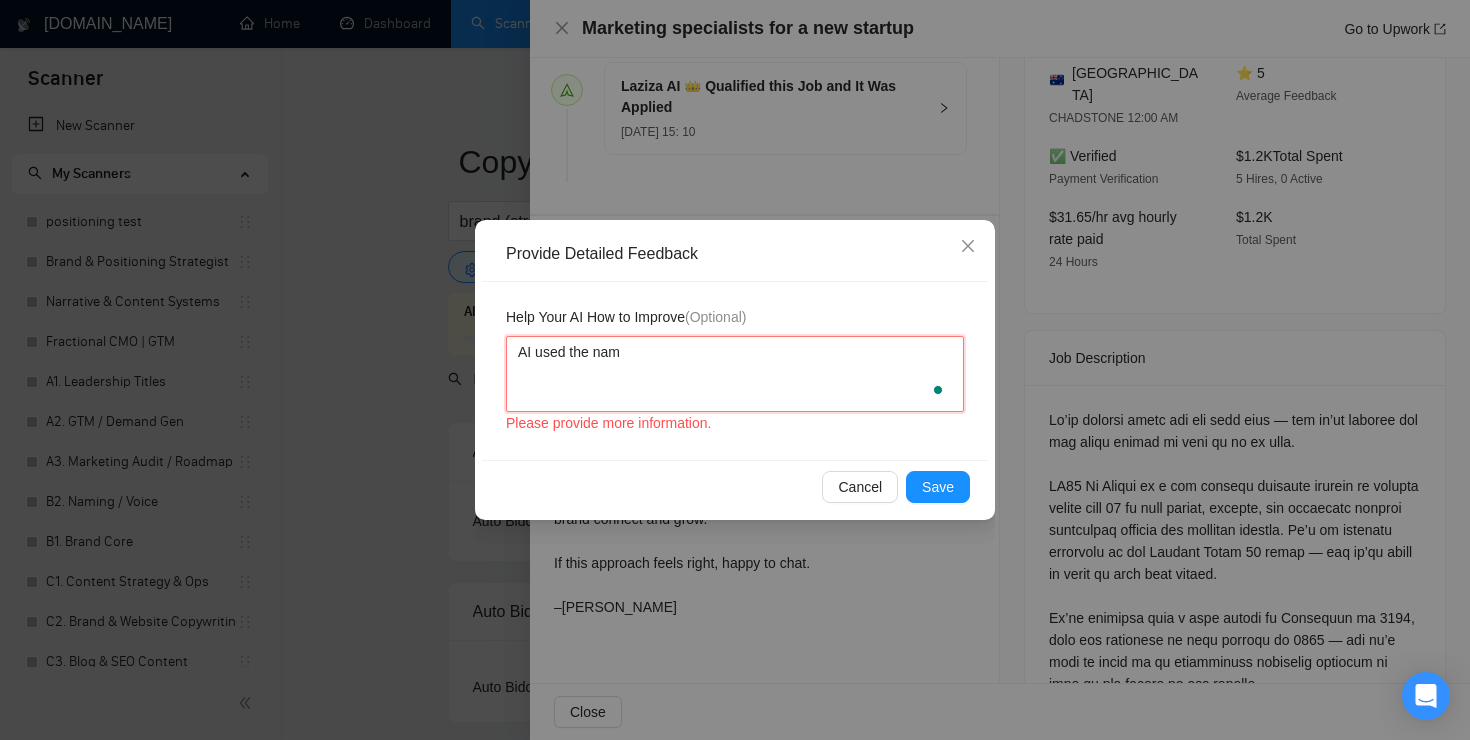 type 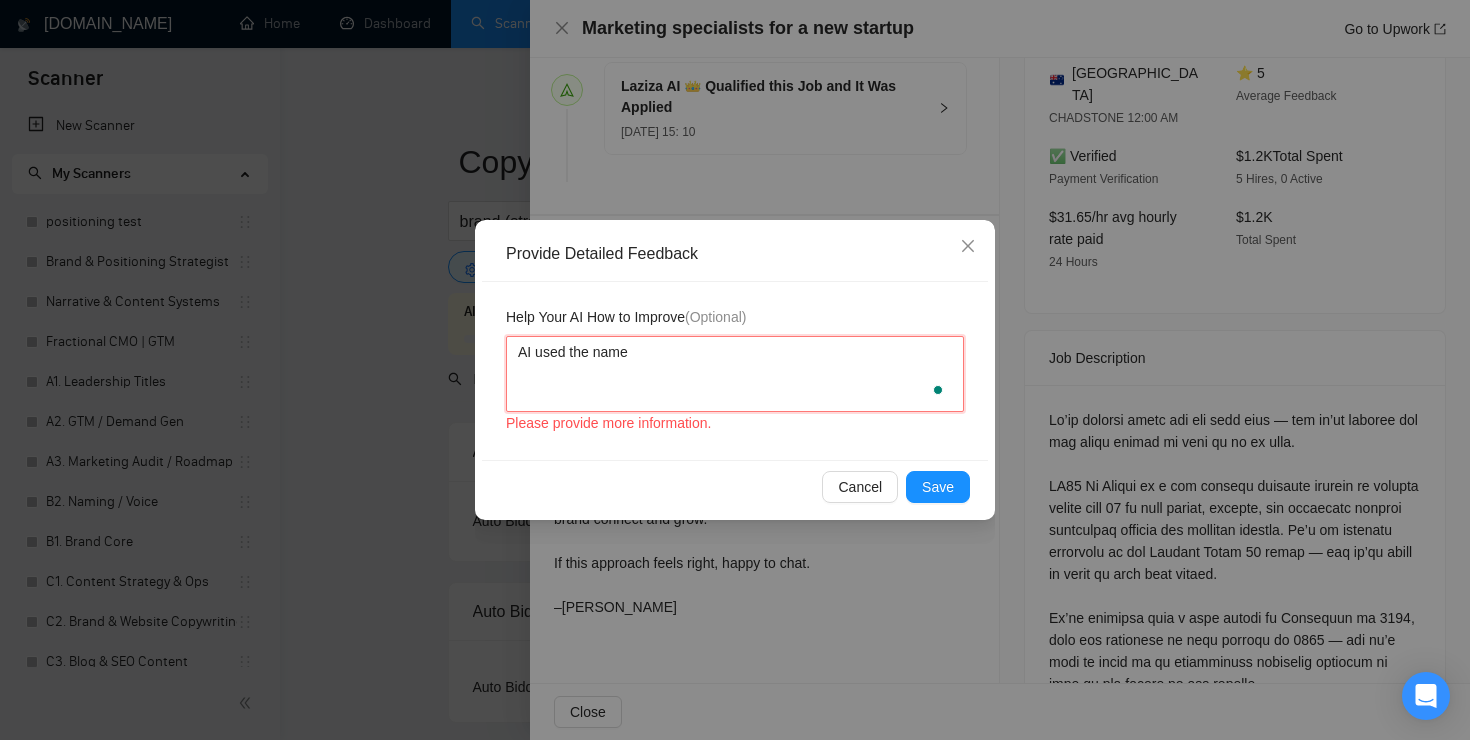 type 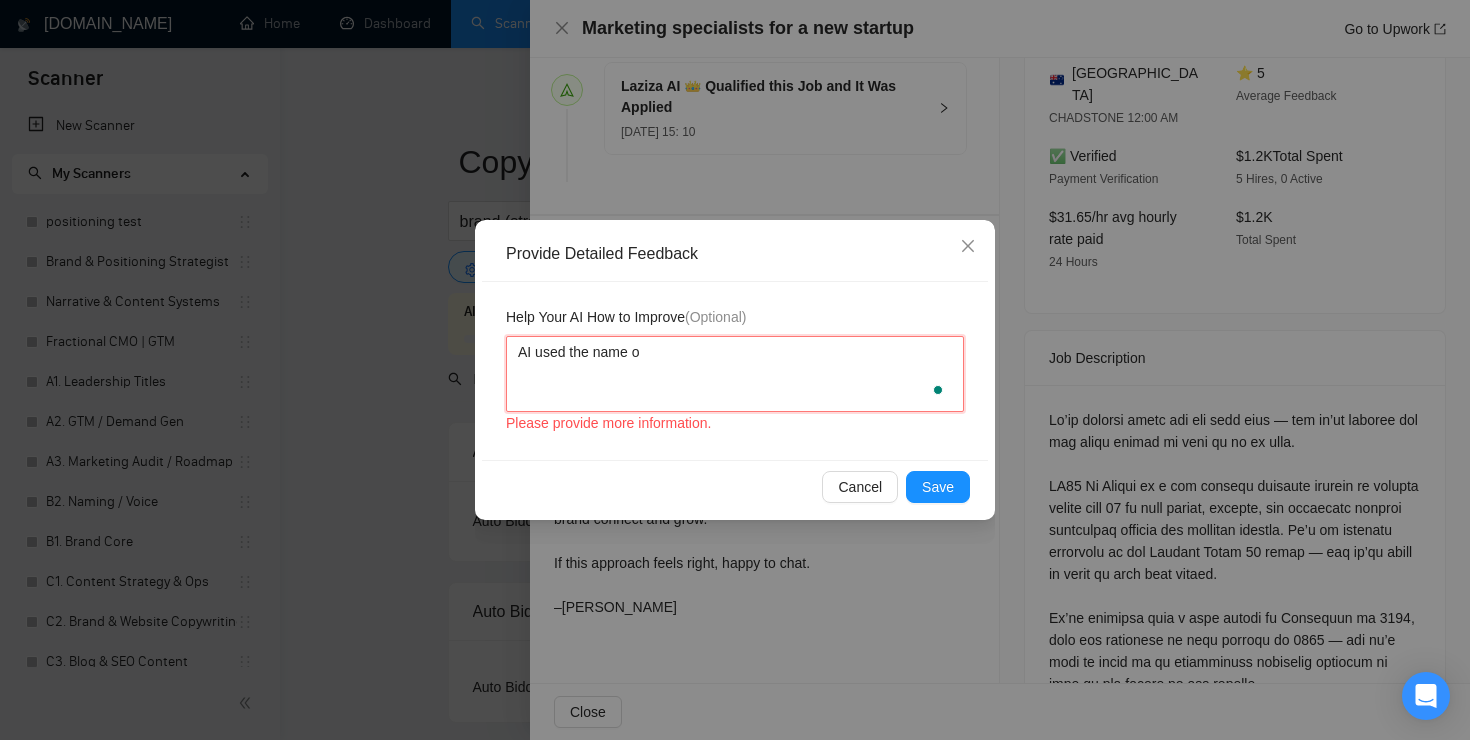 type 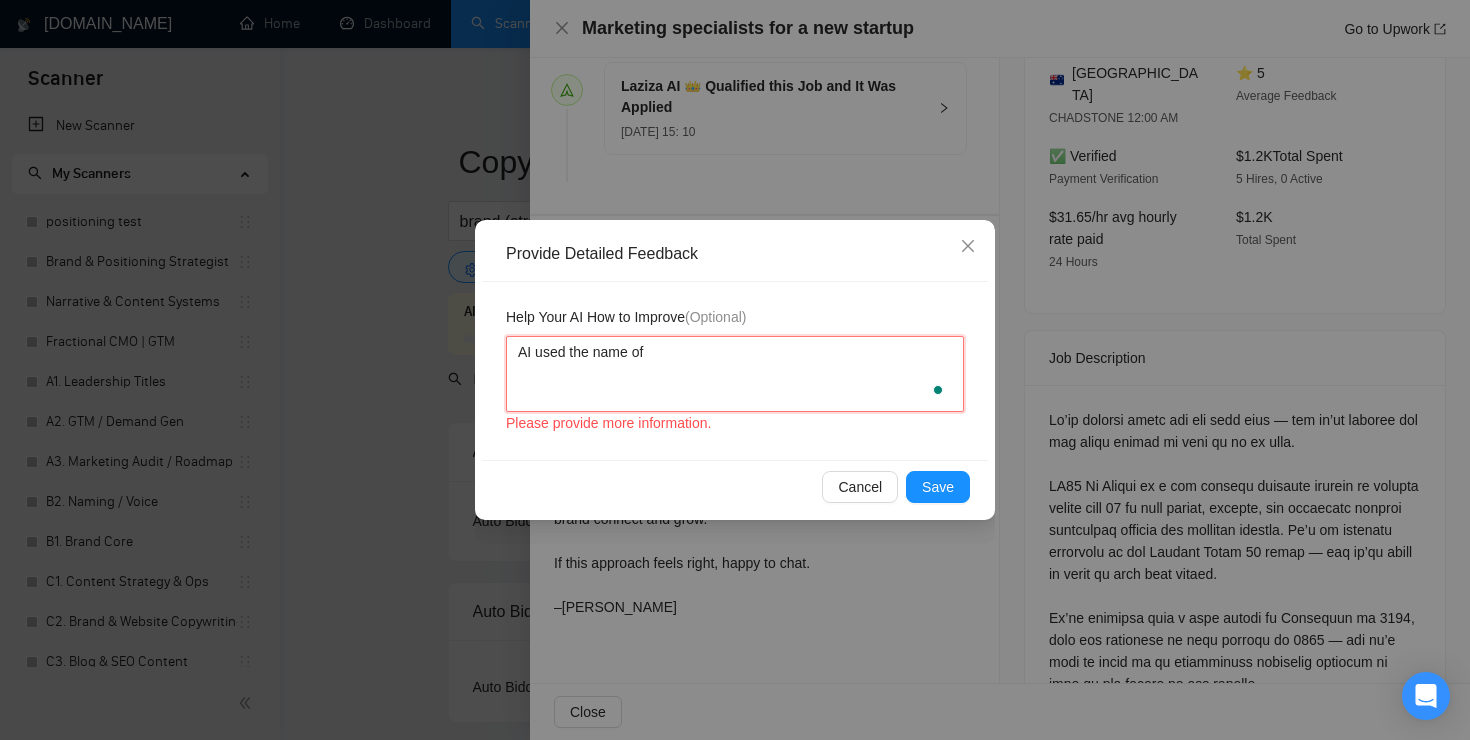 type 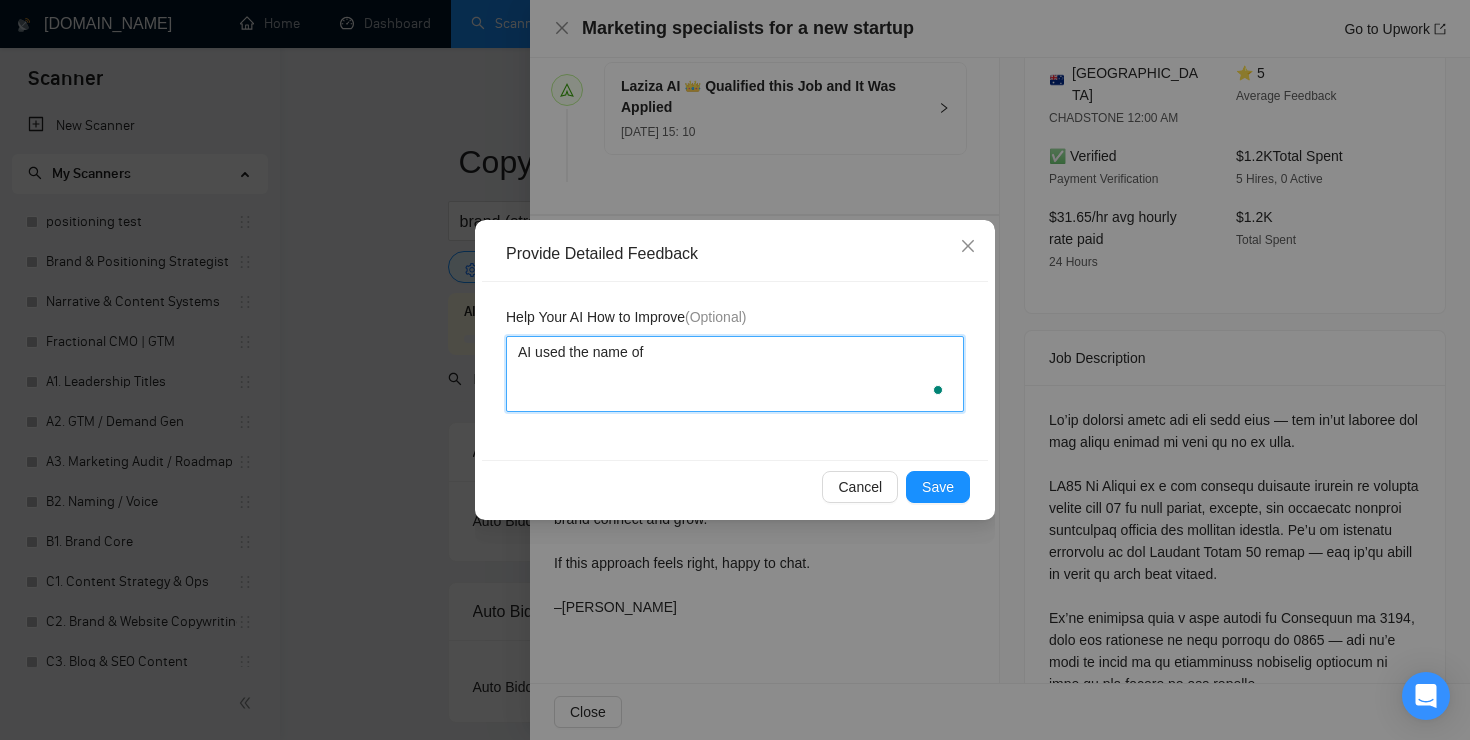 type 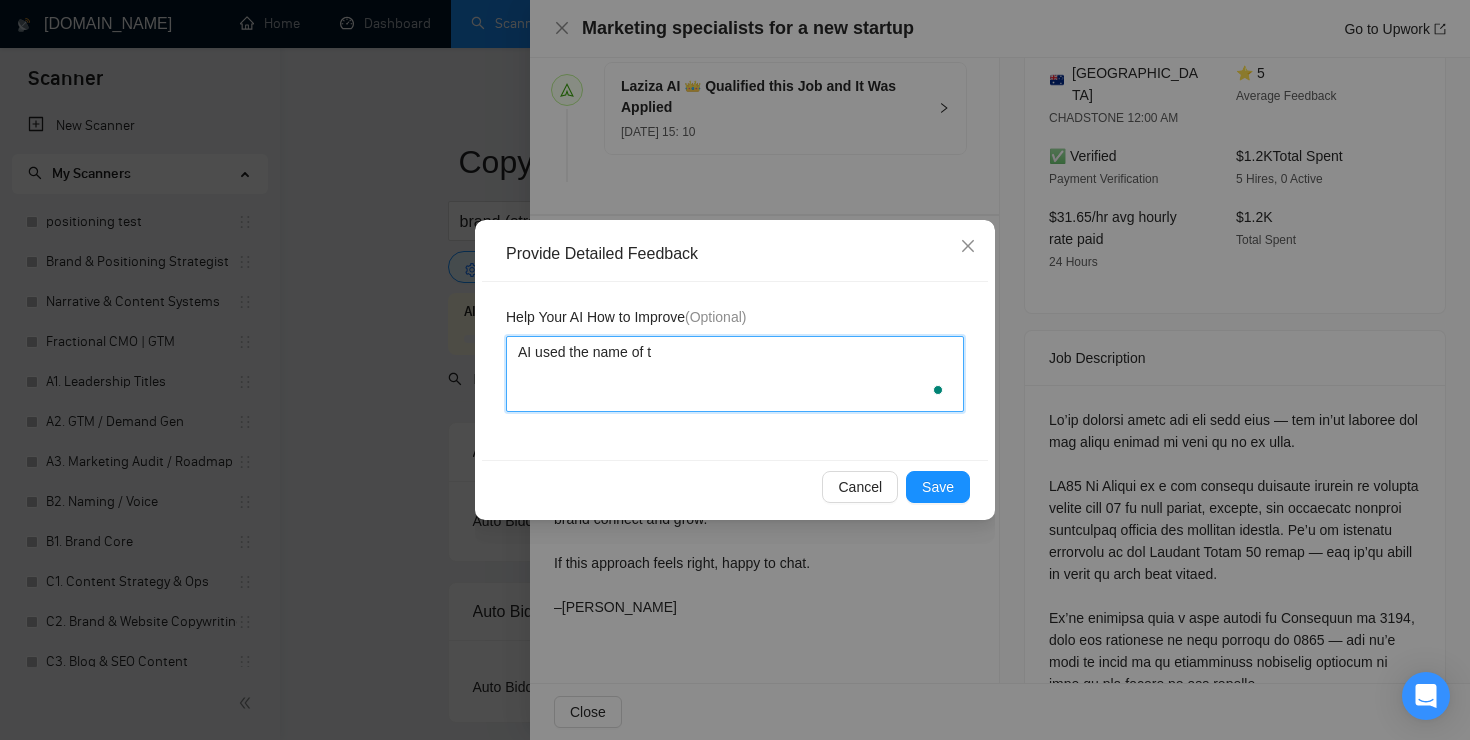 type 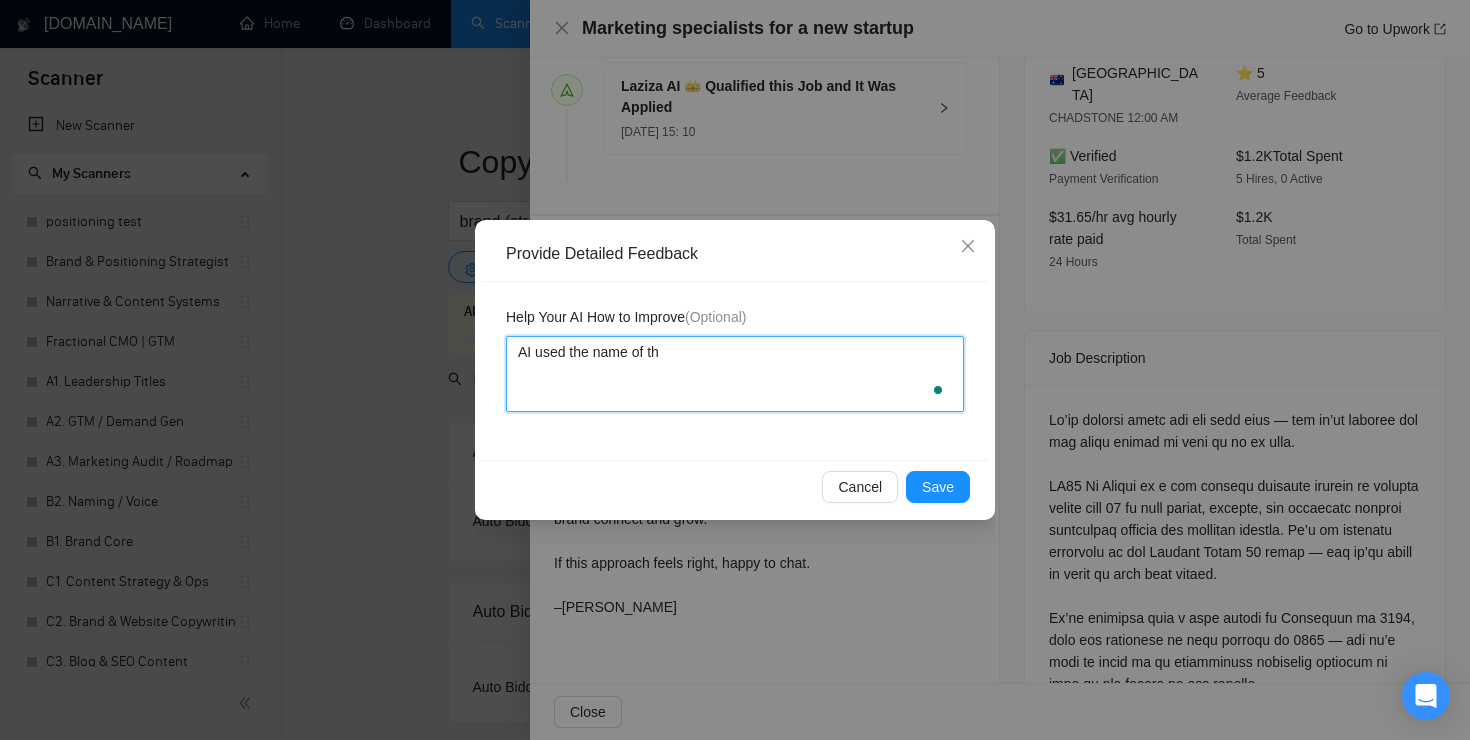 type 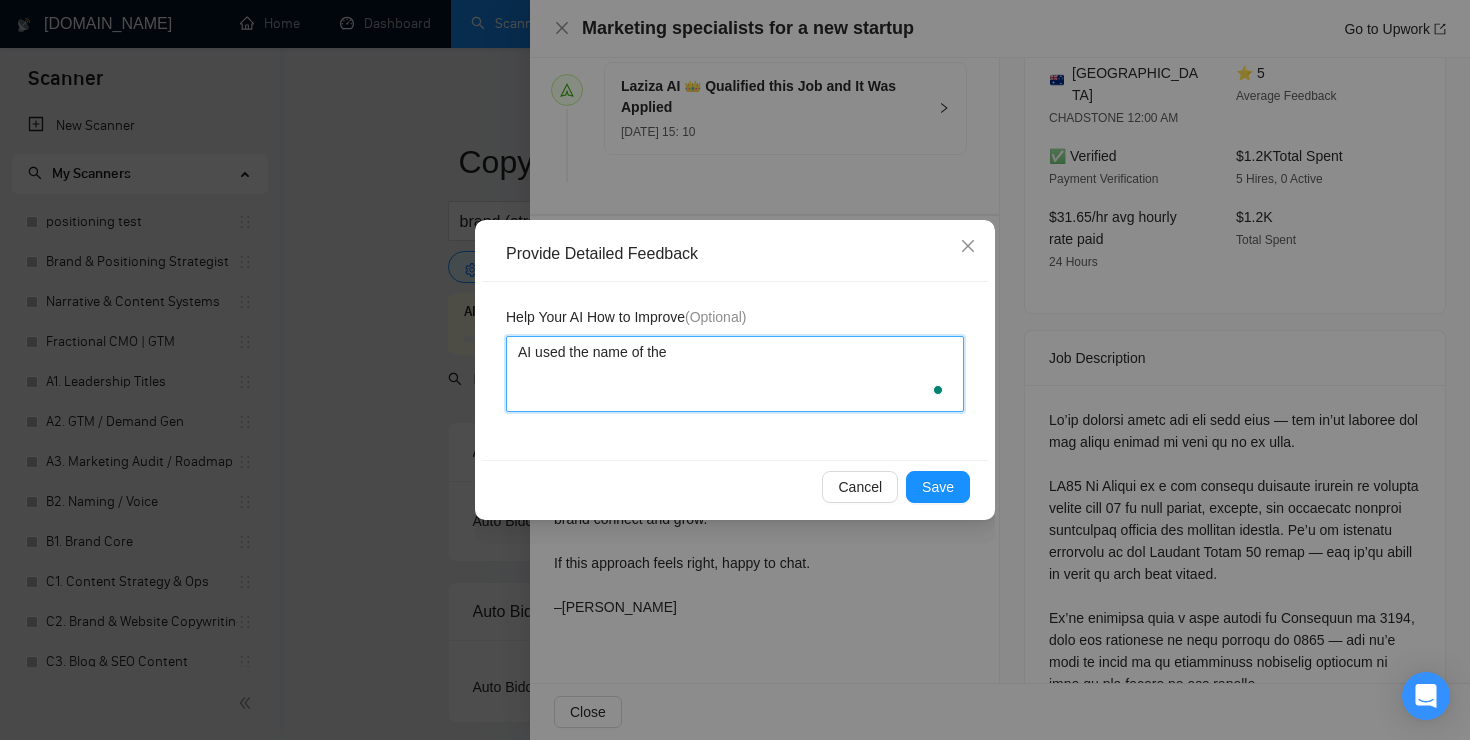 type 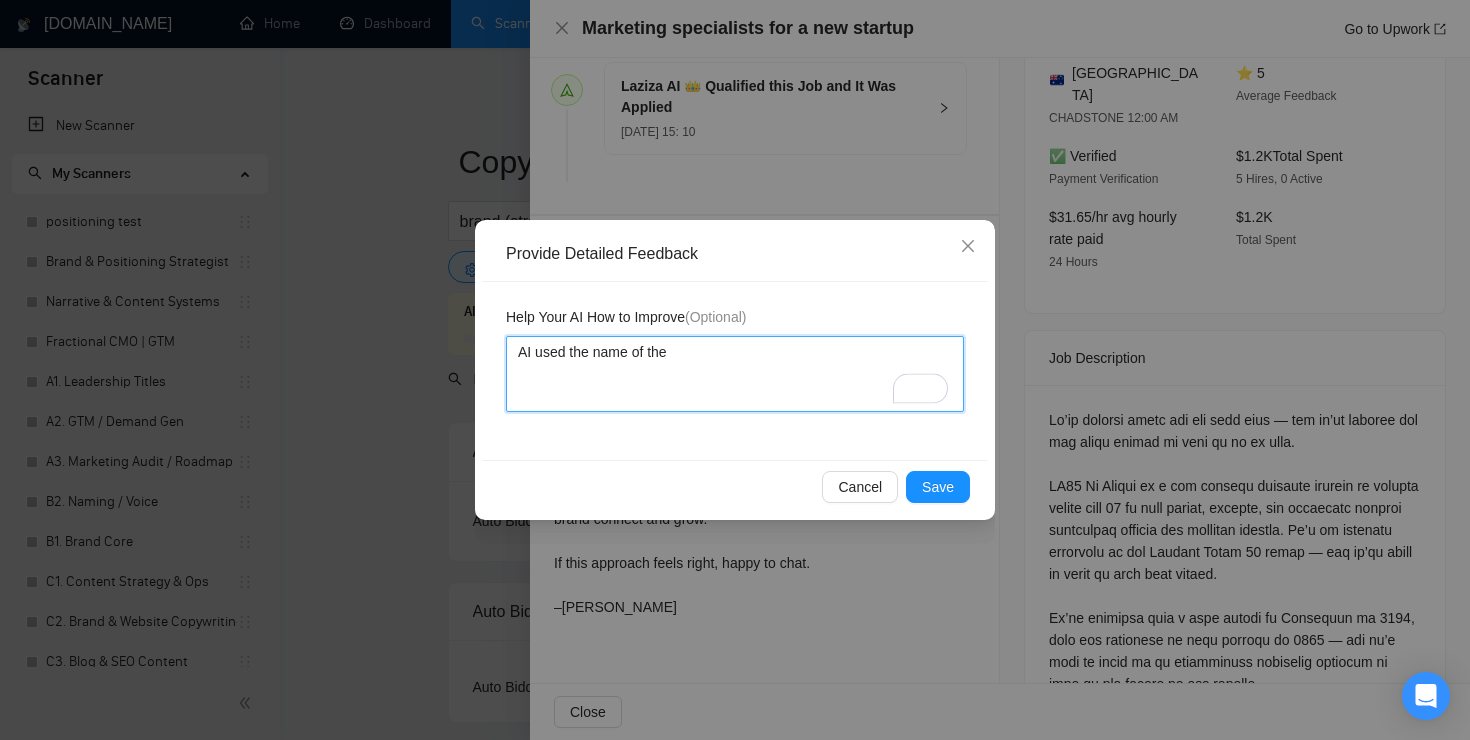 type 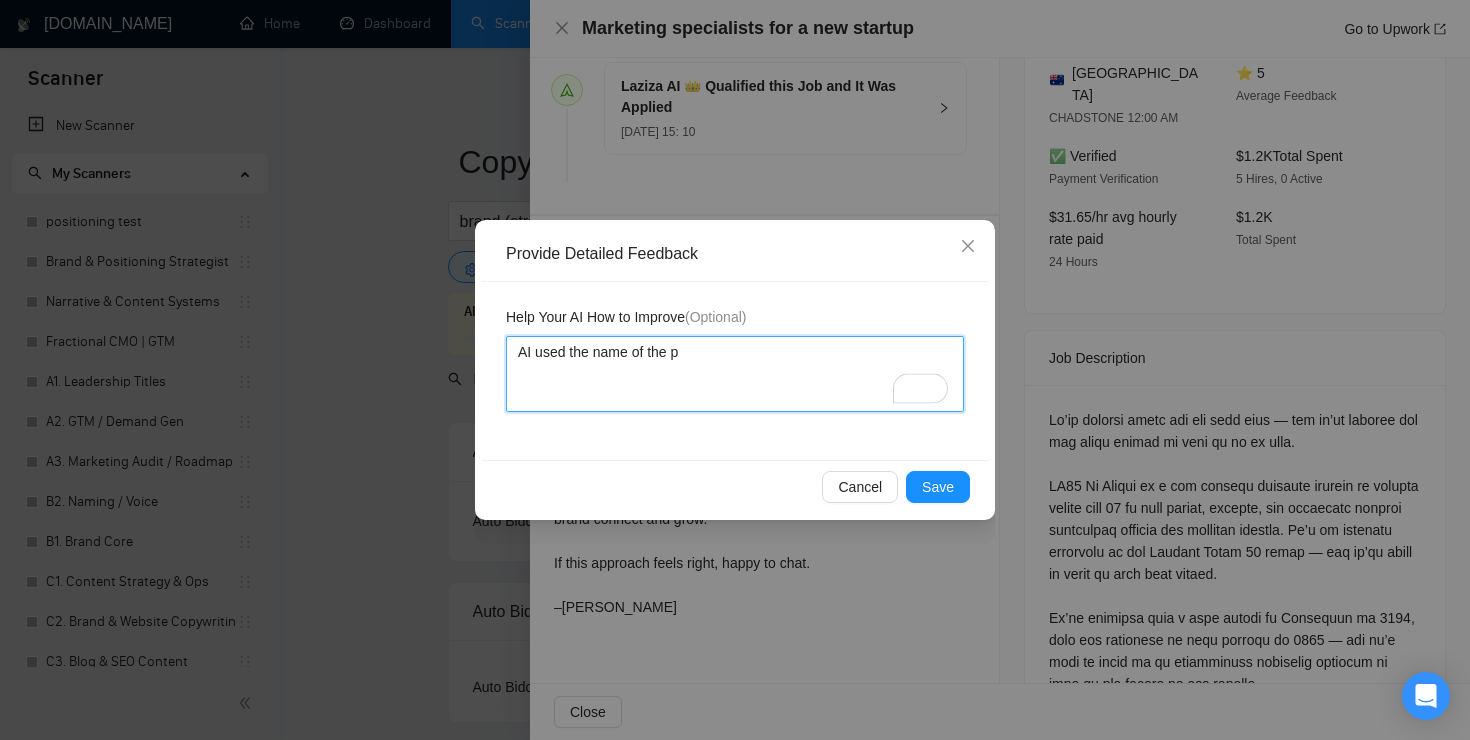 type 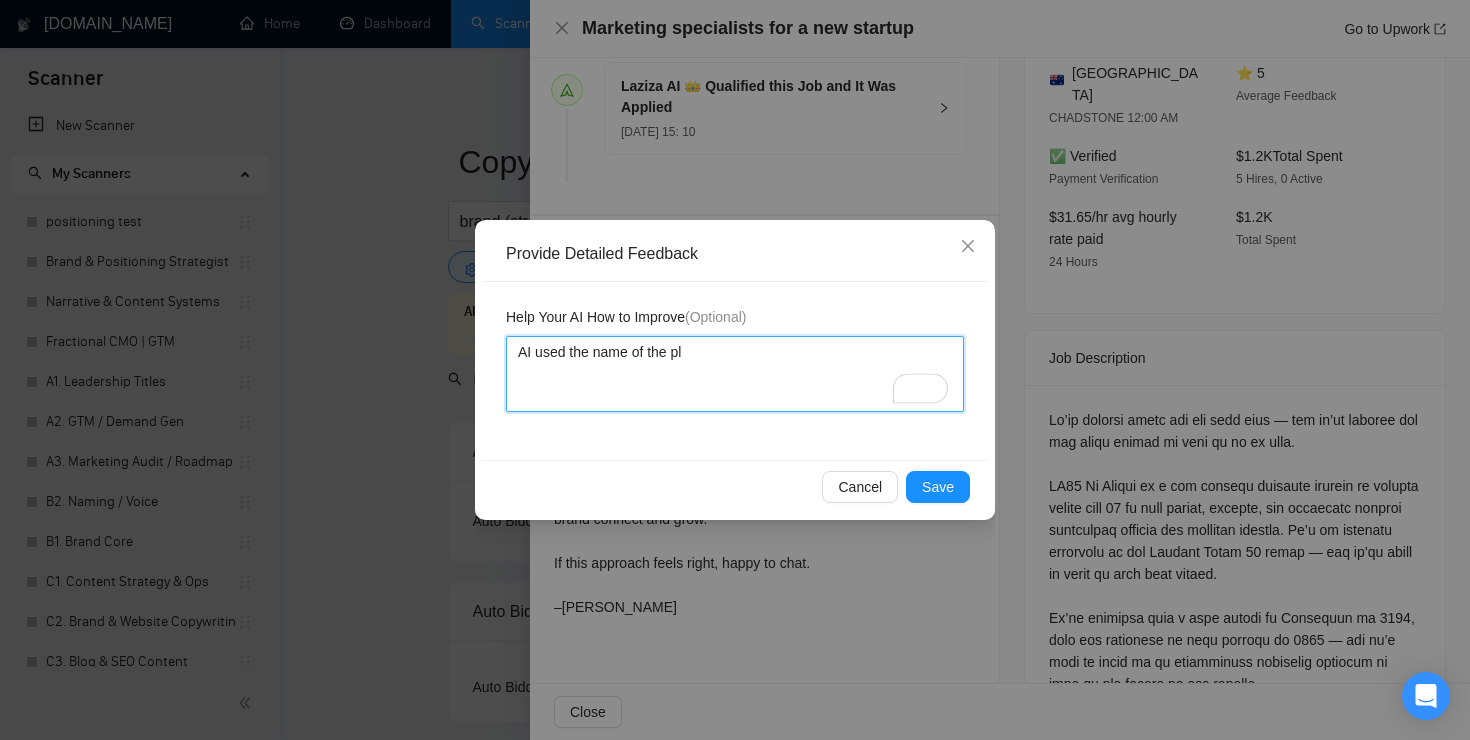 type 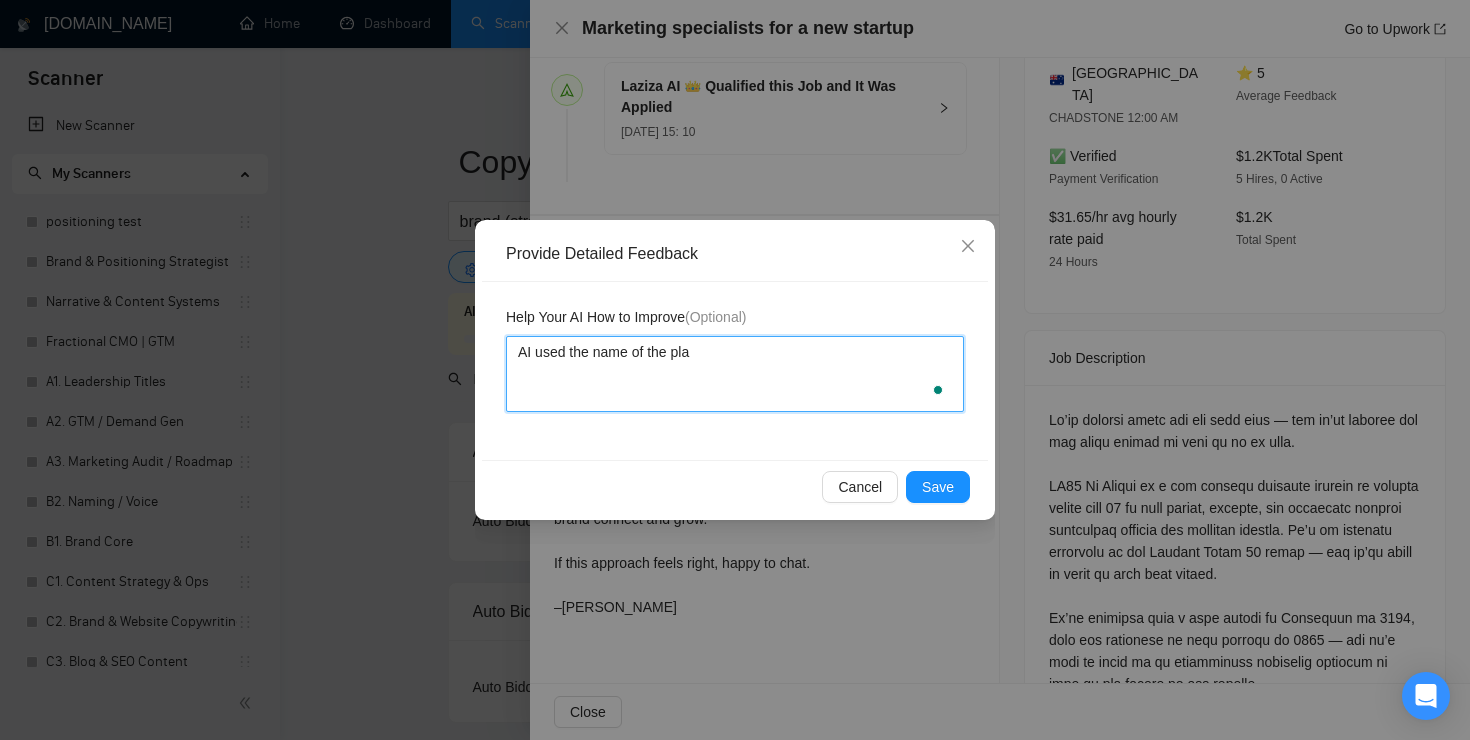 type 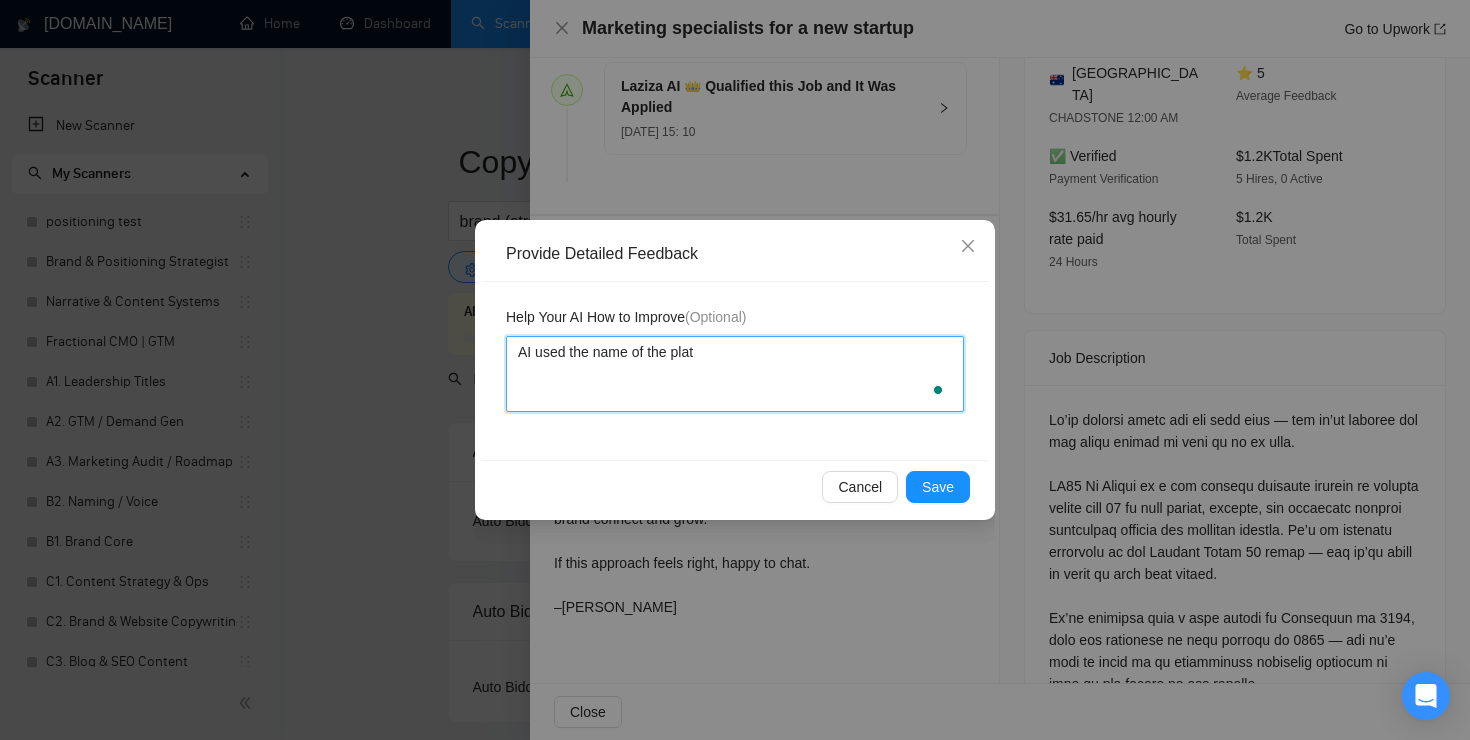type 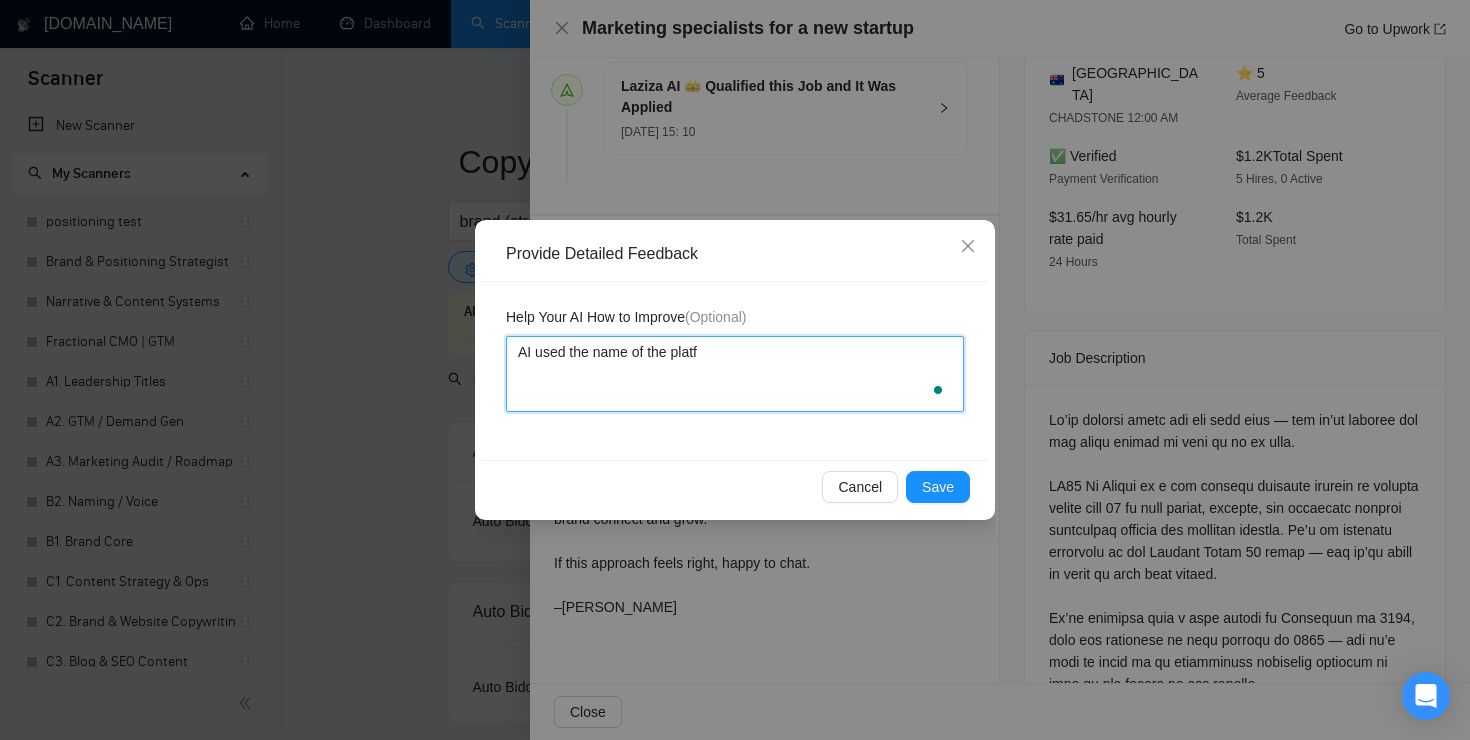 type 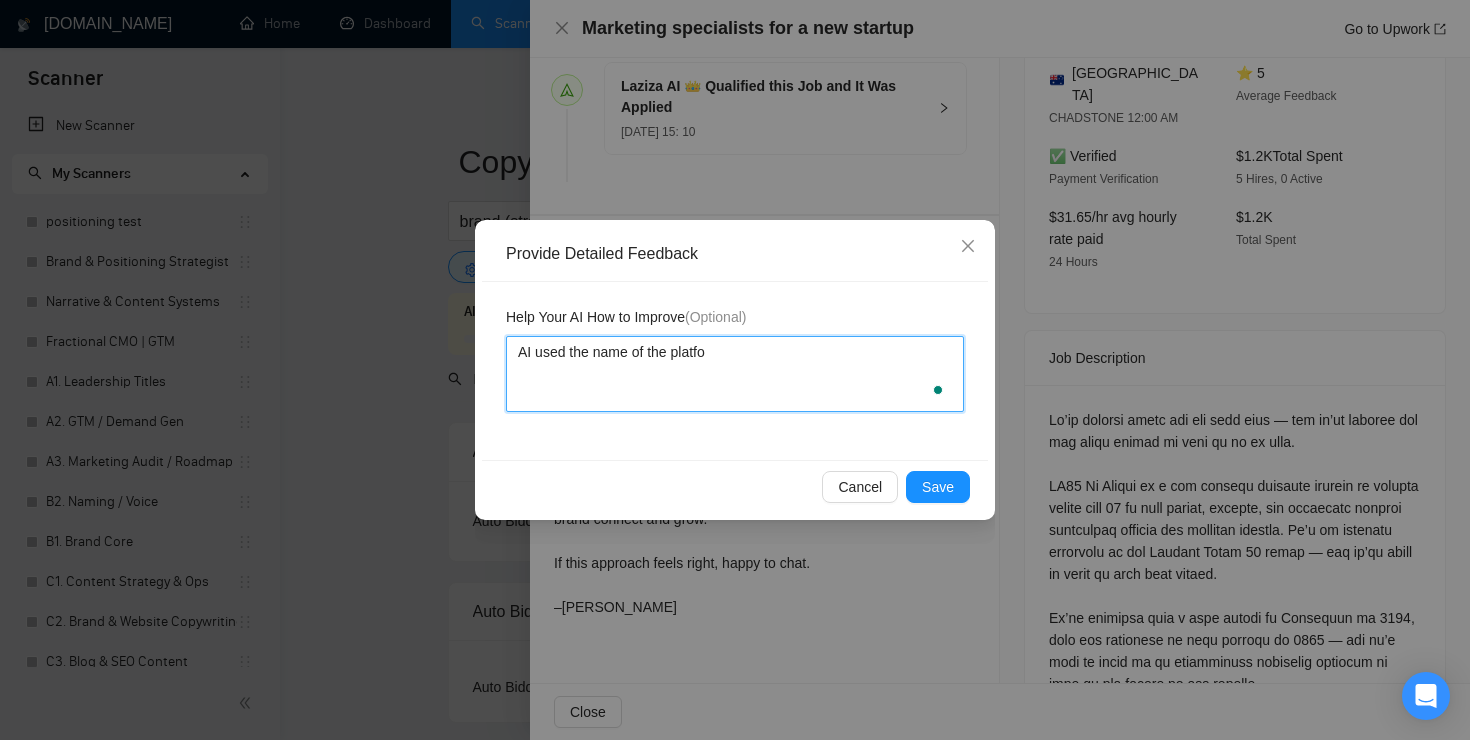 type 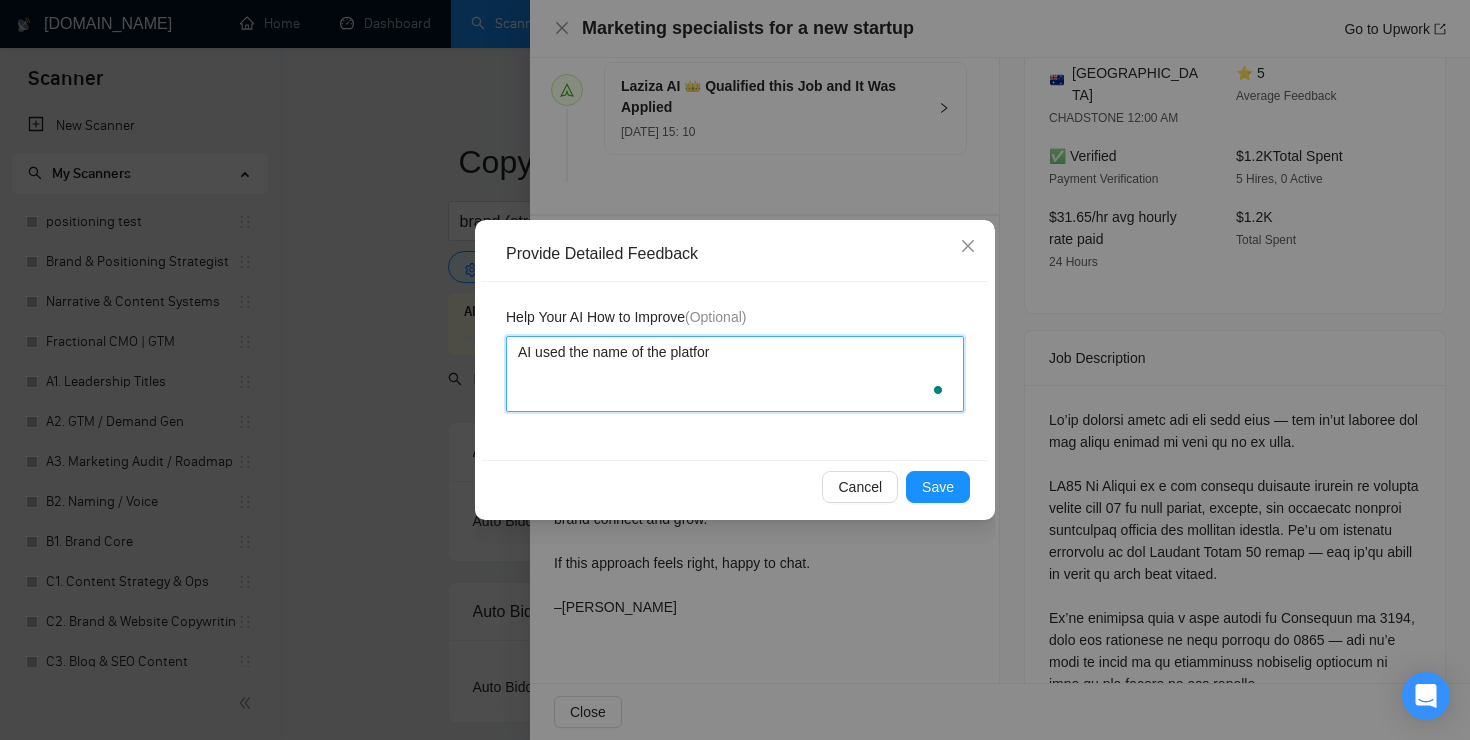 type 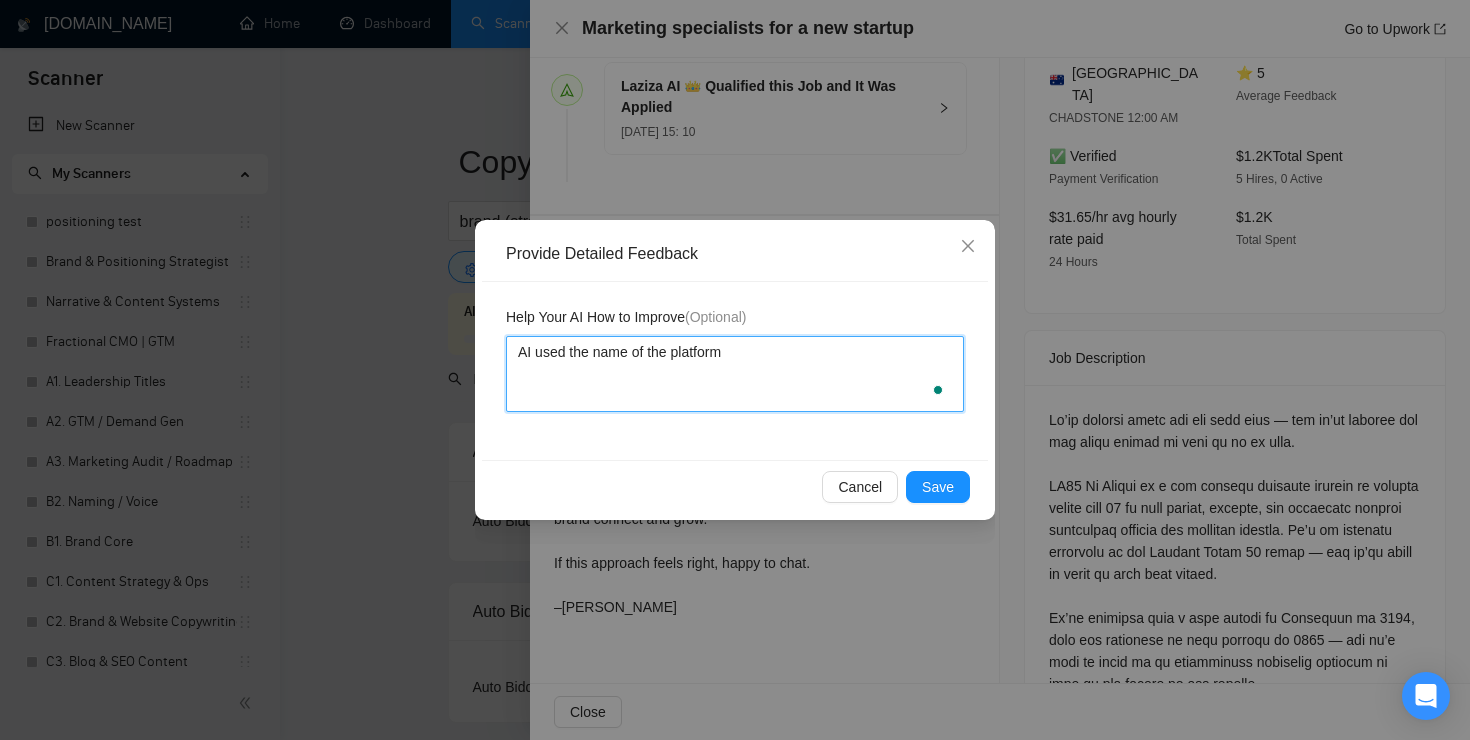 type 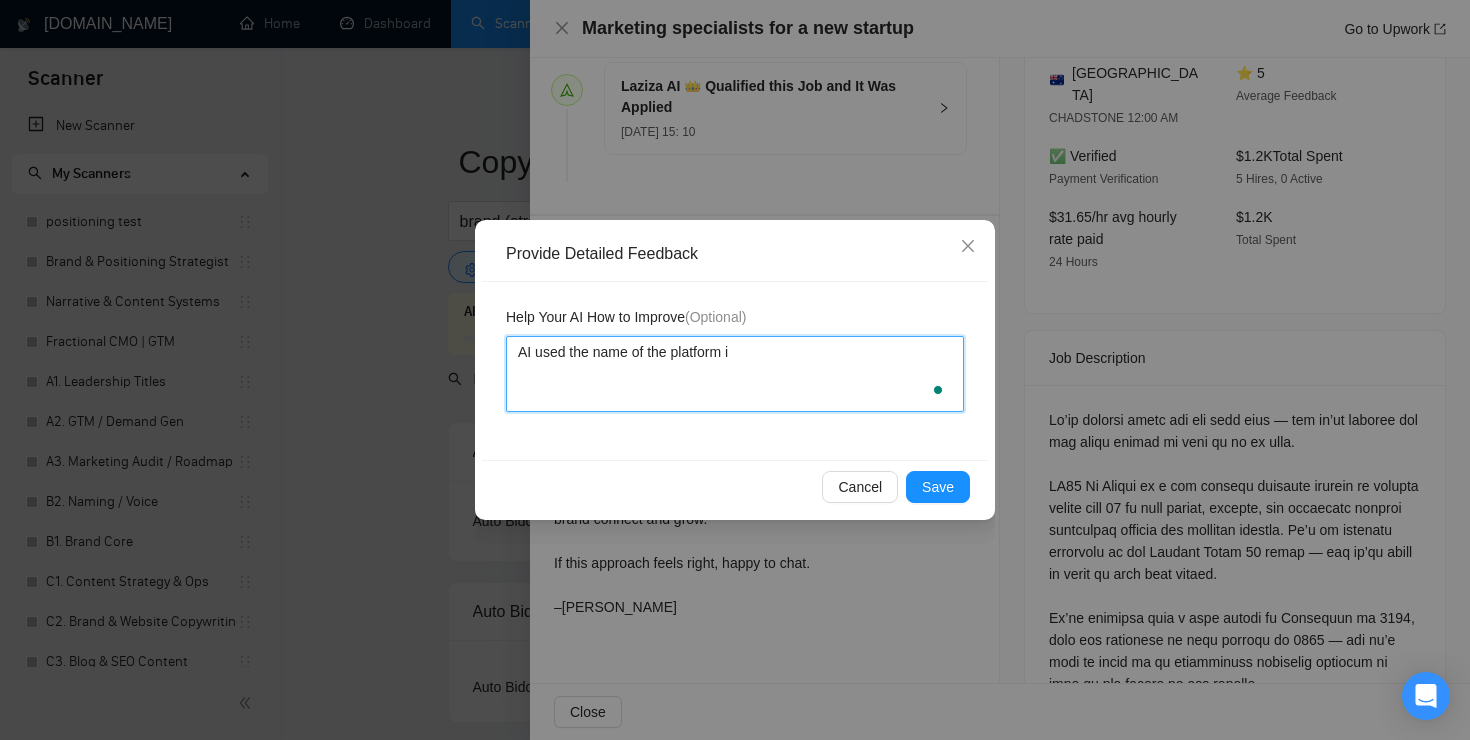 type 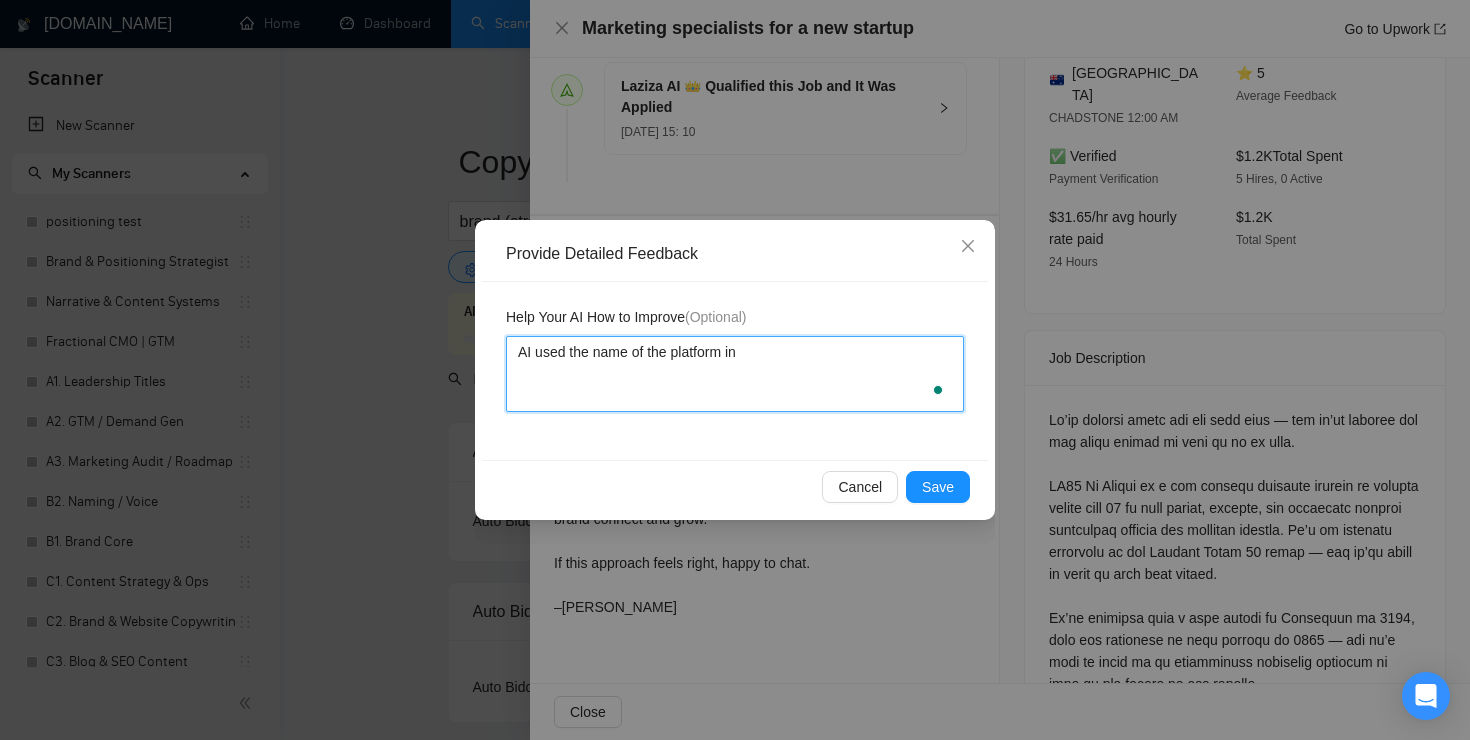 type 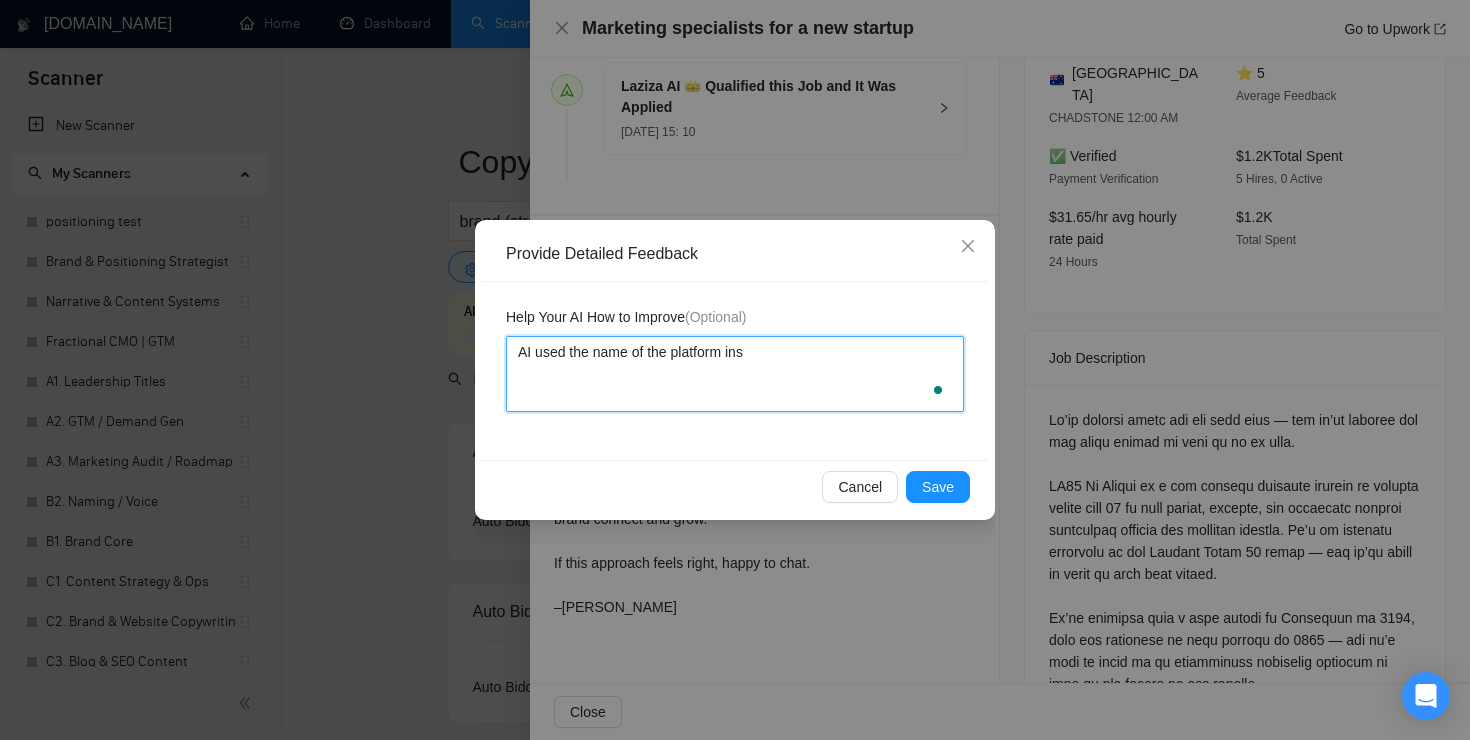 type 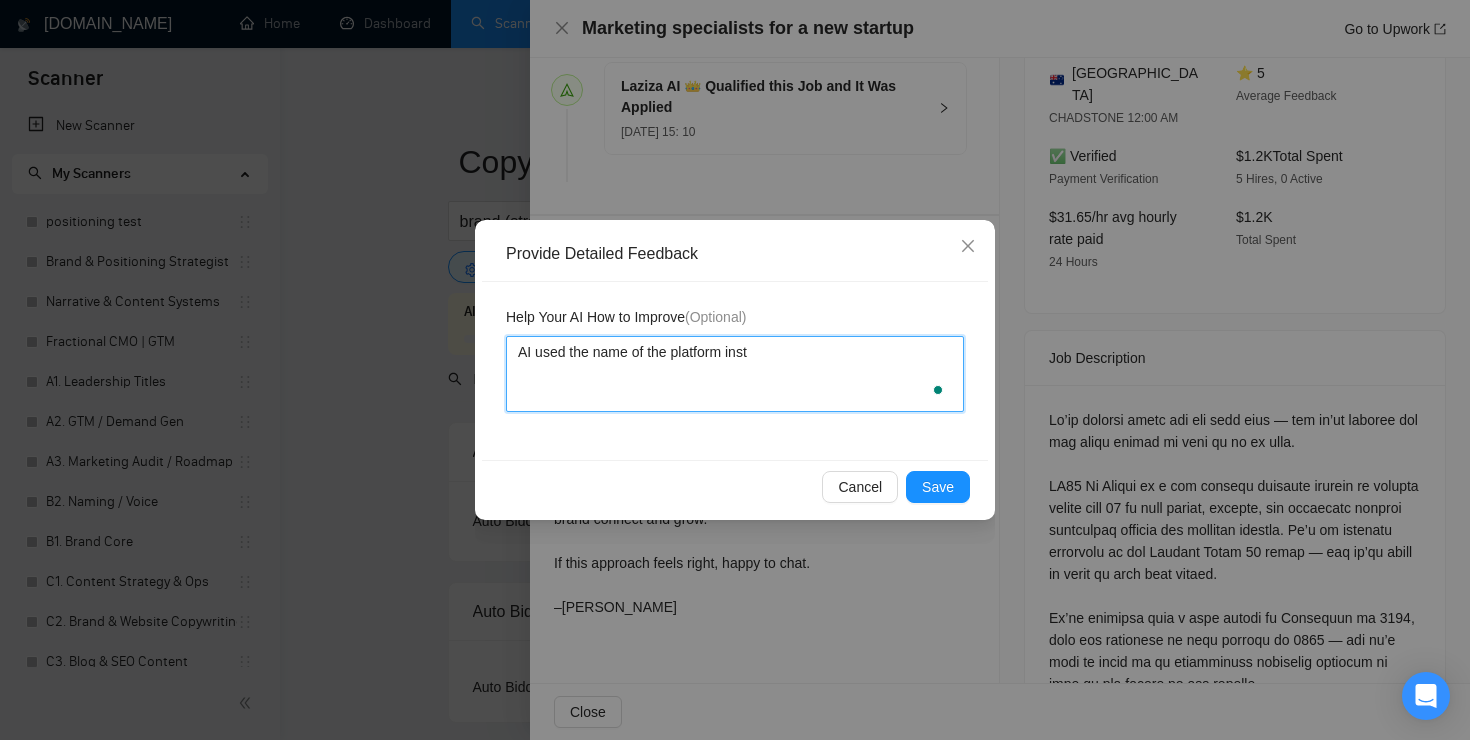 type 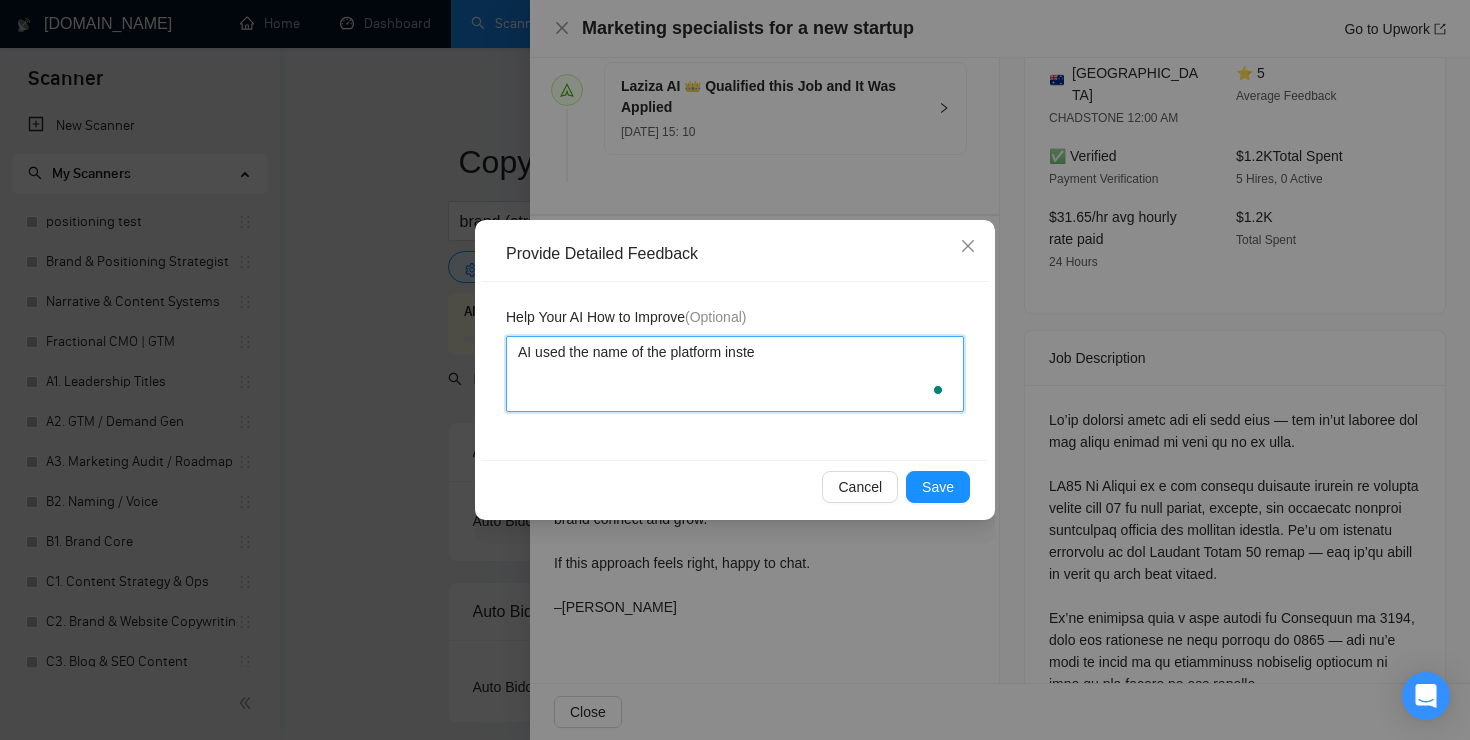 type 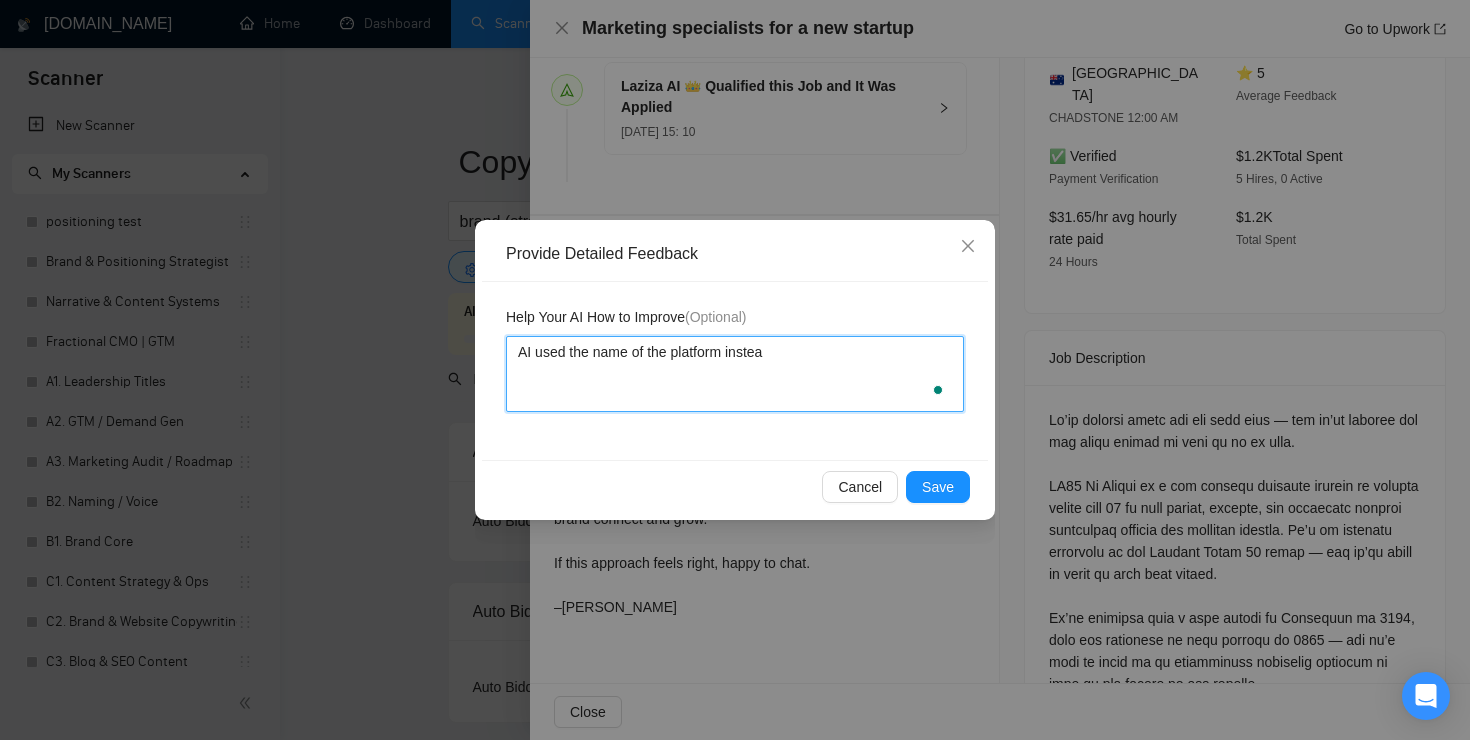 type 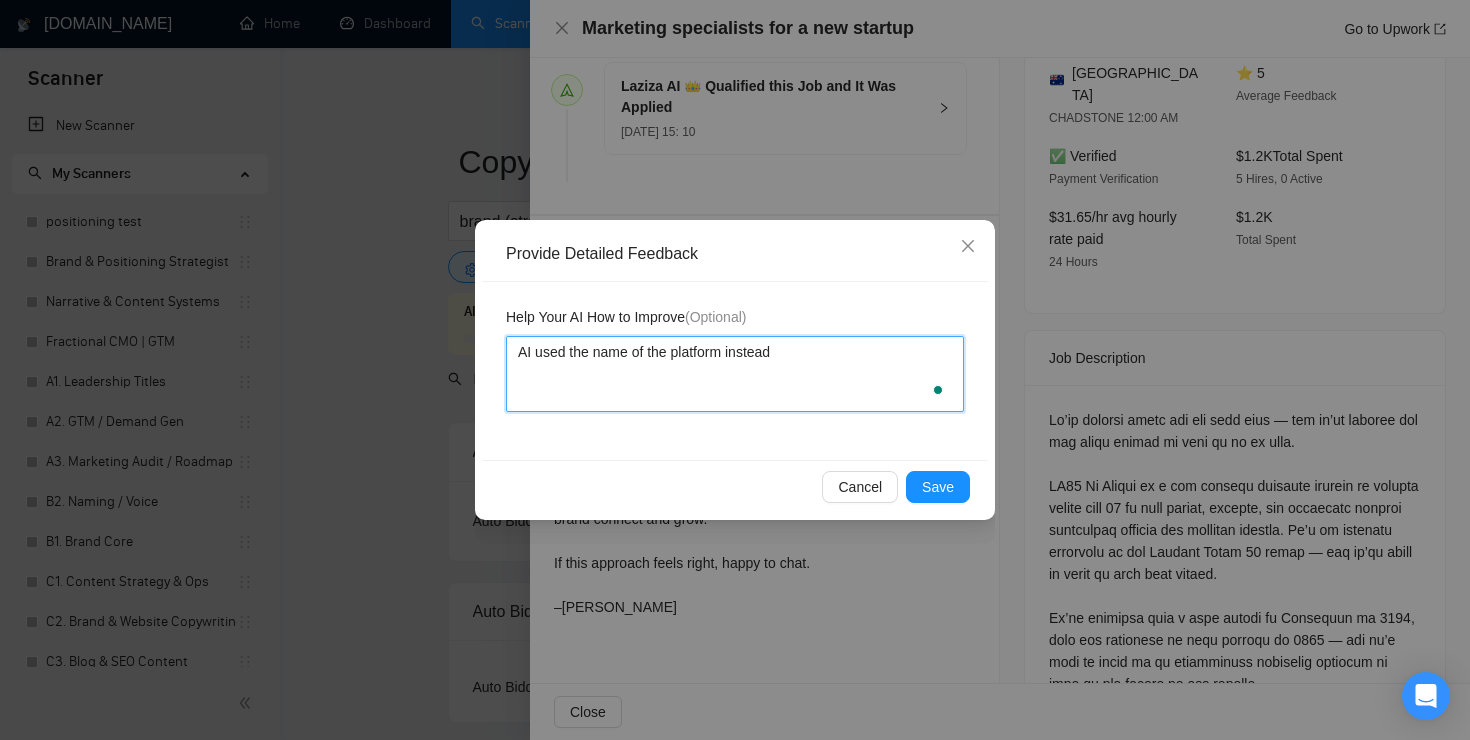 type 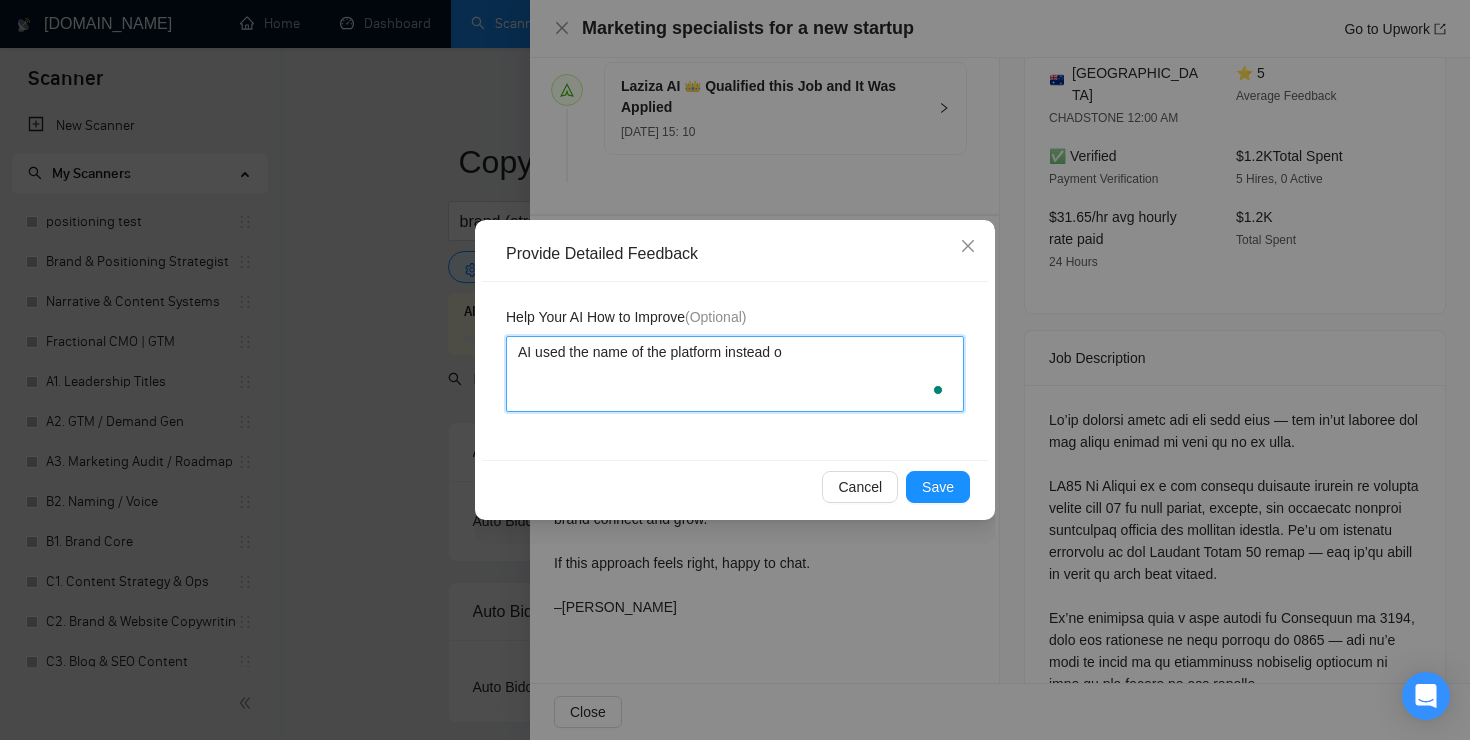 type 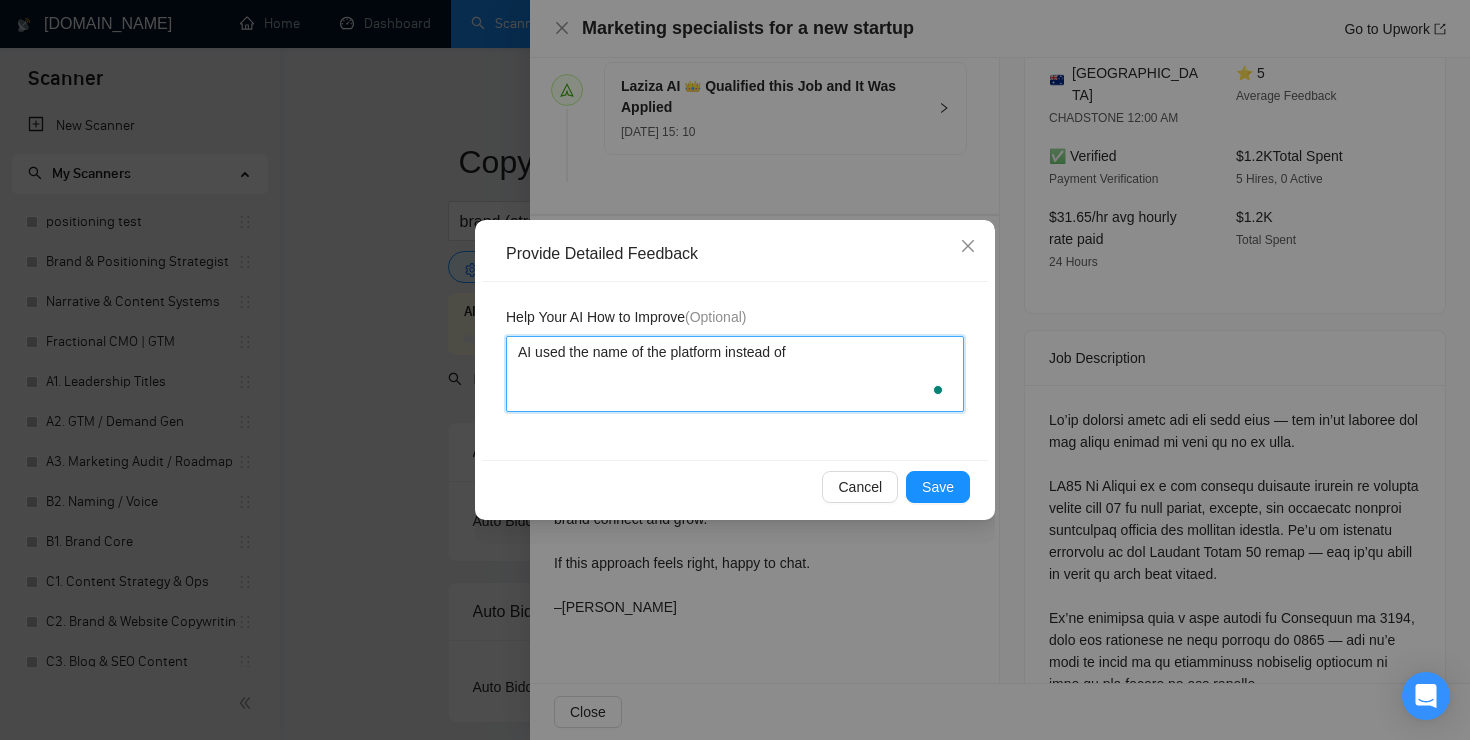type 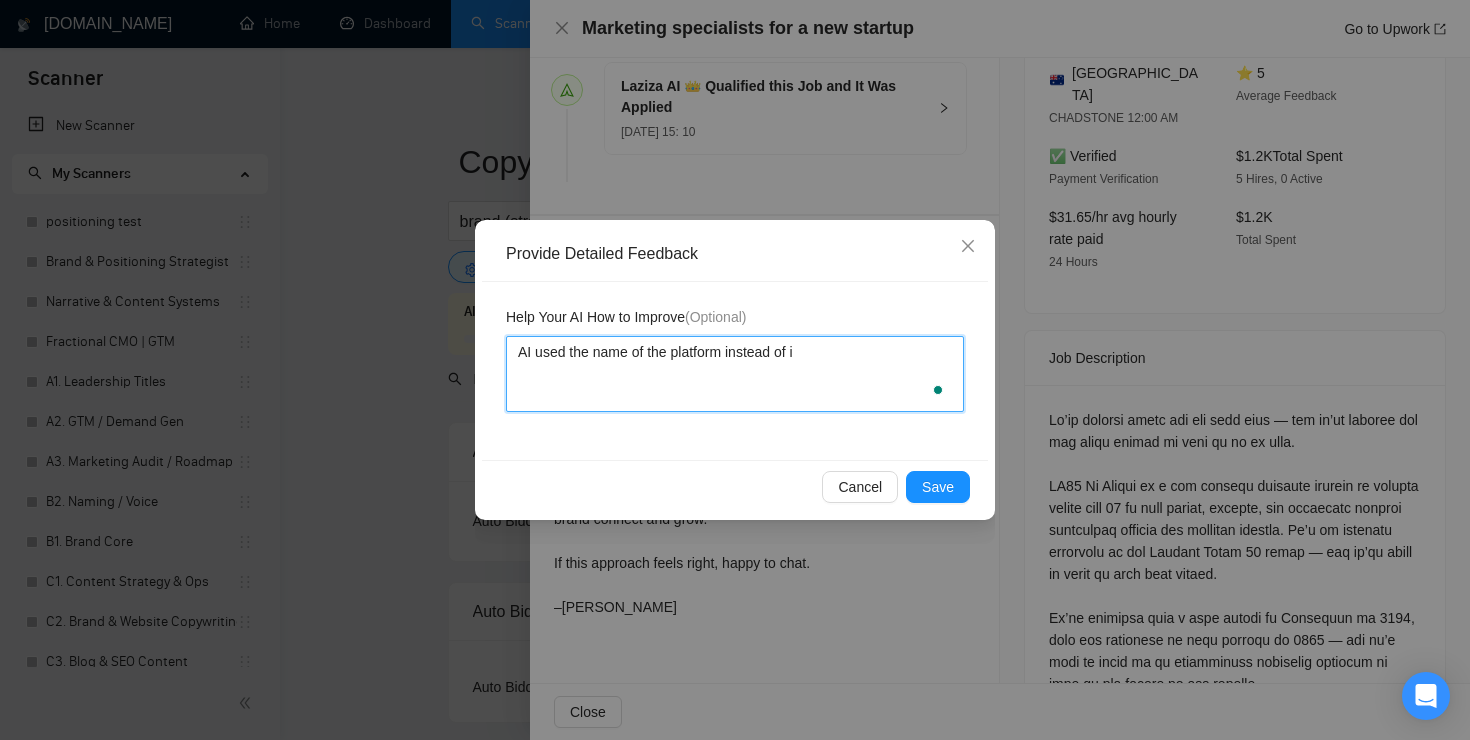 type 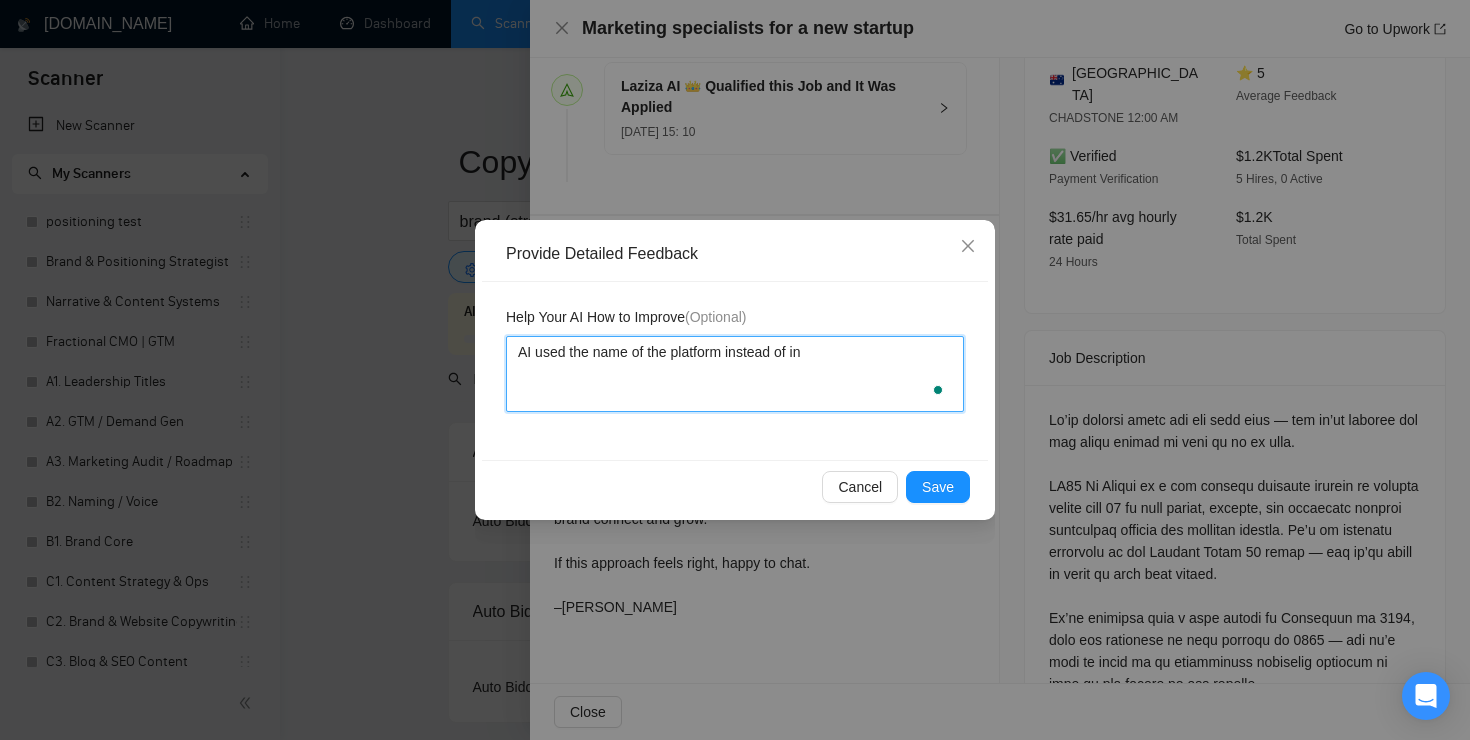 type 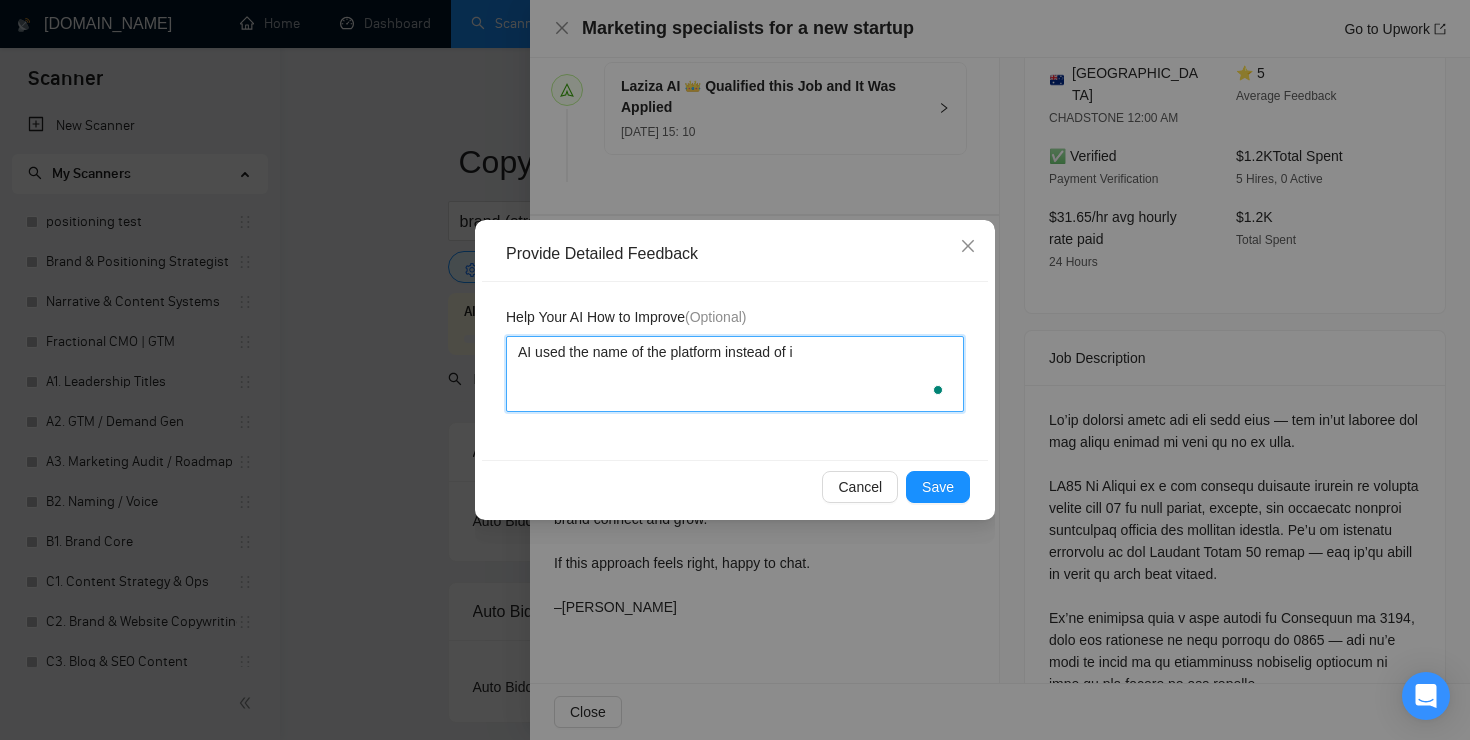 type 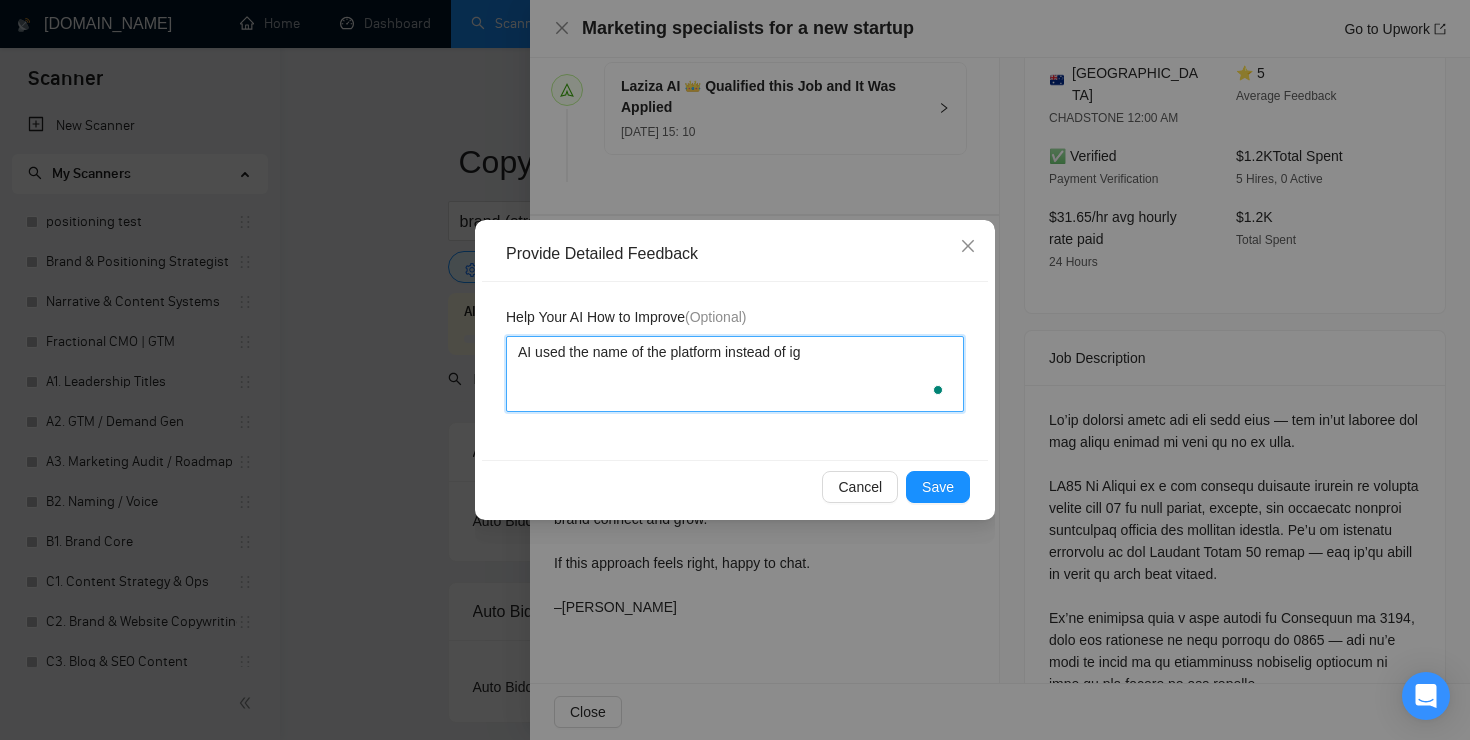 type 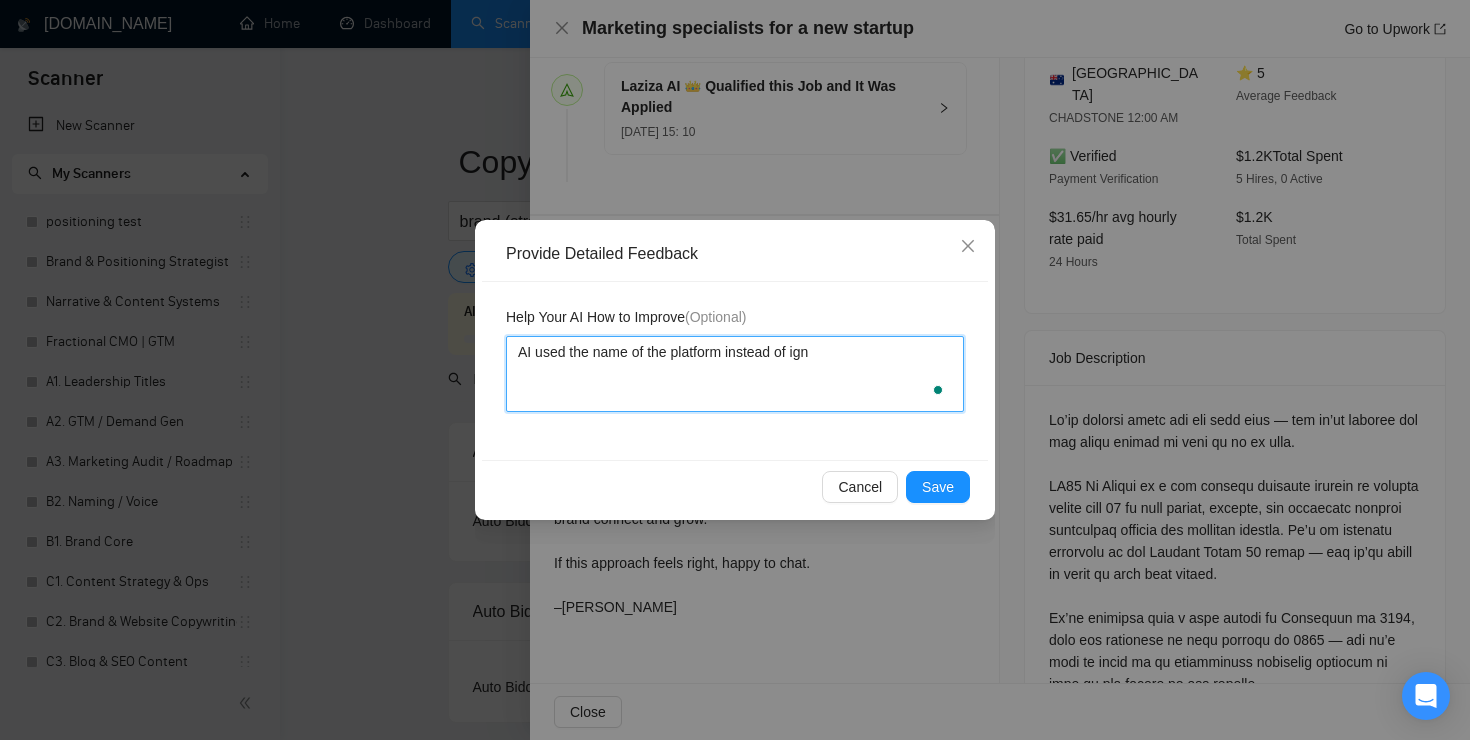 type 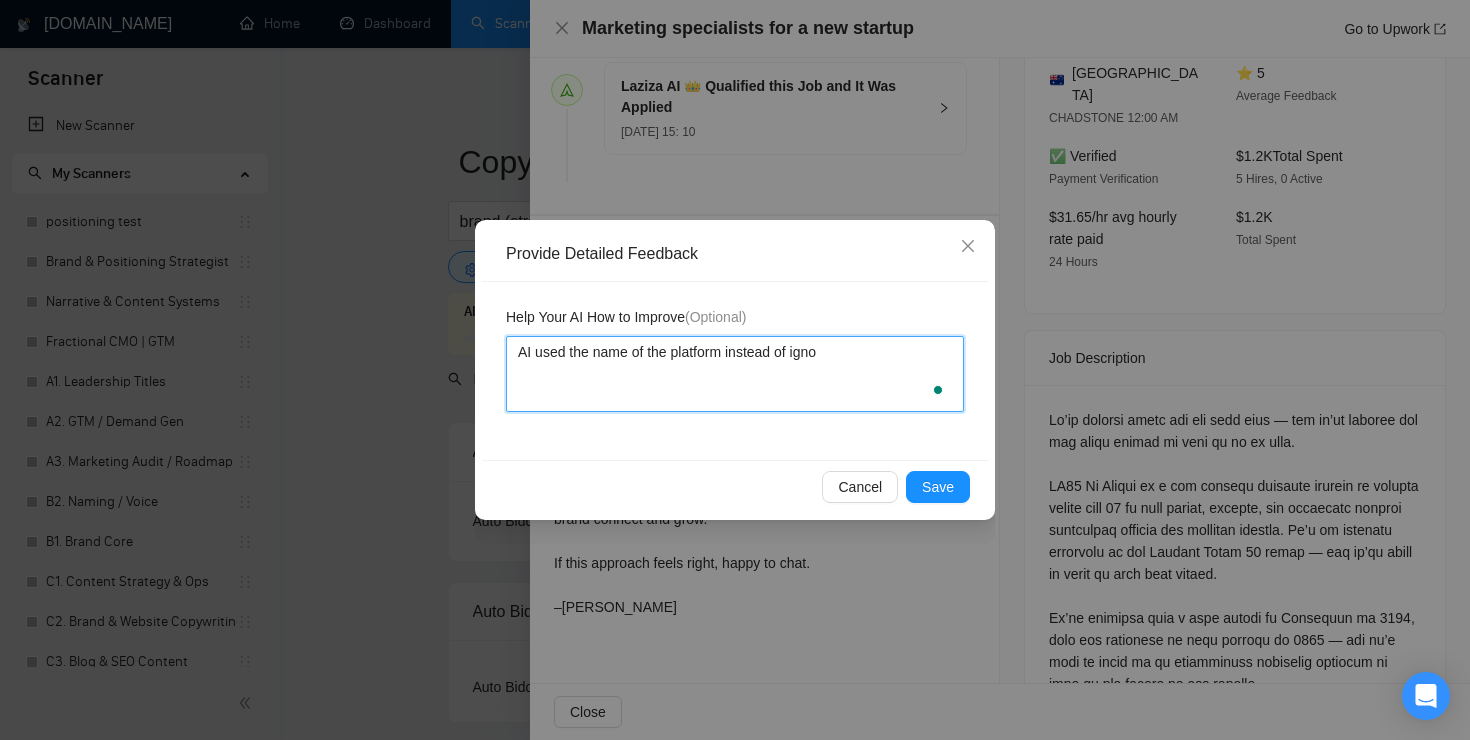 type 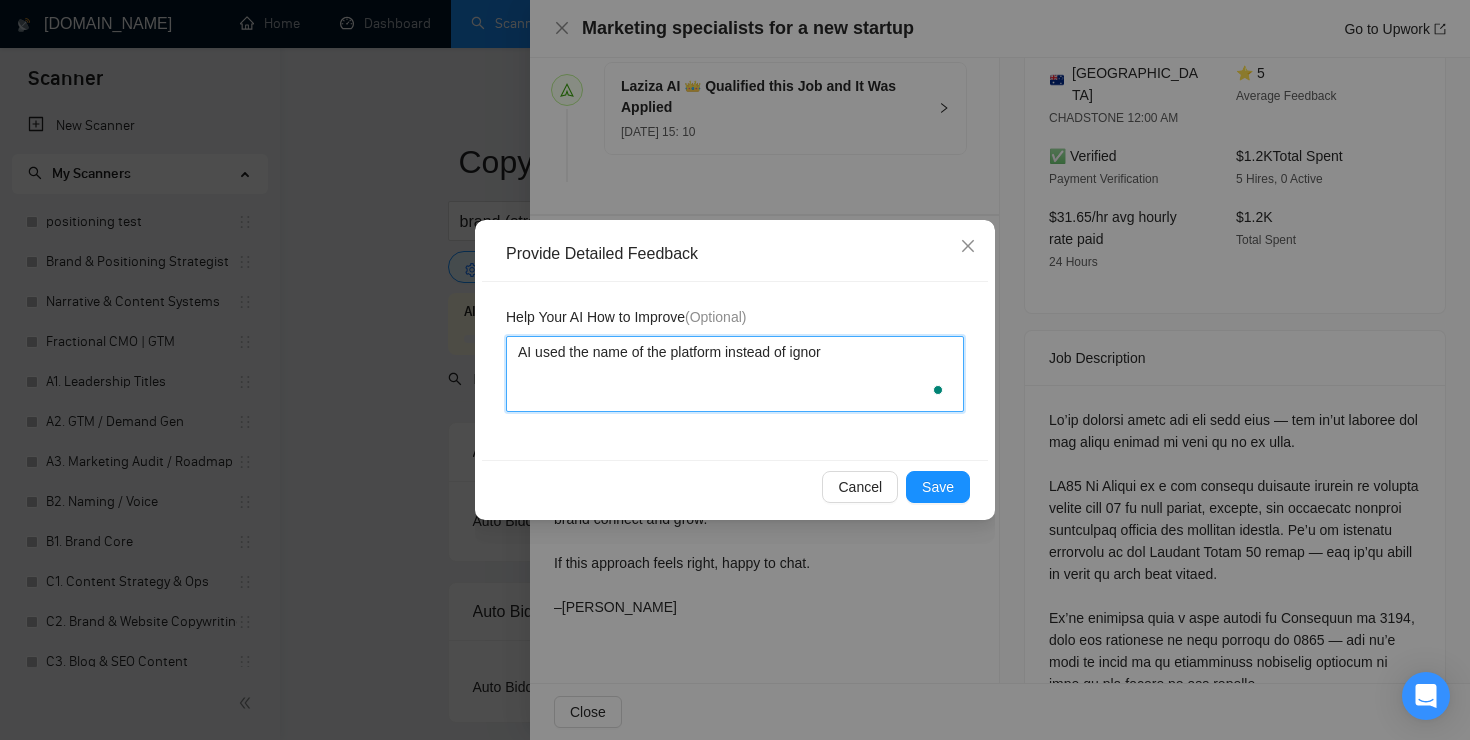 type 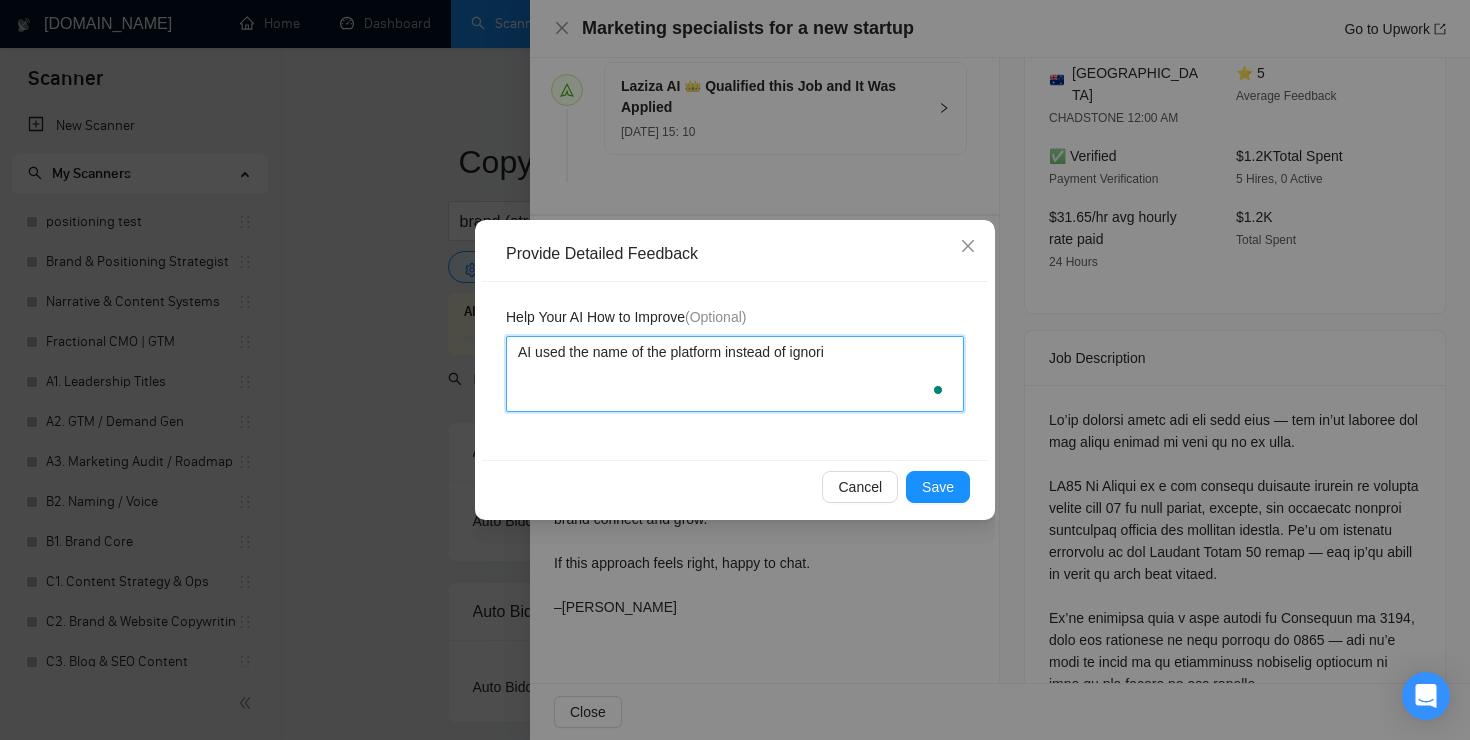 type 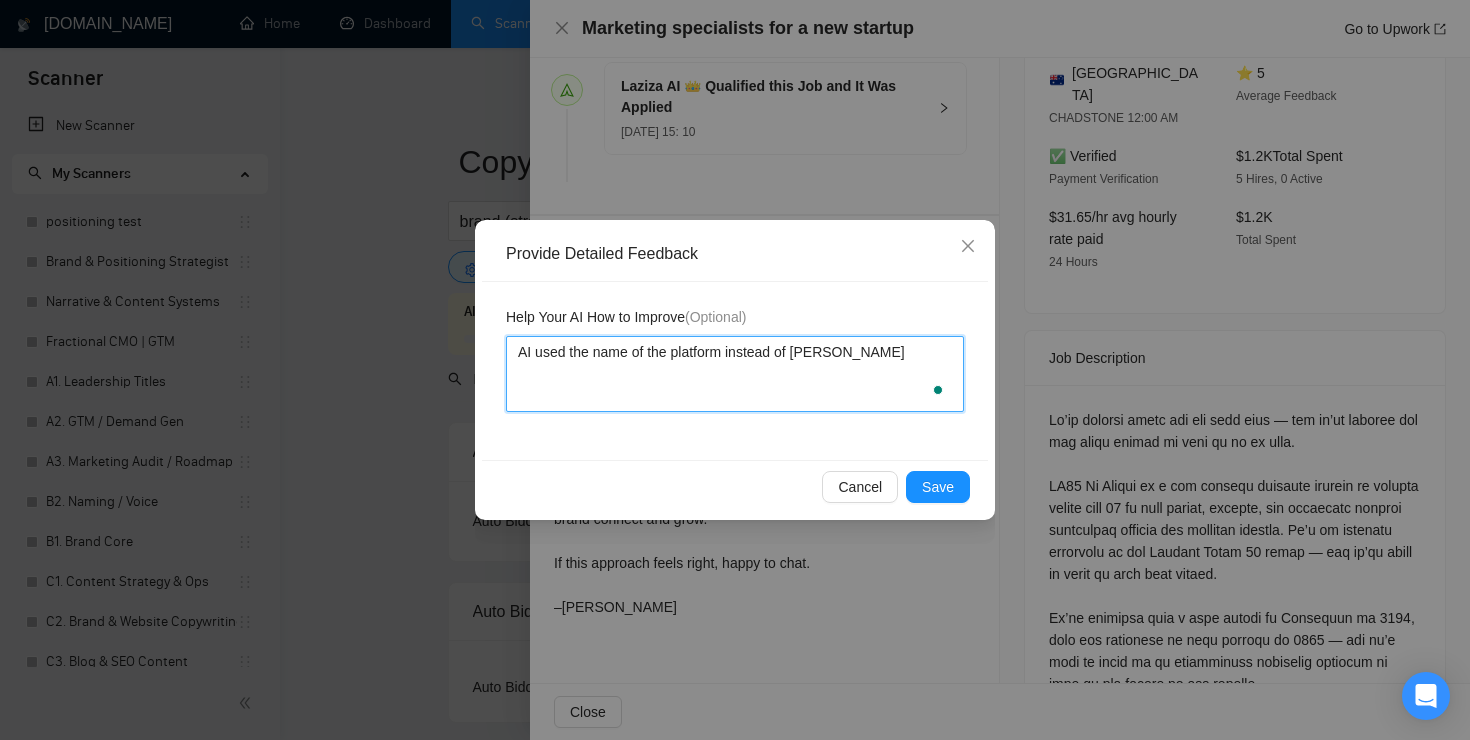 type 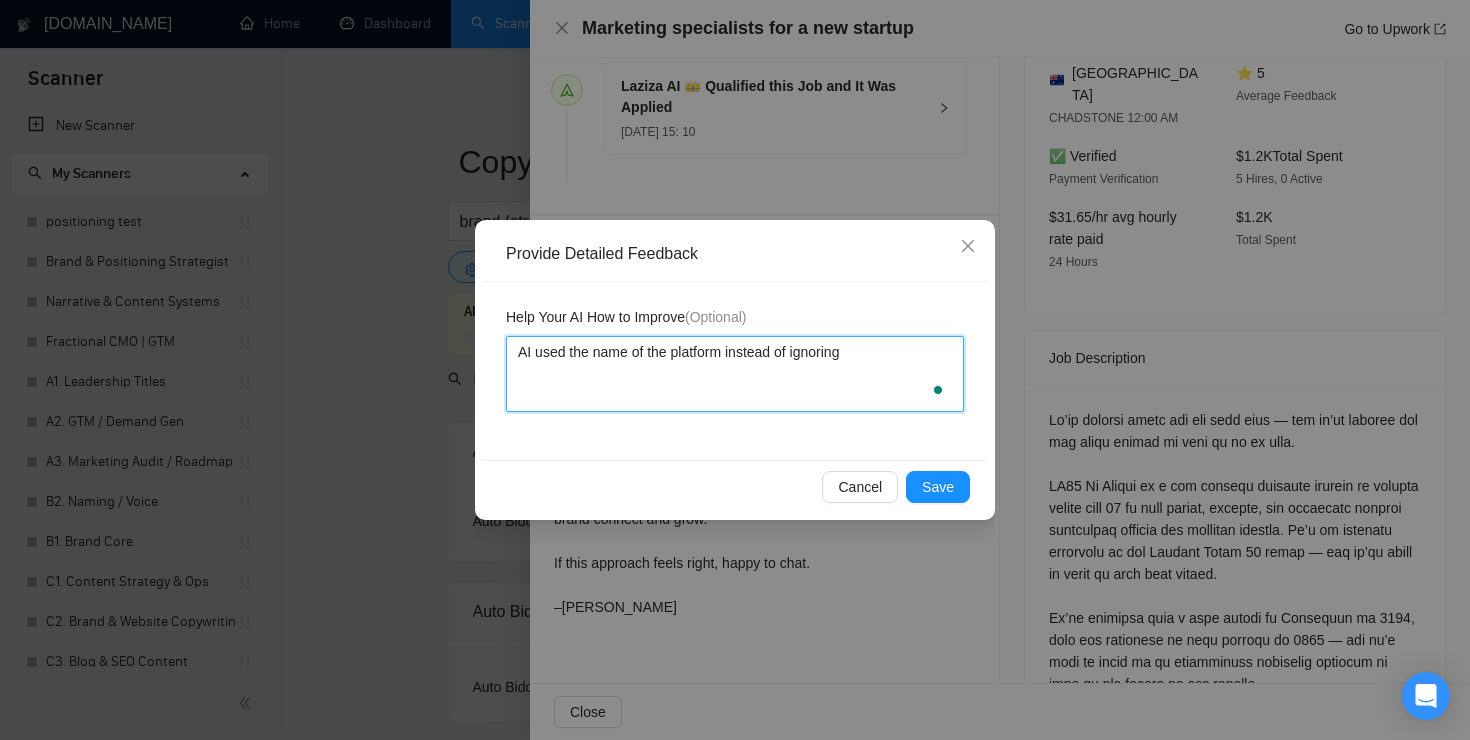 type 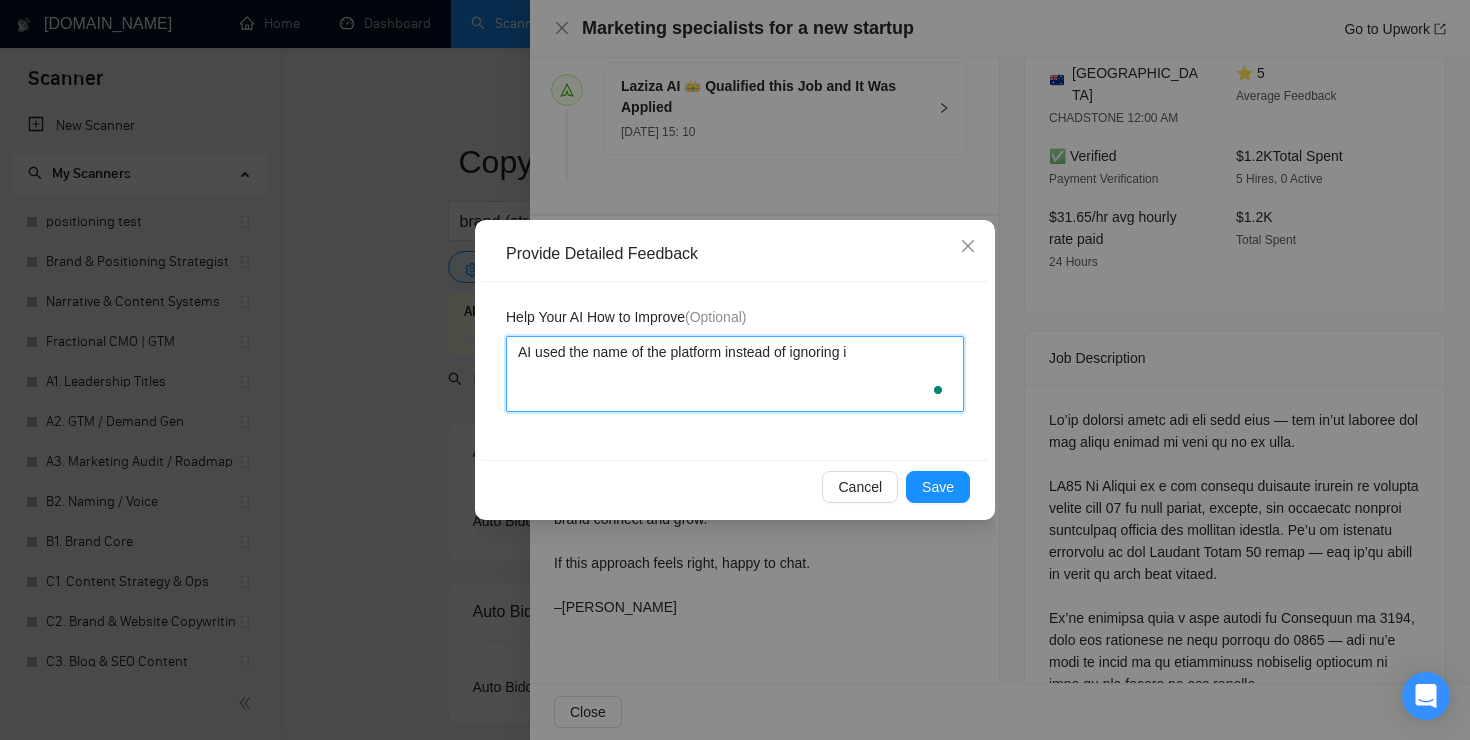 type 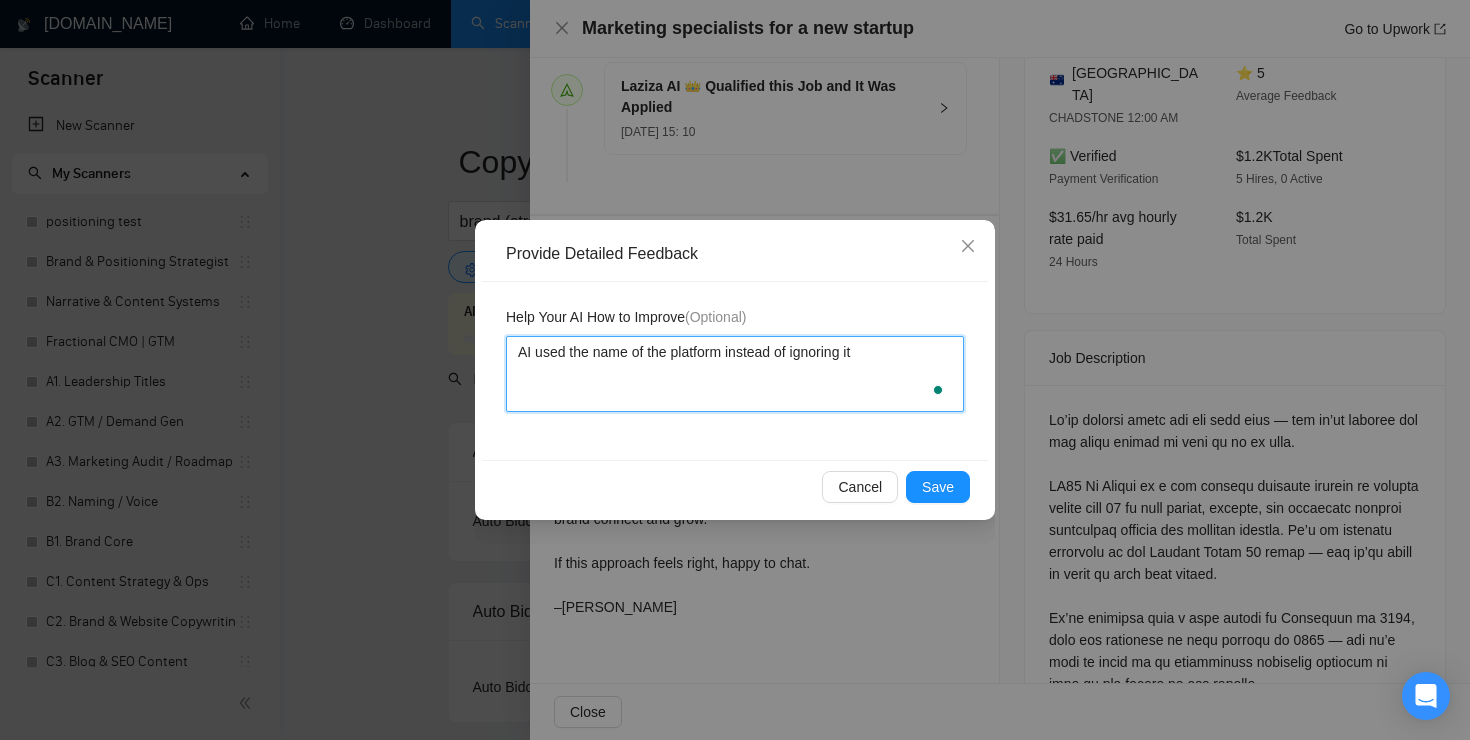 type 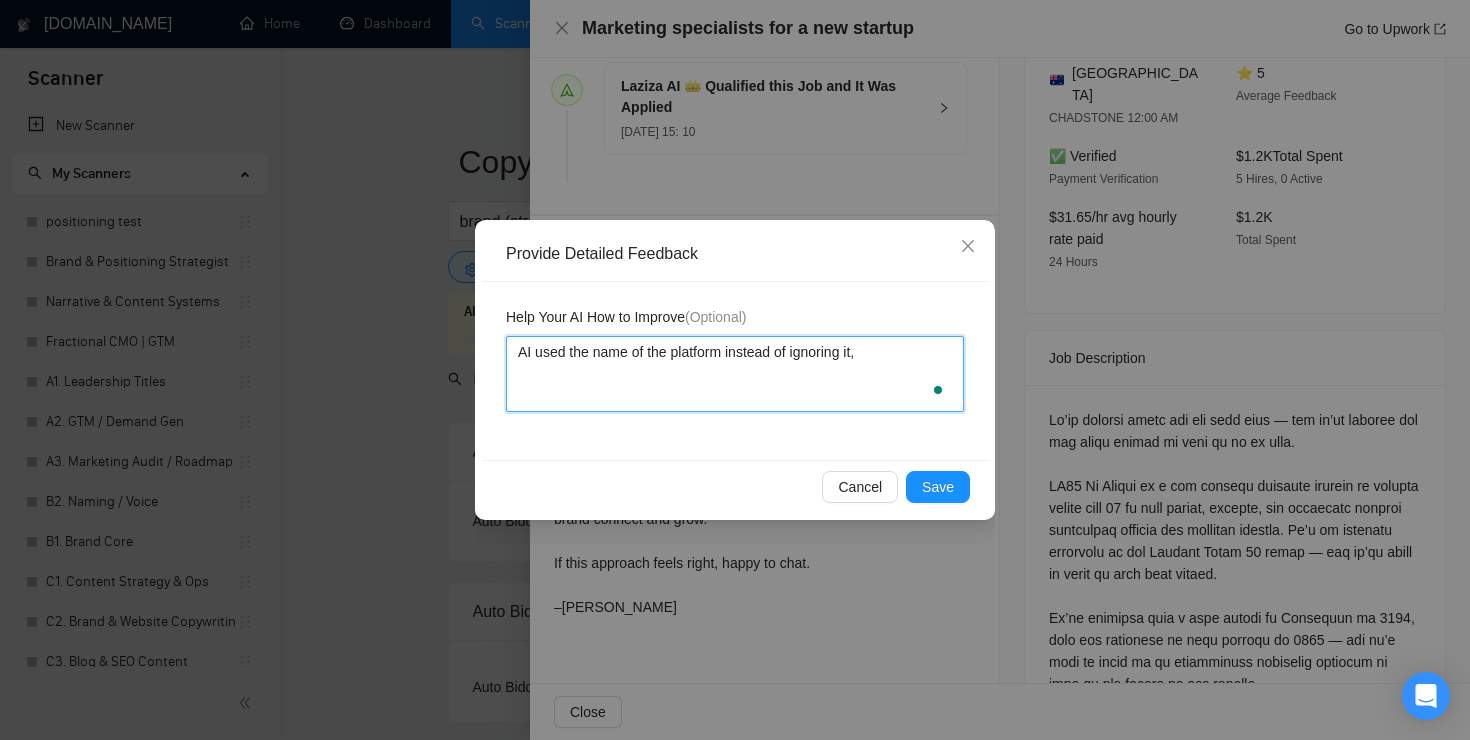 type 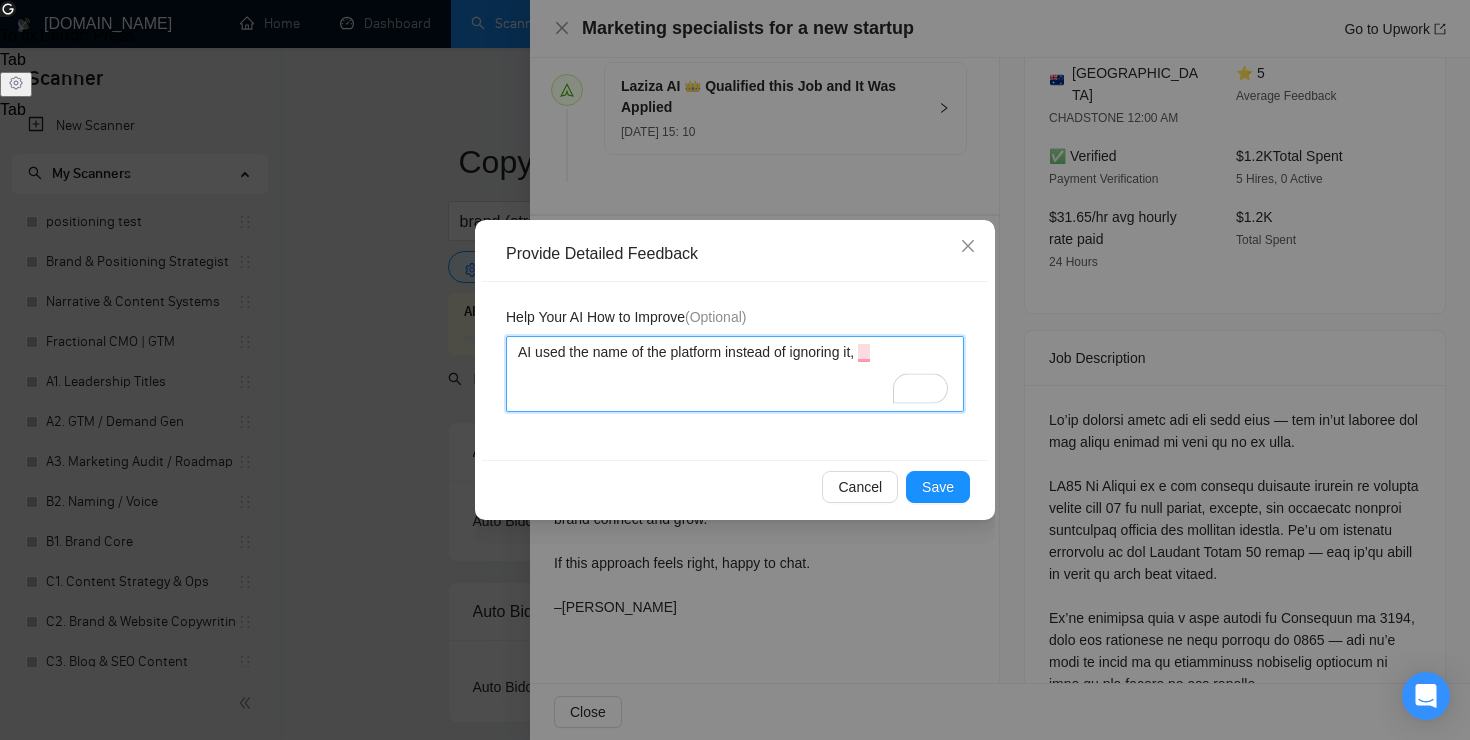 type 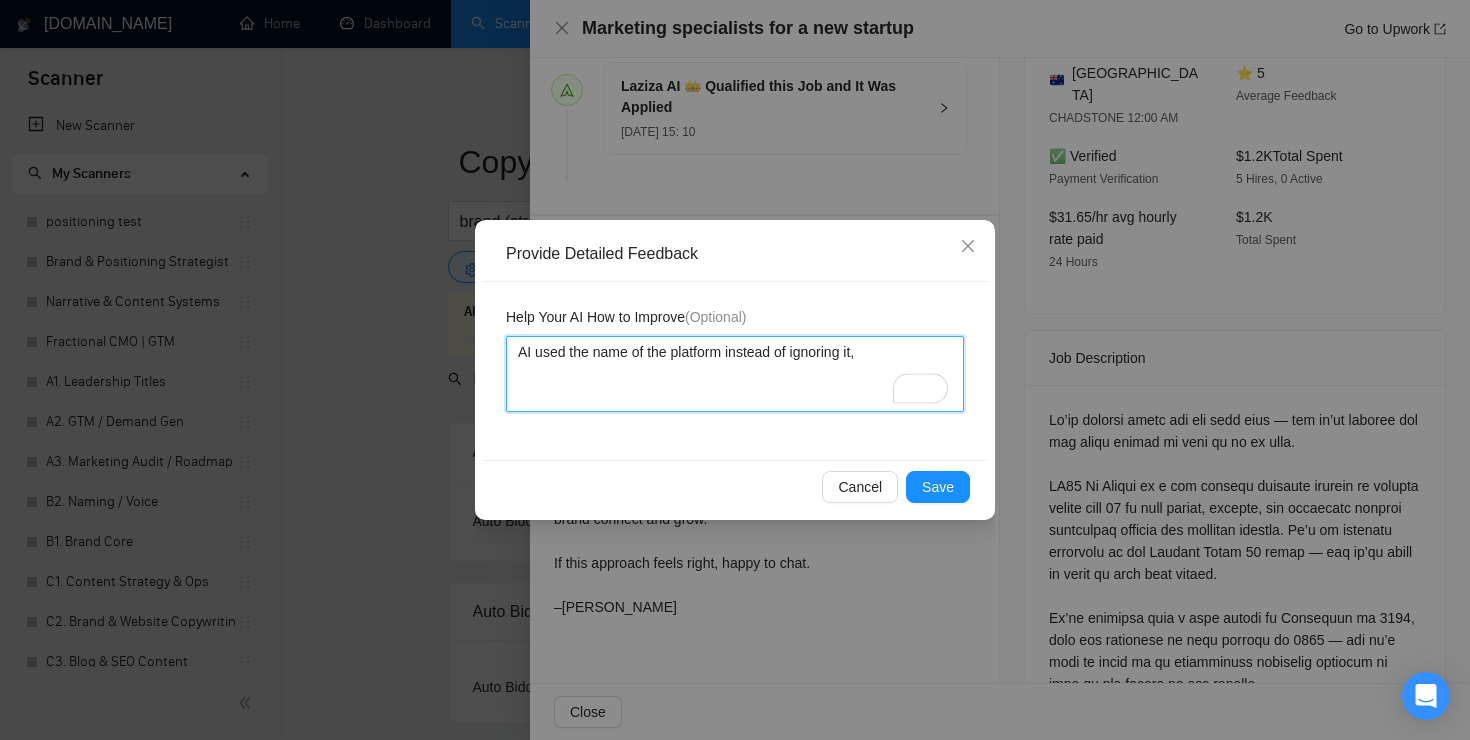 type 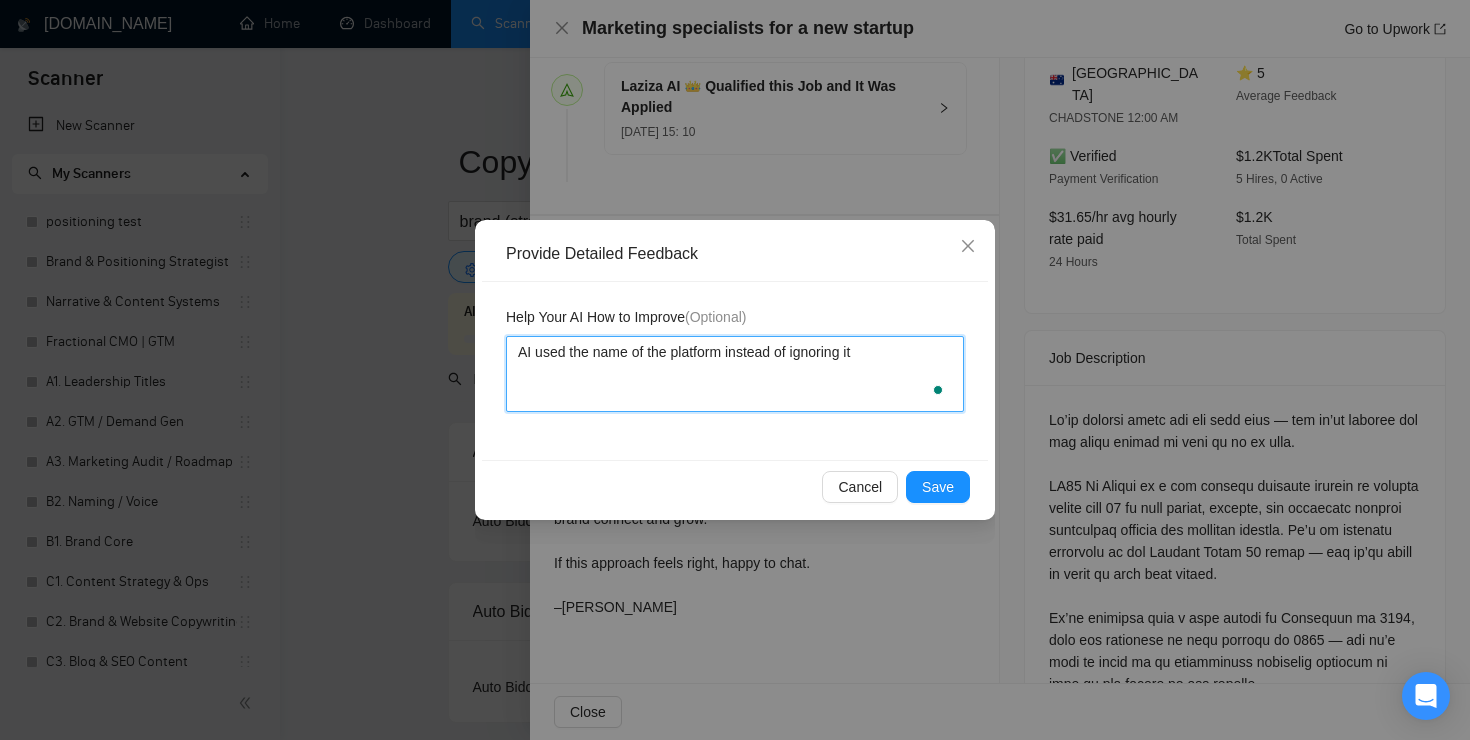 type 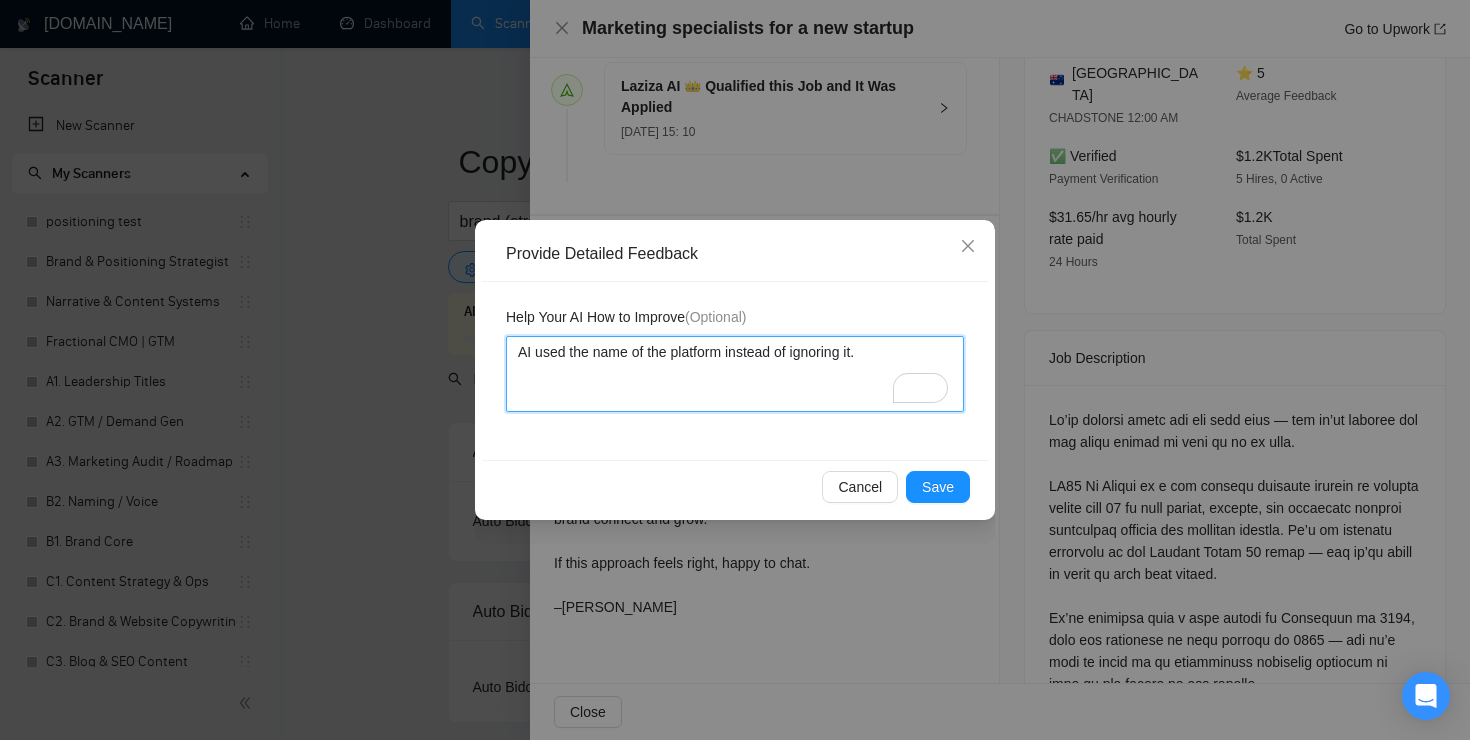 drag, startPoint x: 892, startPoint y: 351, endPoint x: 740, endPoint y: 363, distance: 152.47295 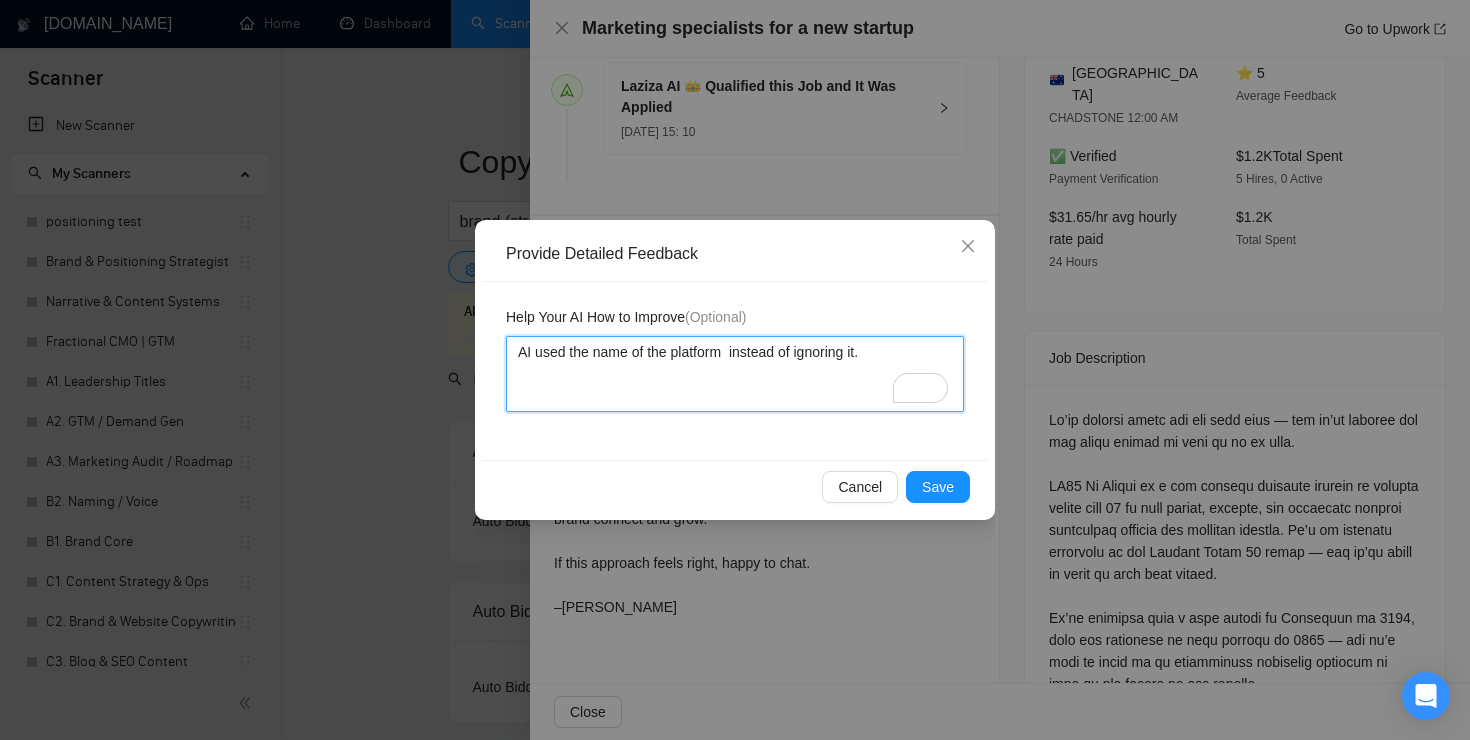type 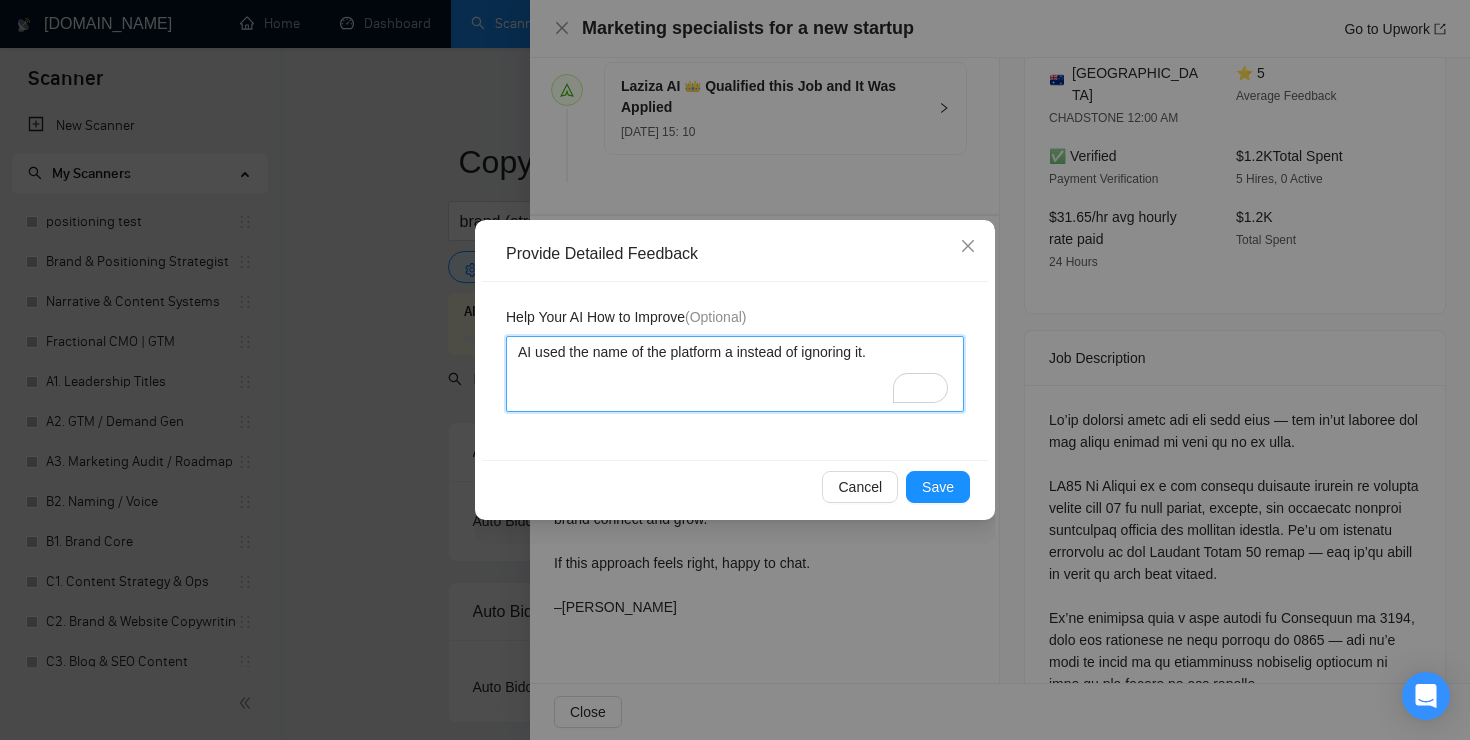 type 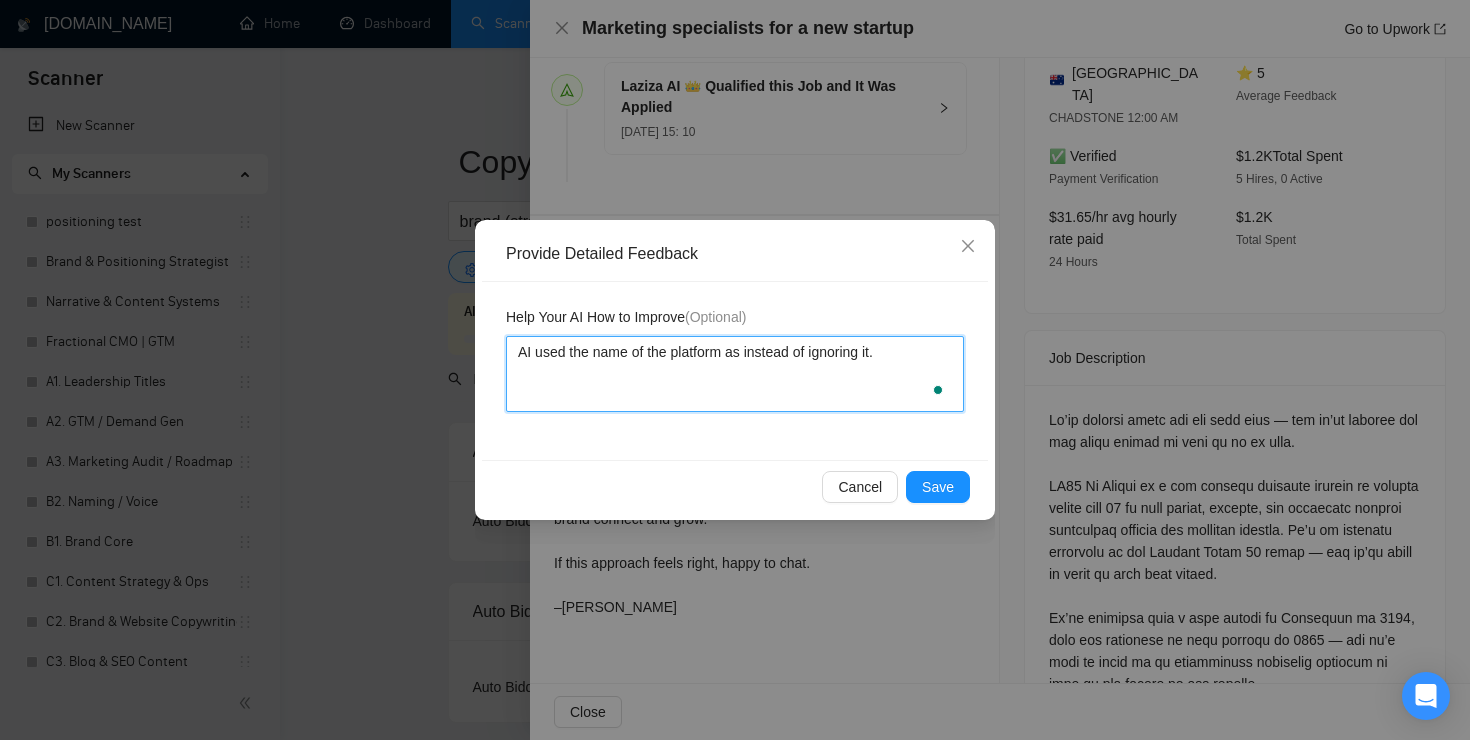 type 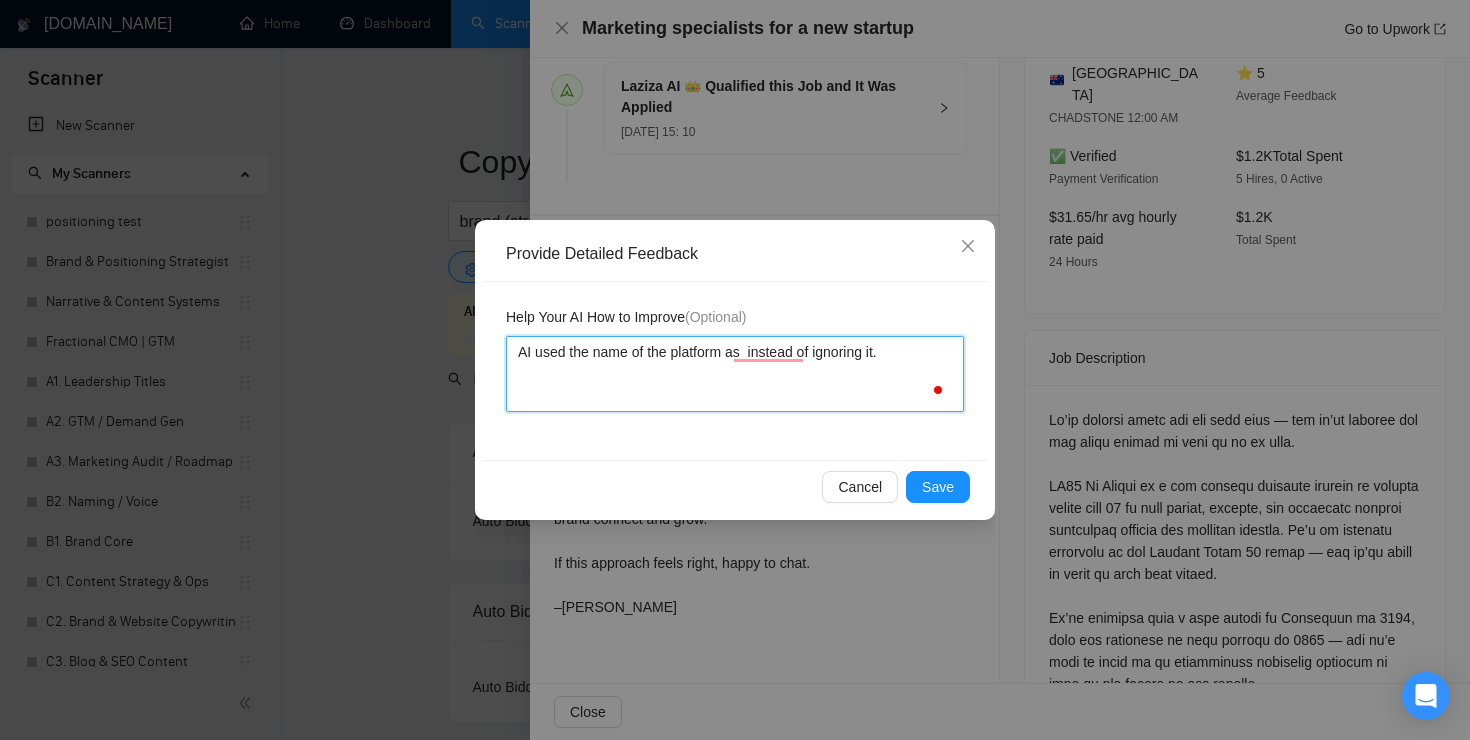 type 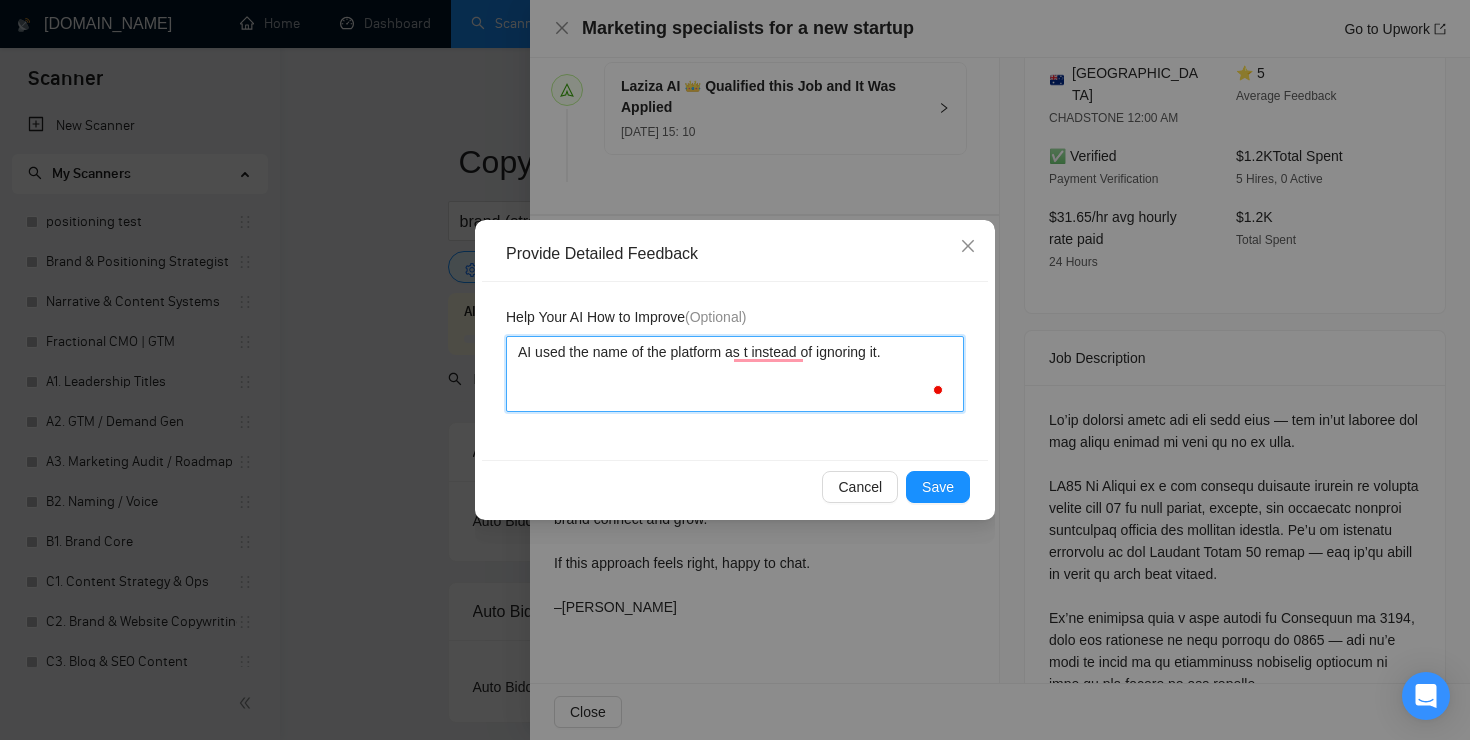 type 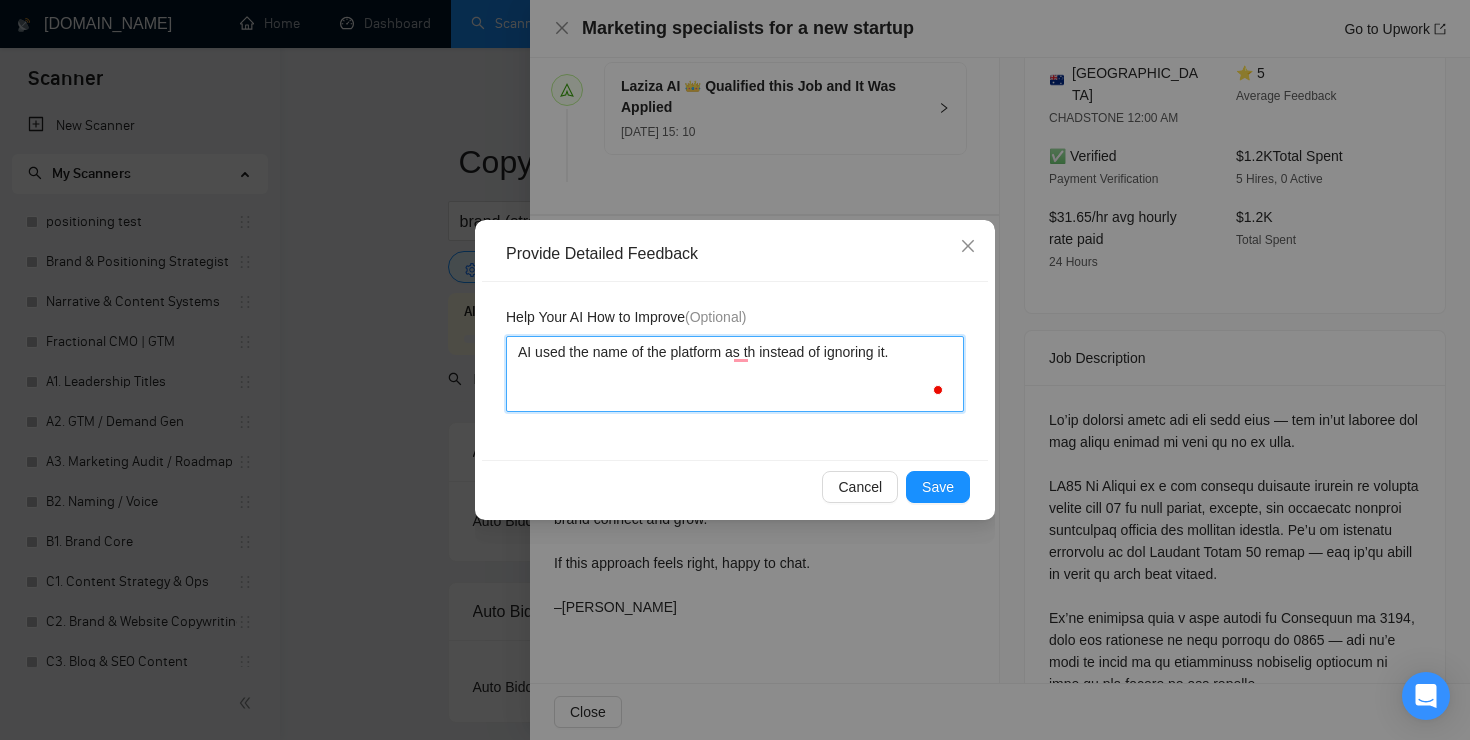 type 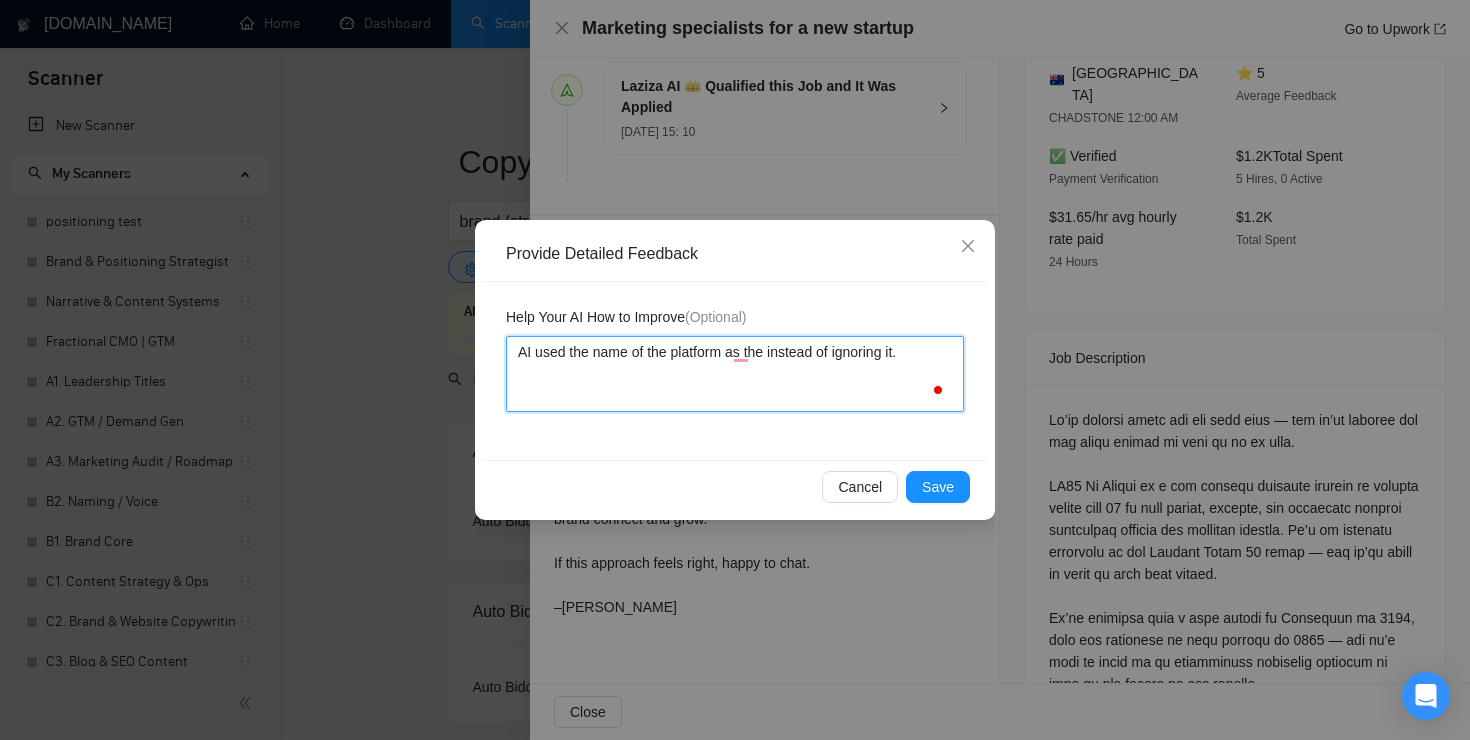 type 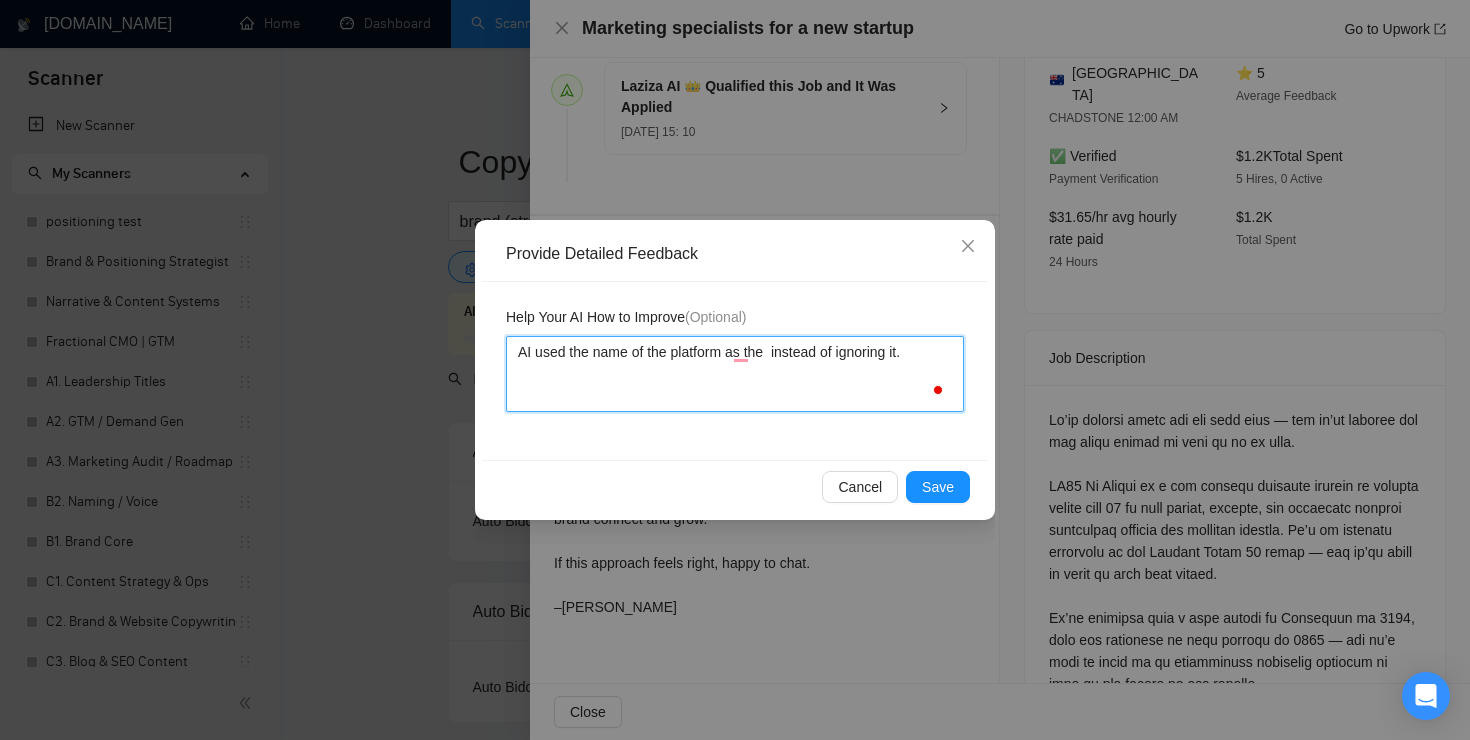 type 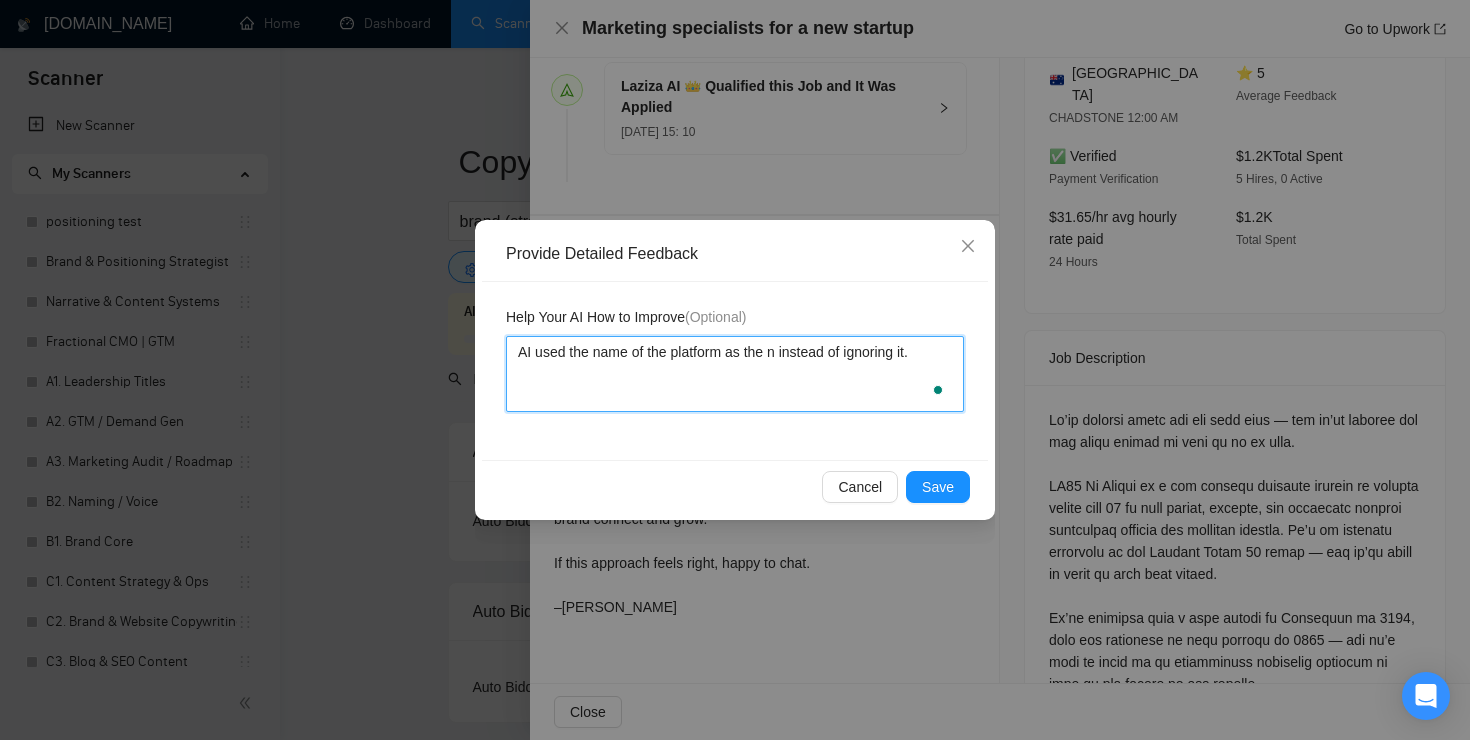 type 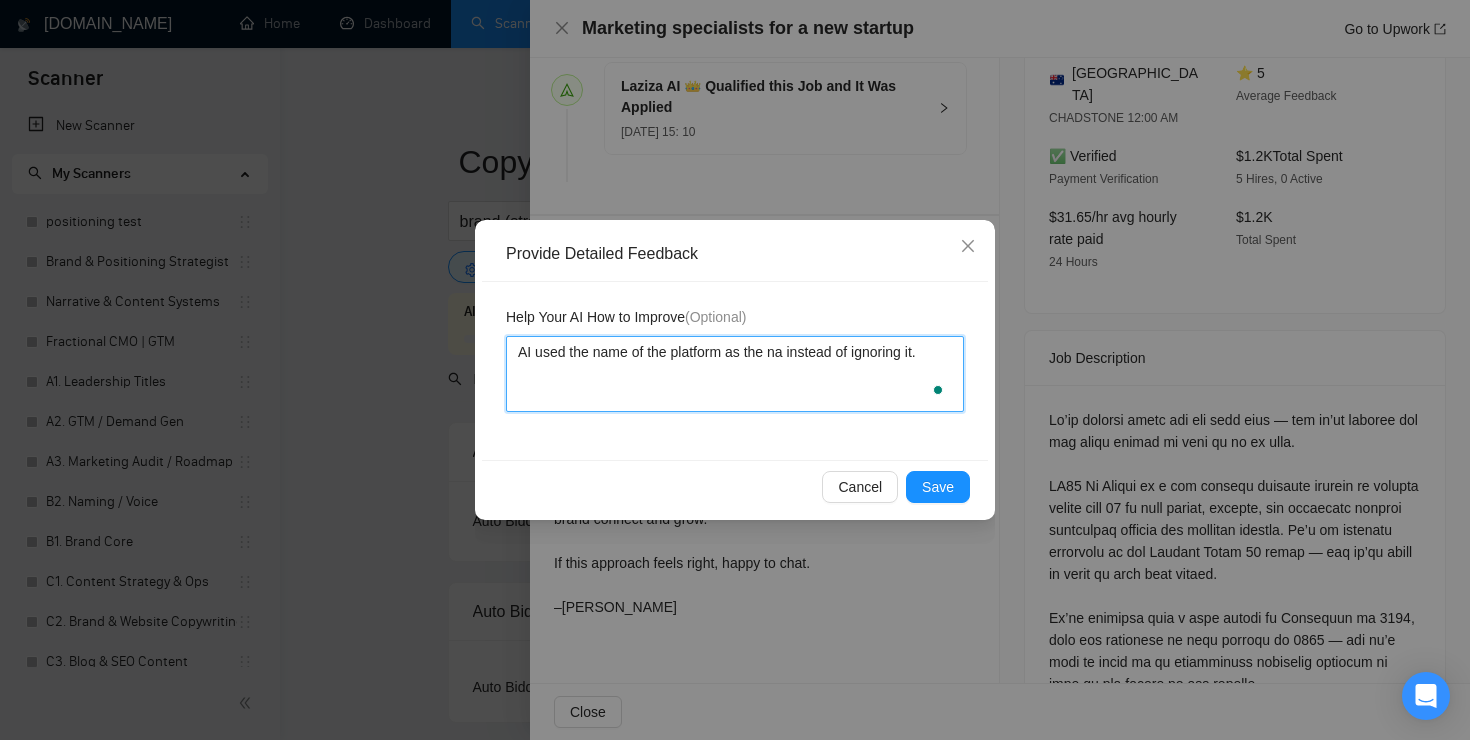 type 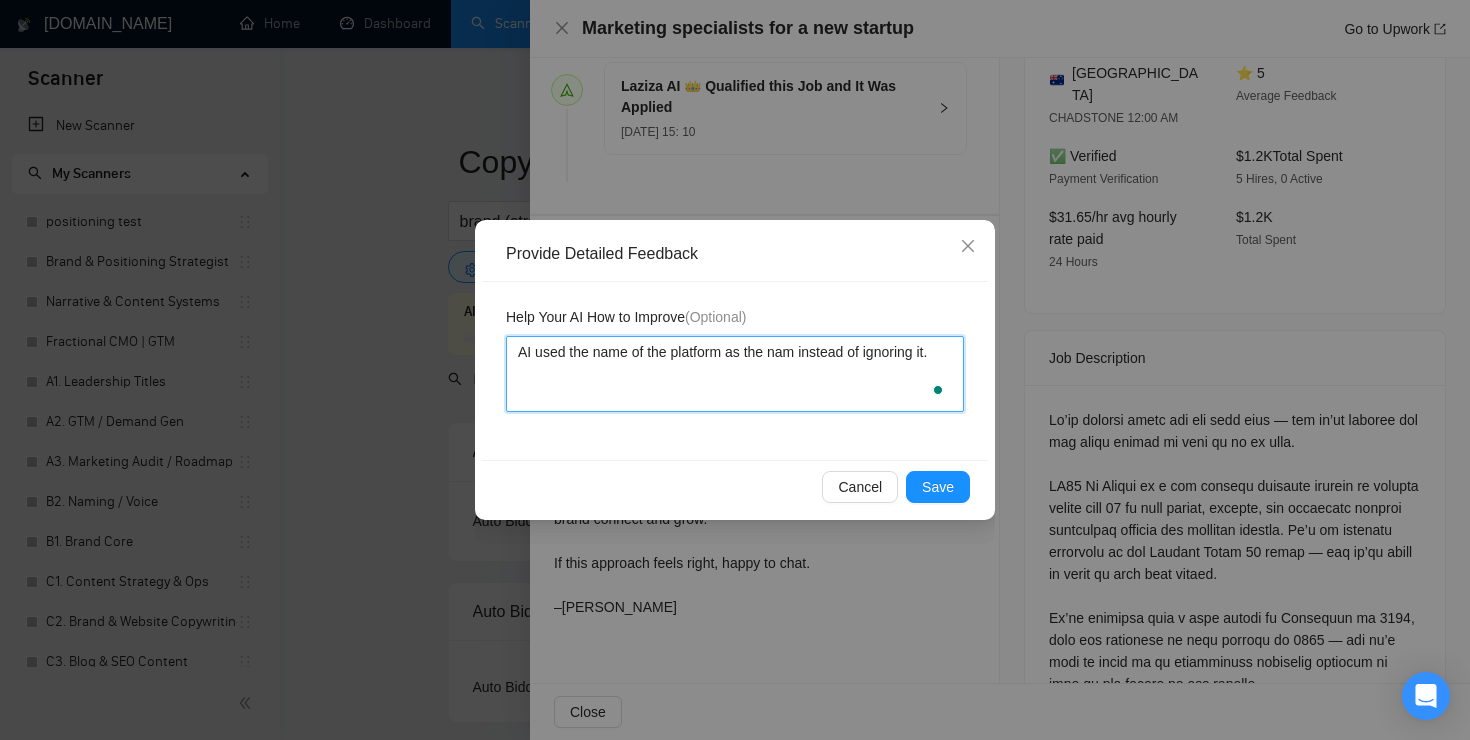 type 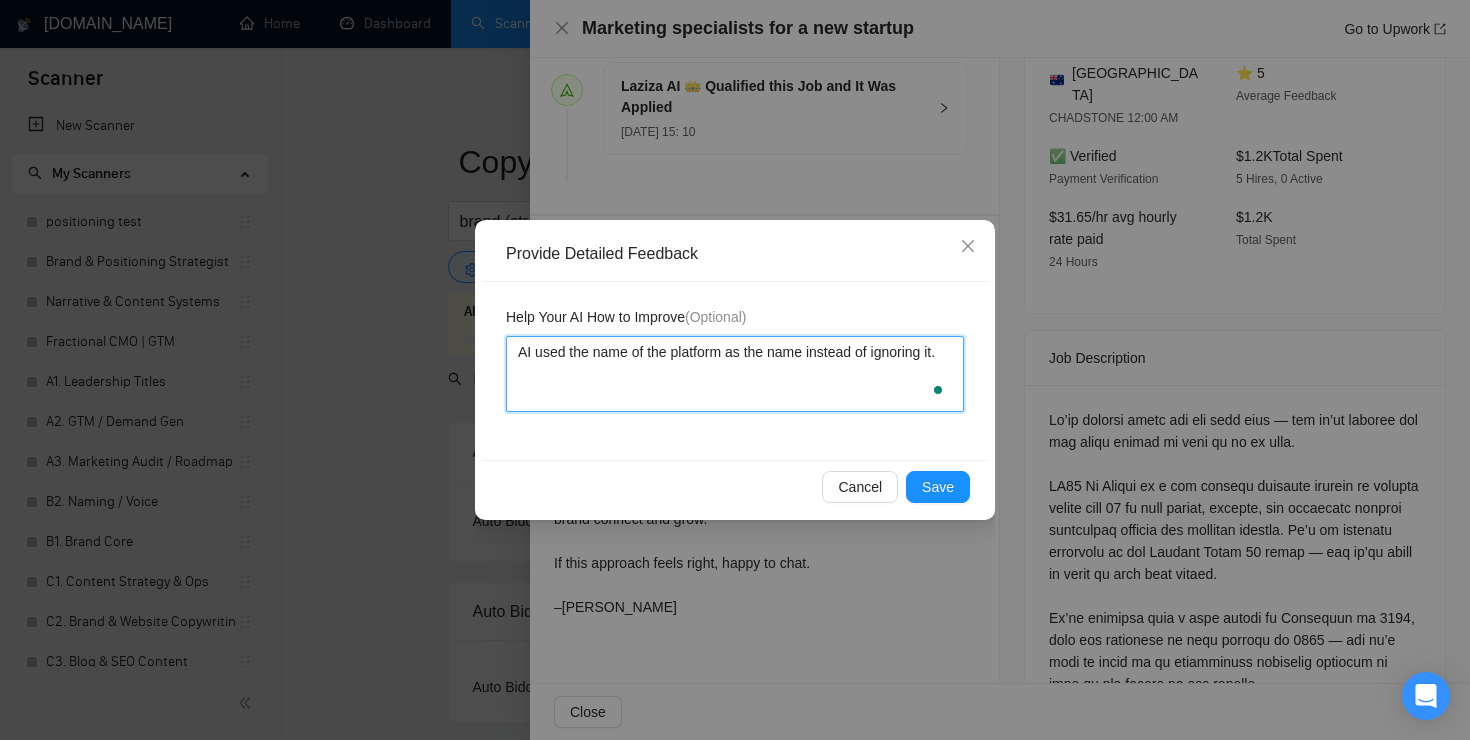 type 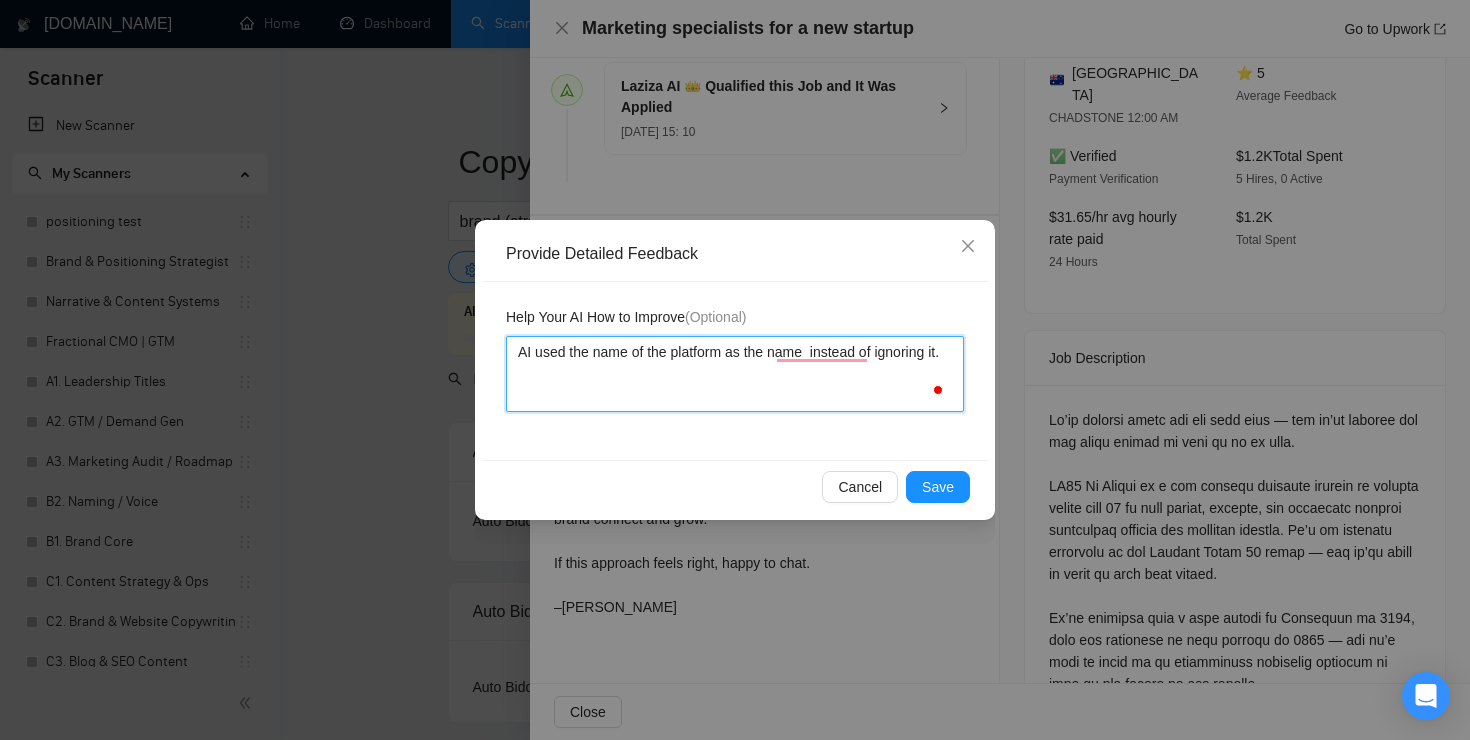type 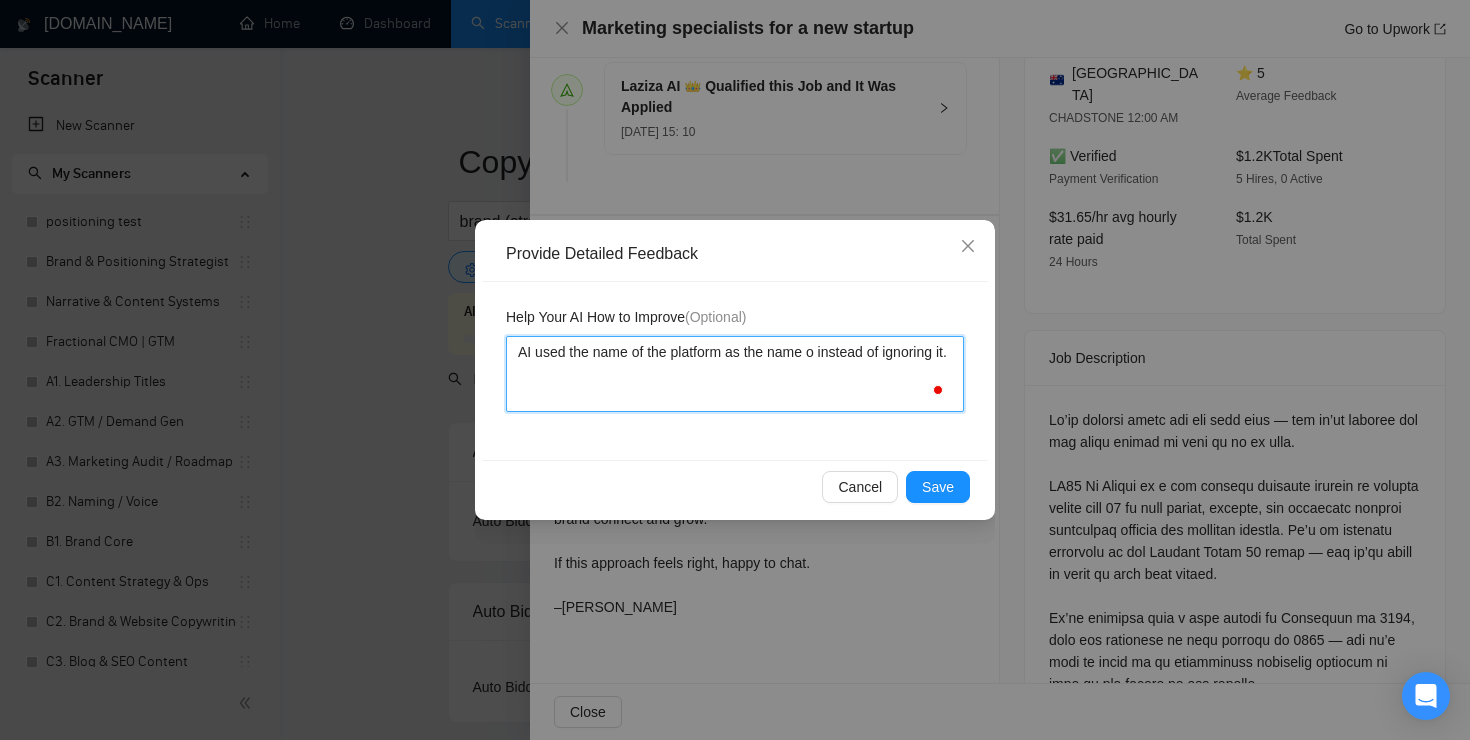 type 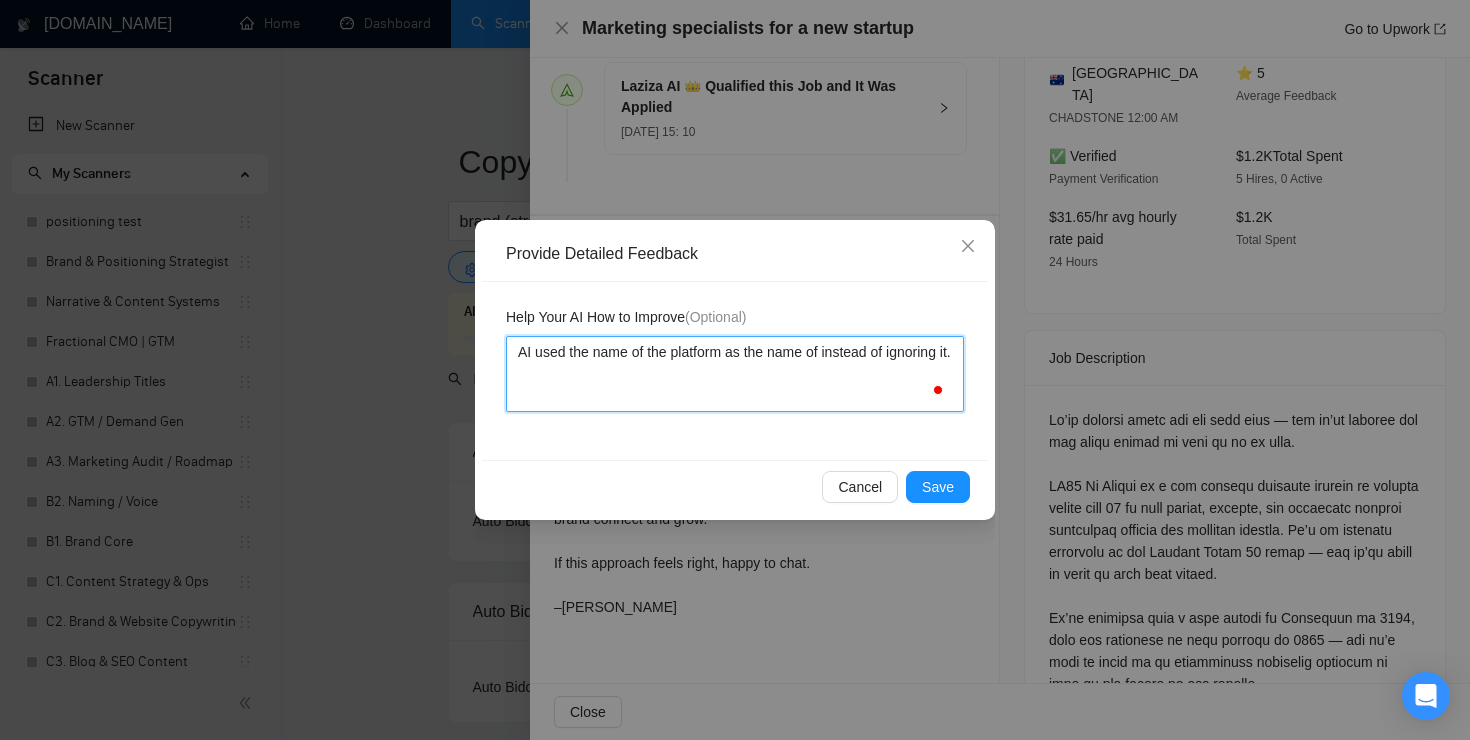 type 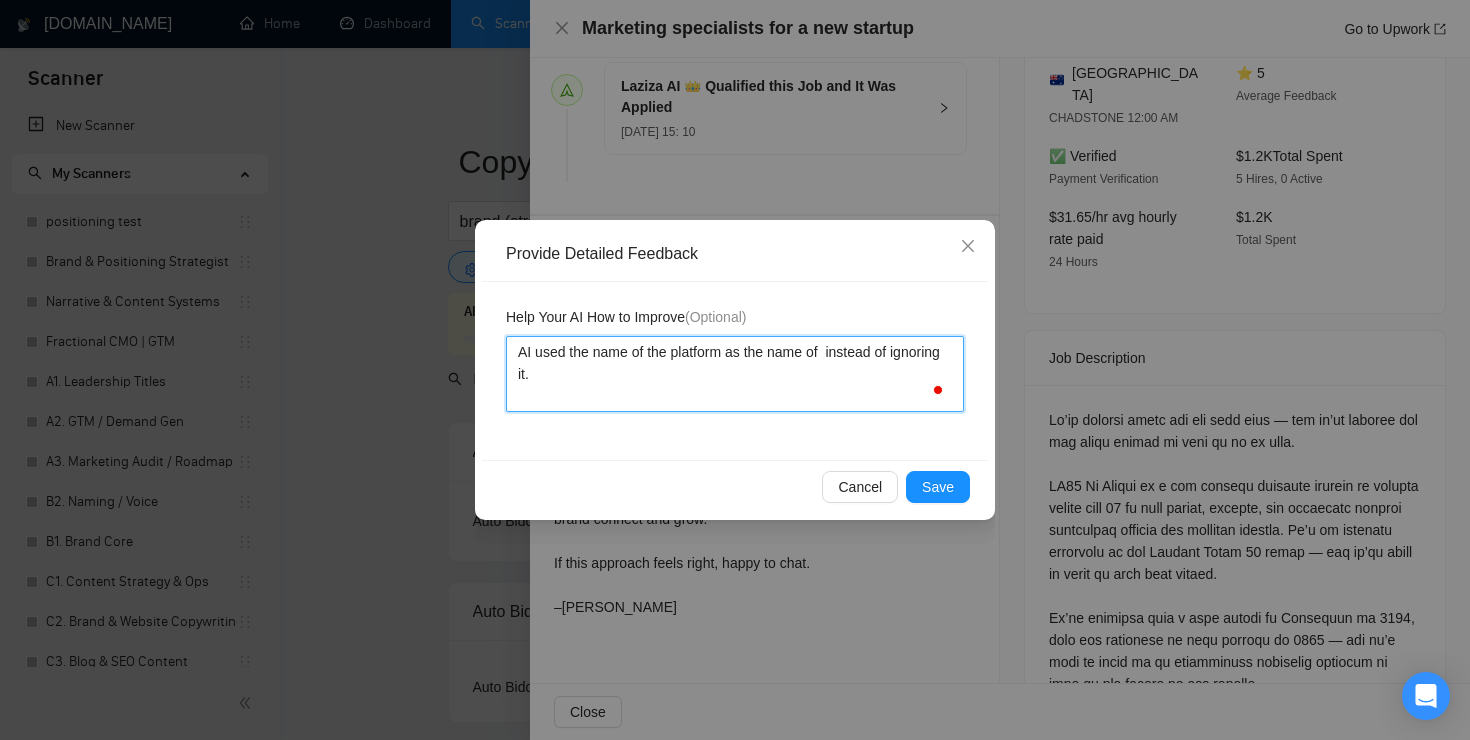 type 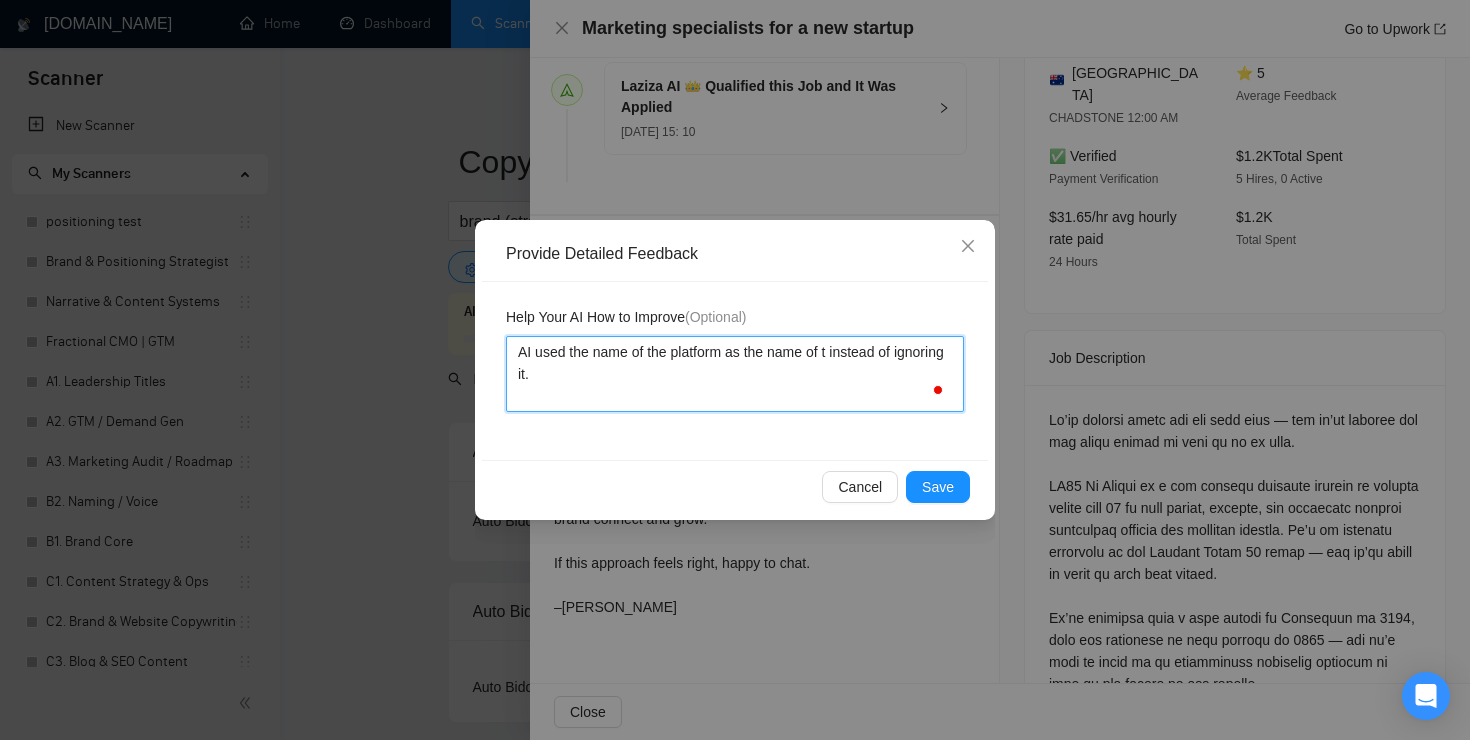 type 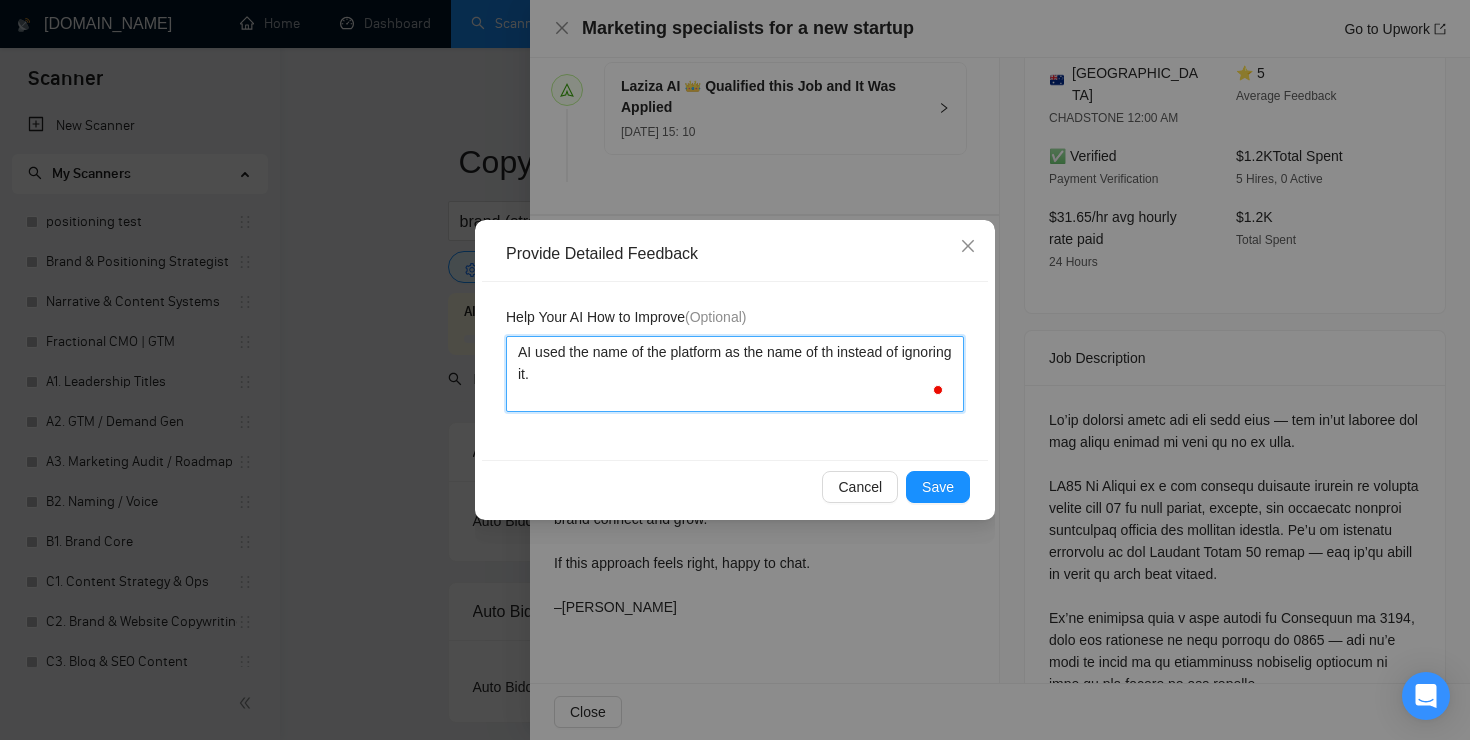 type 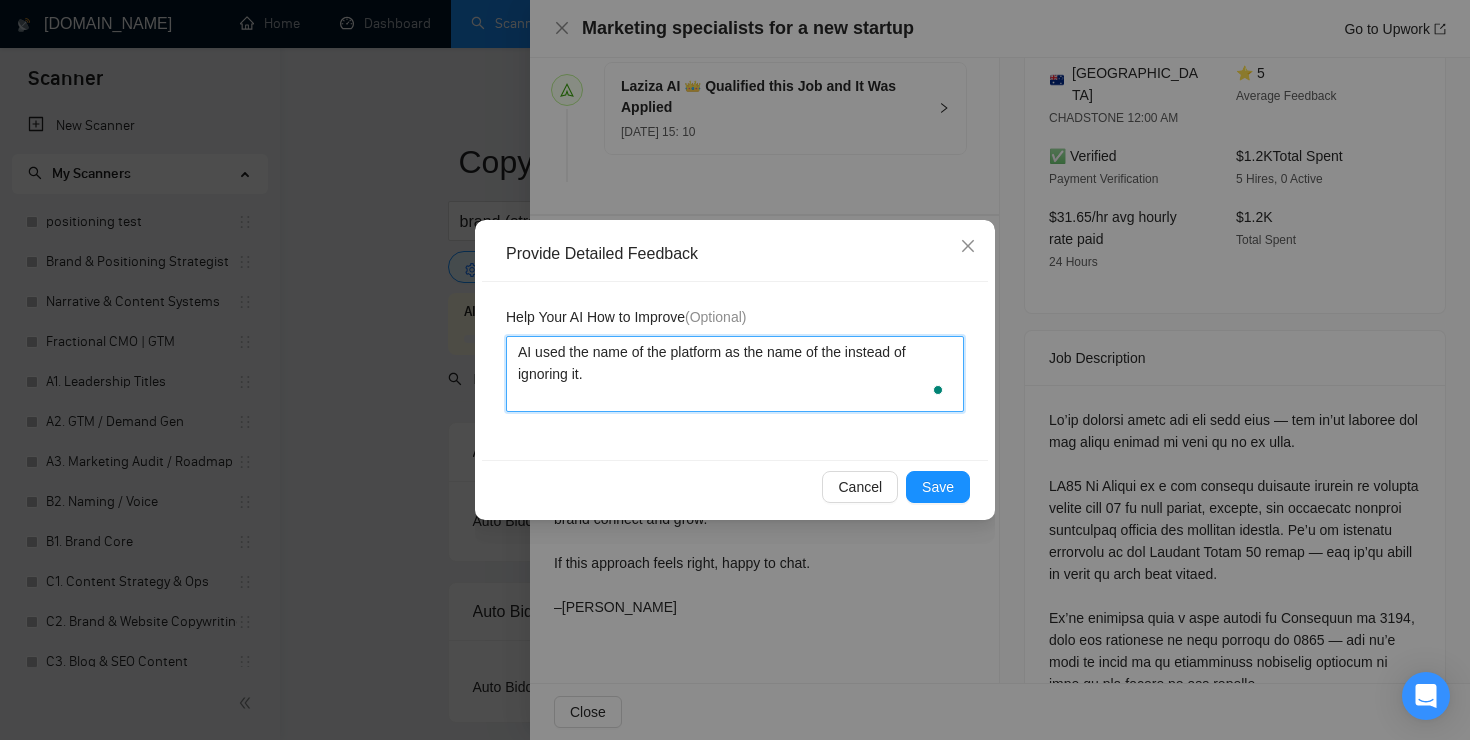 type 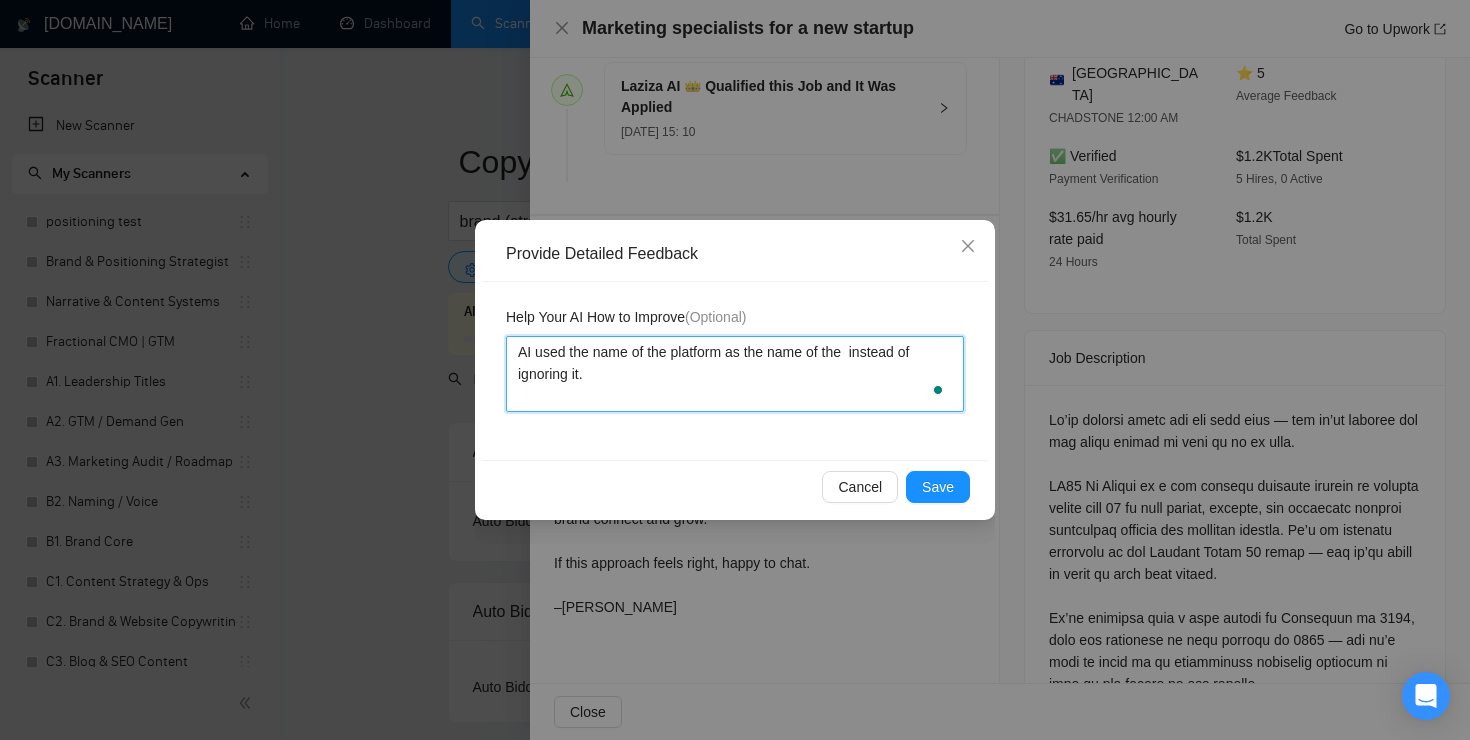 type 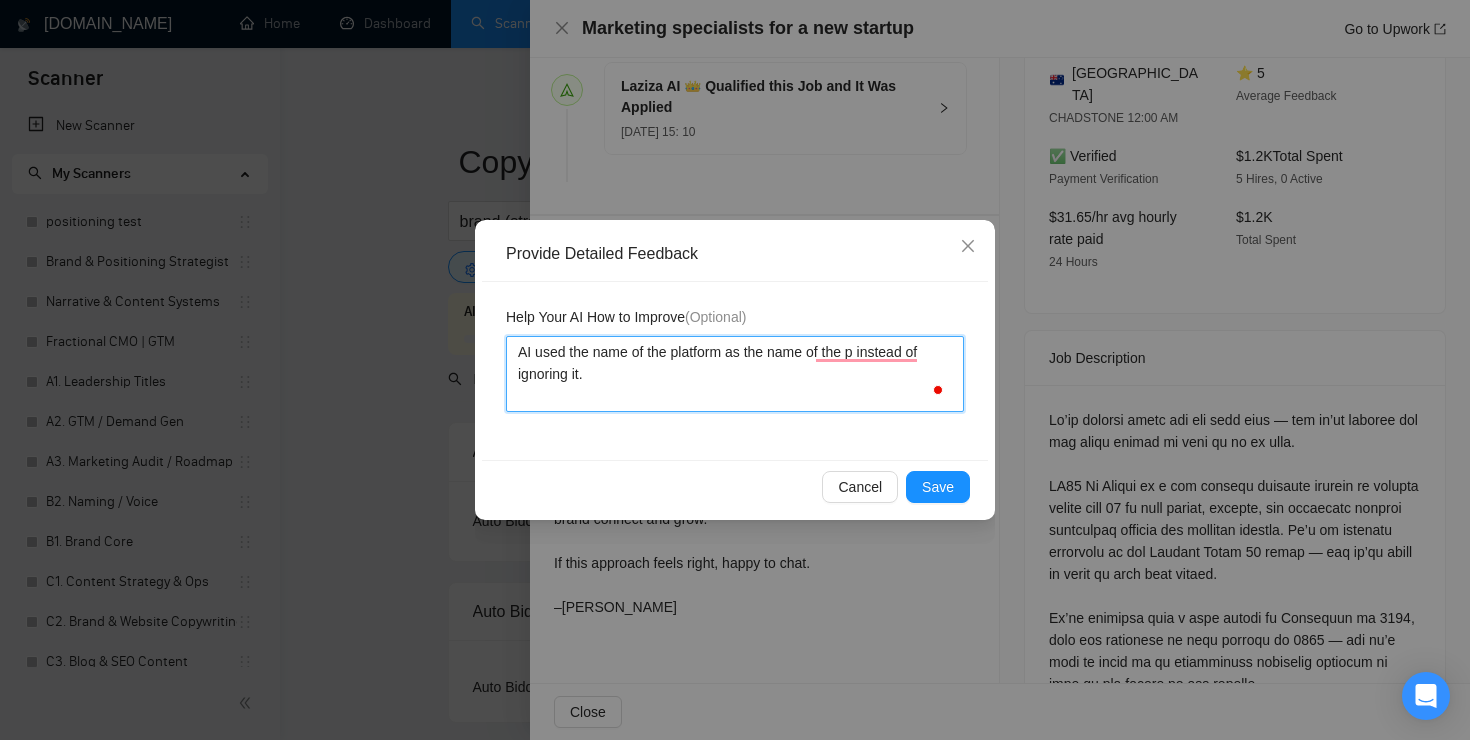 type 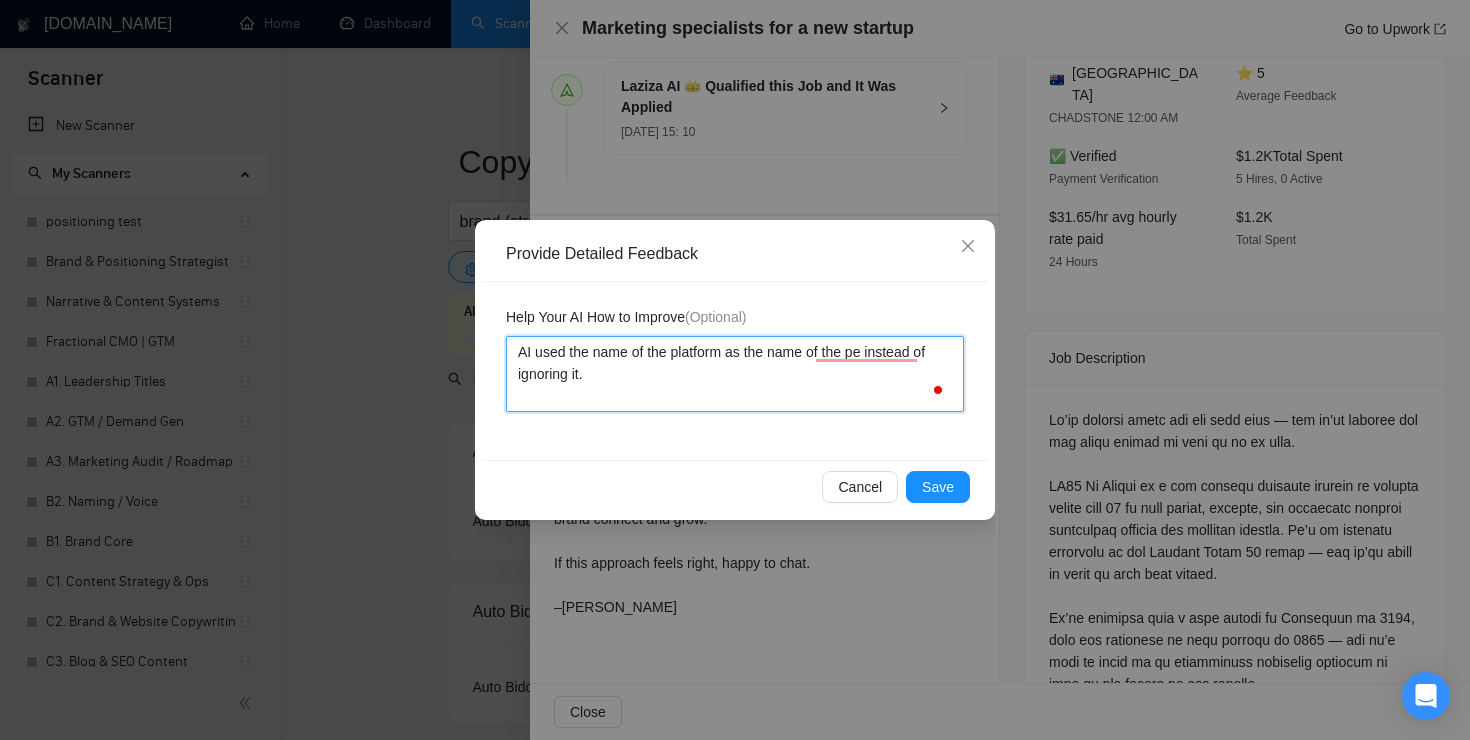 type 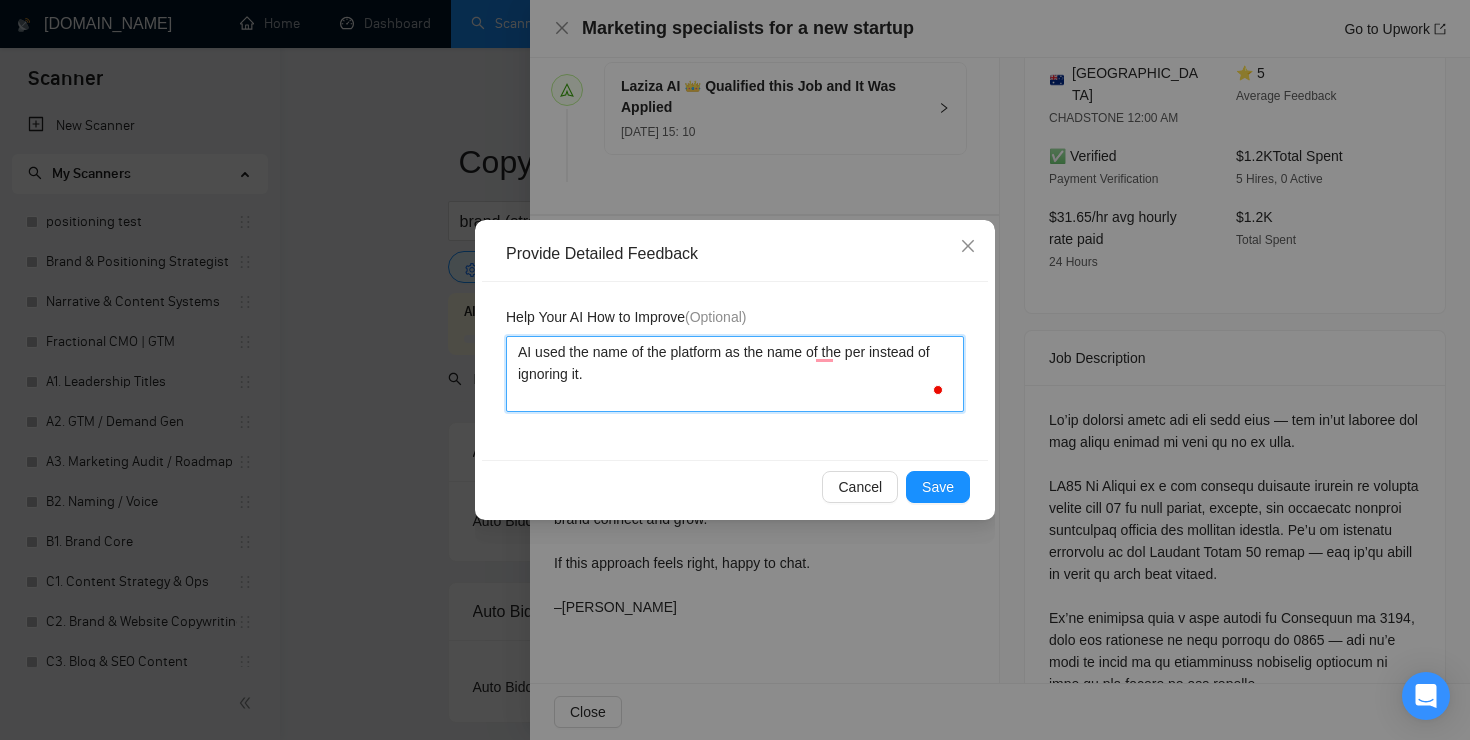 type 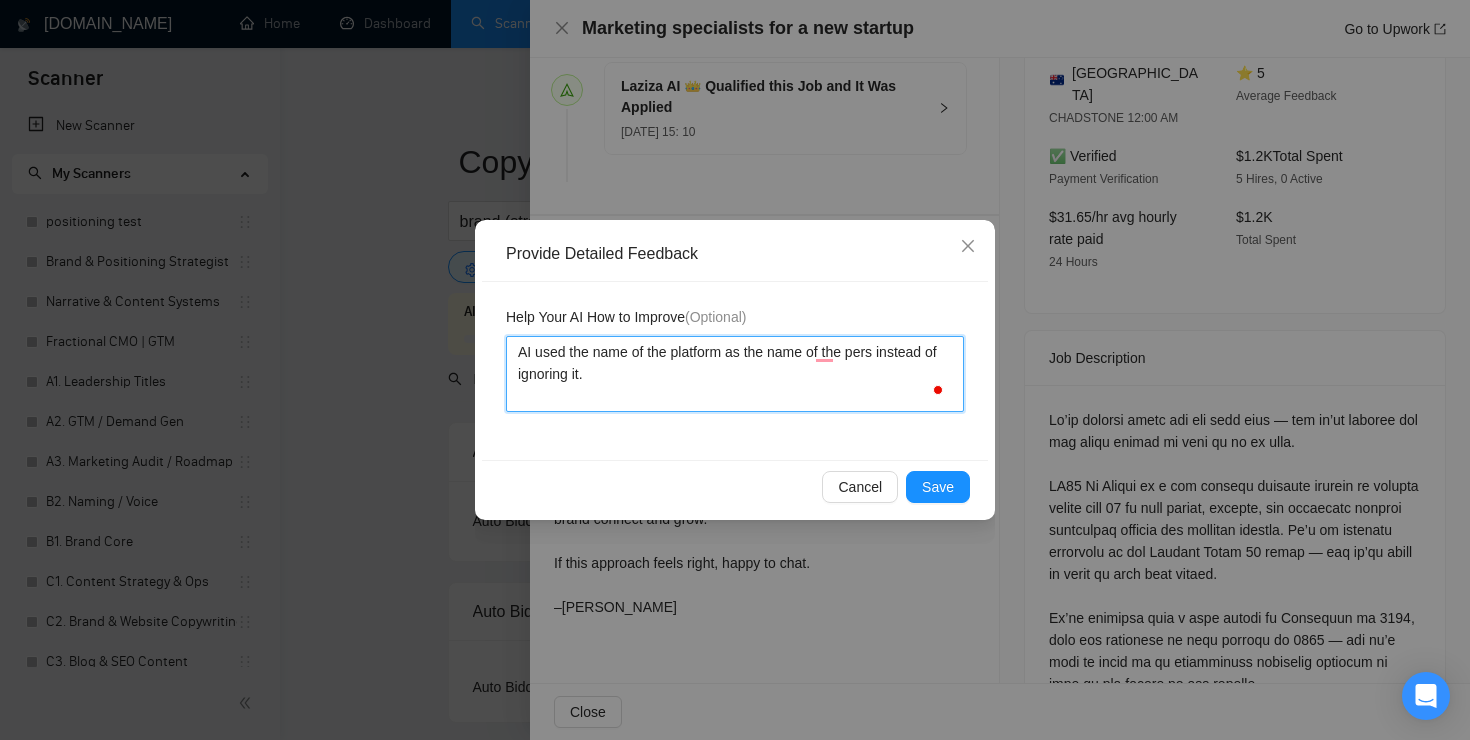 type on "AI used the name of the platform as the name of the perso instead of ignoring it." 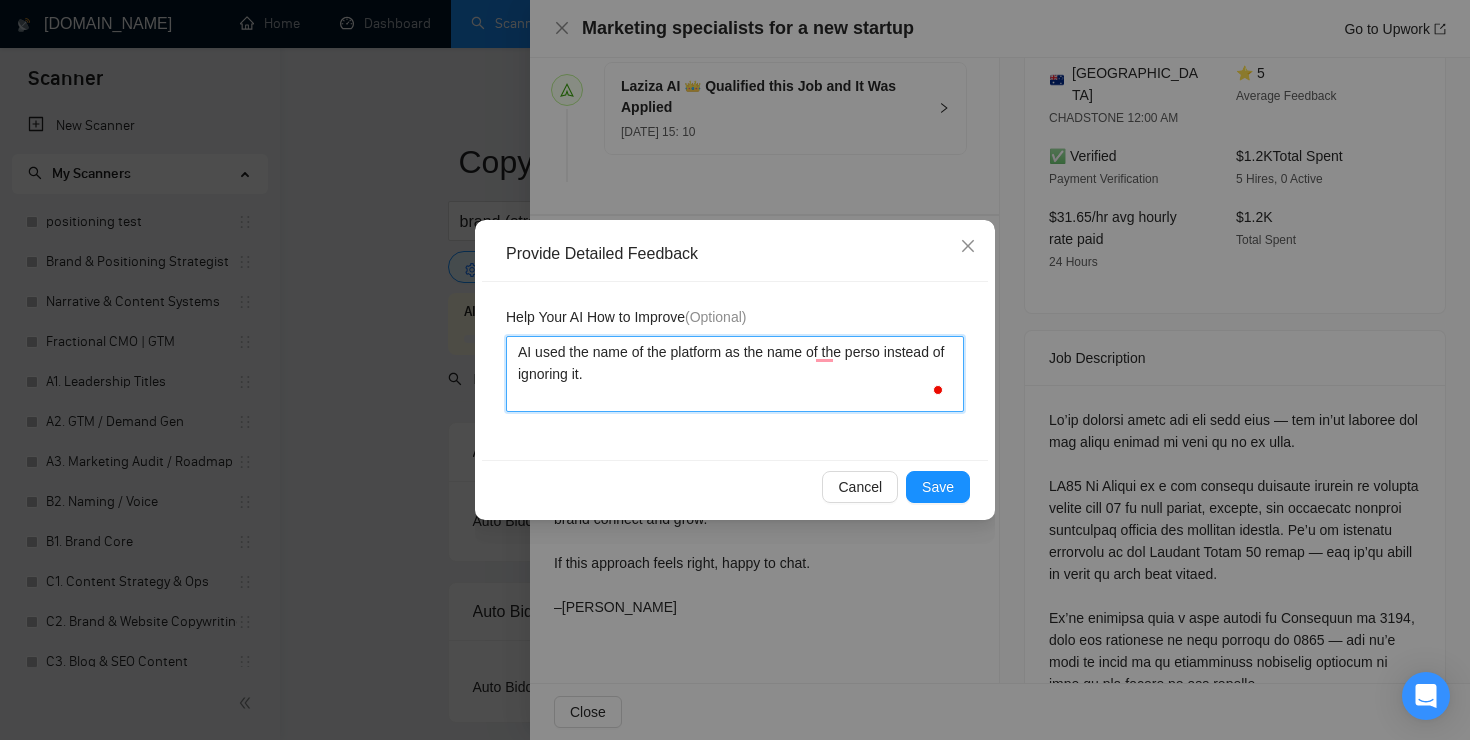 type 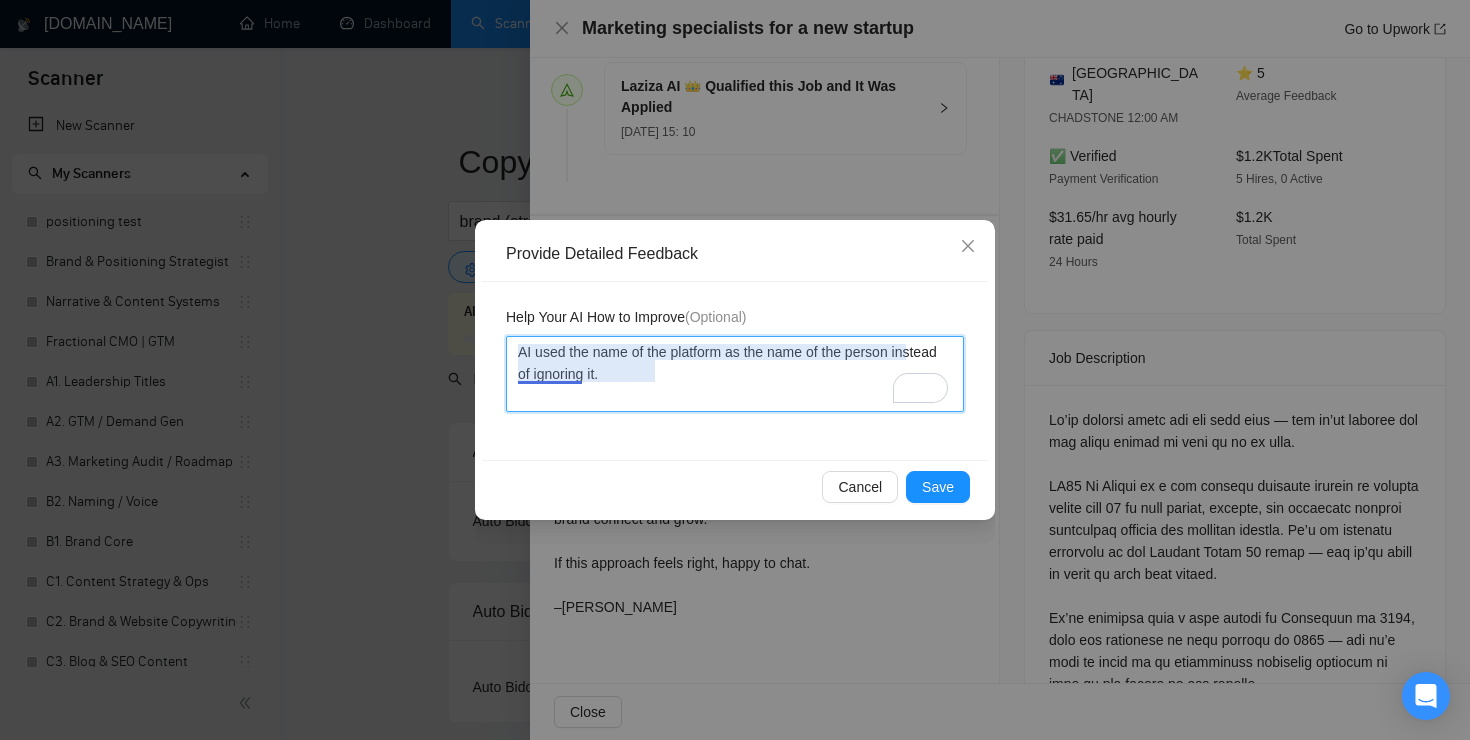 drag, startPoint x: 660, startPoint y: 375, endPoint x: 527, endPoint y: 372, distance: 133.03383 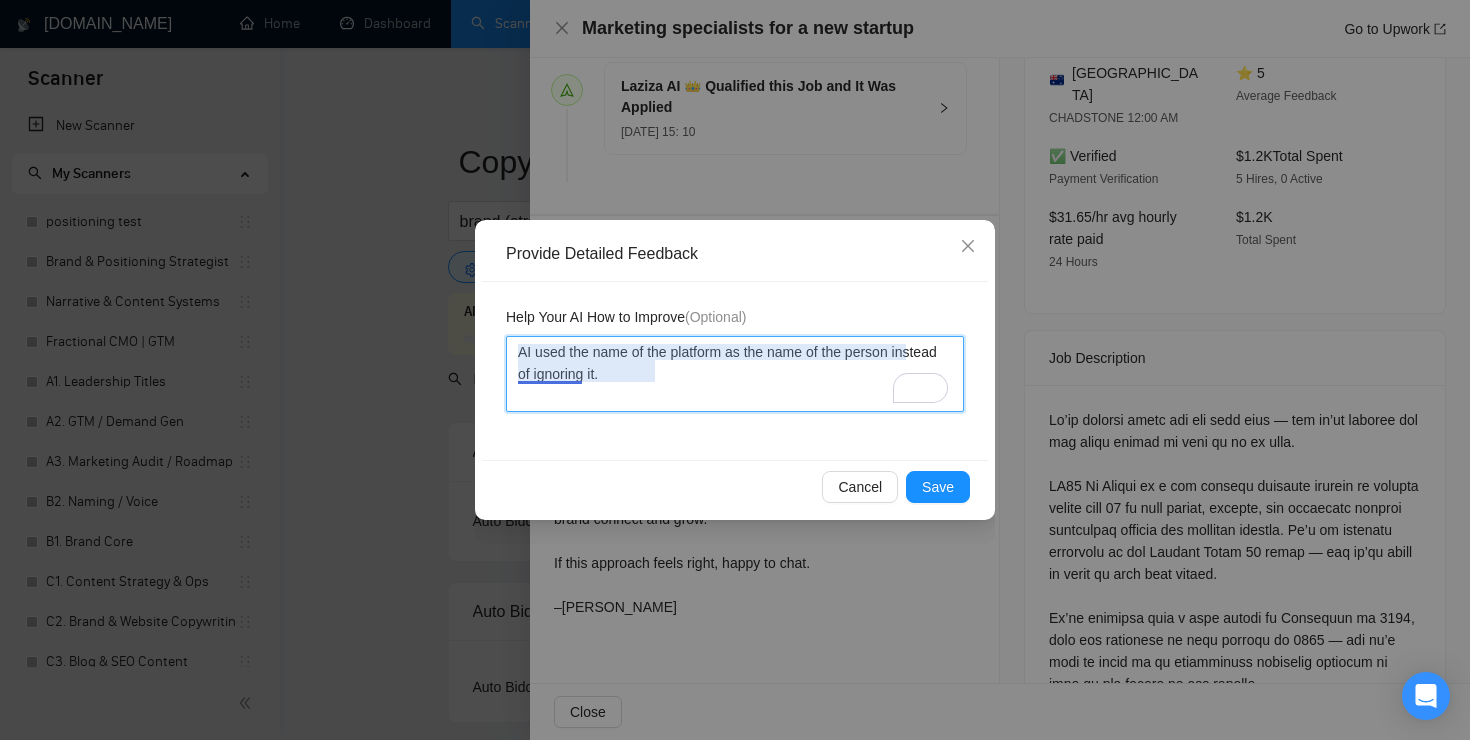 click on "AI used the name of the platform as the name of the person instead of ignoring it." at bounding box center (735, 374) 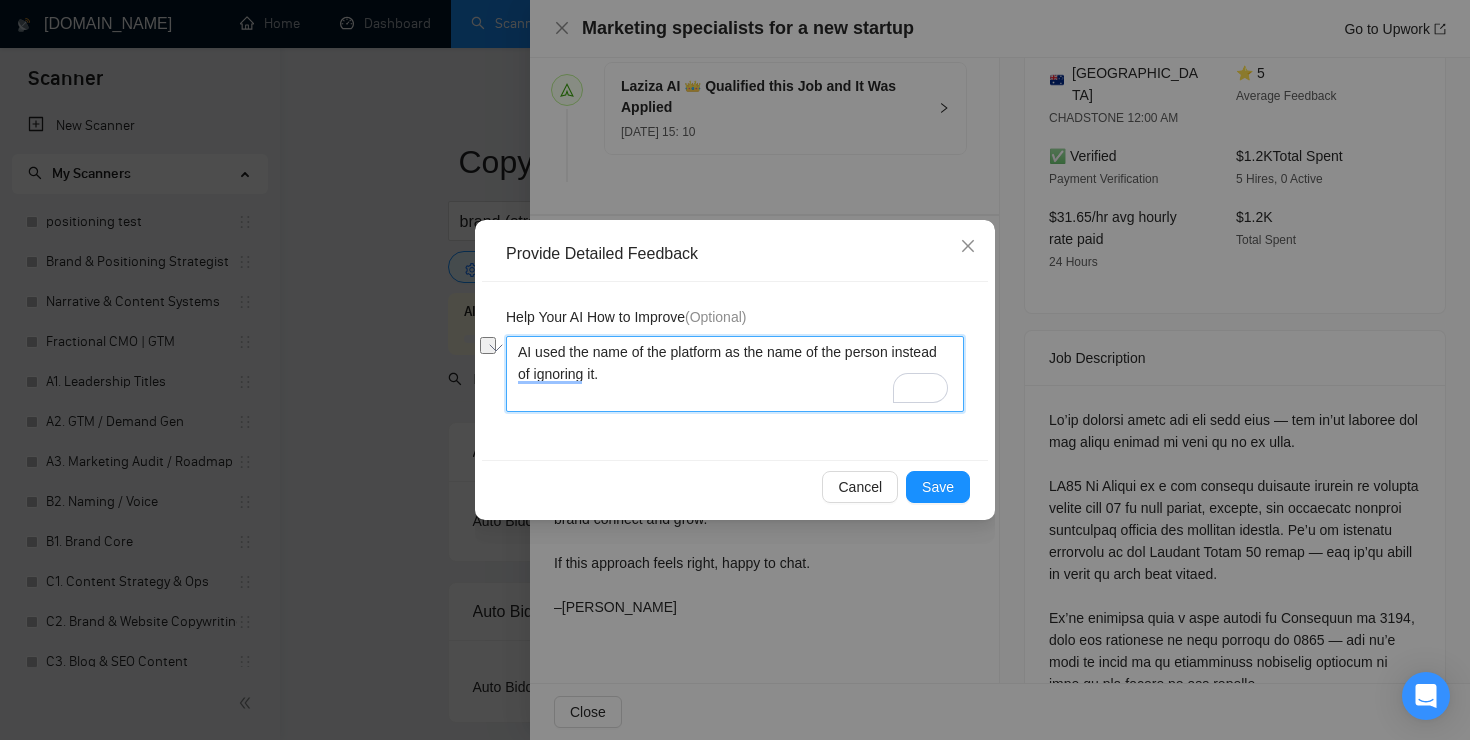 type 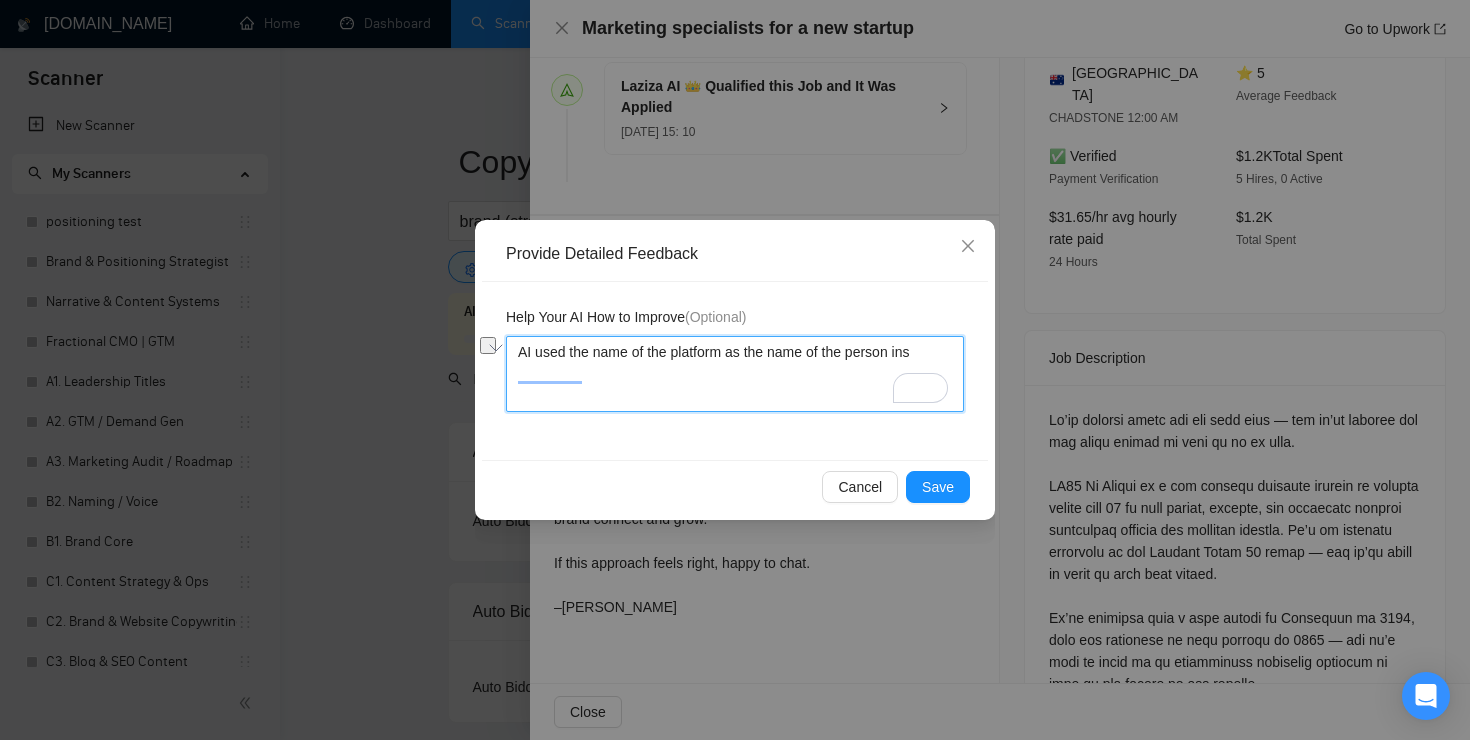 type 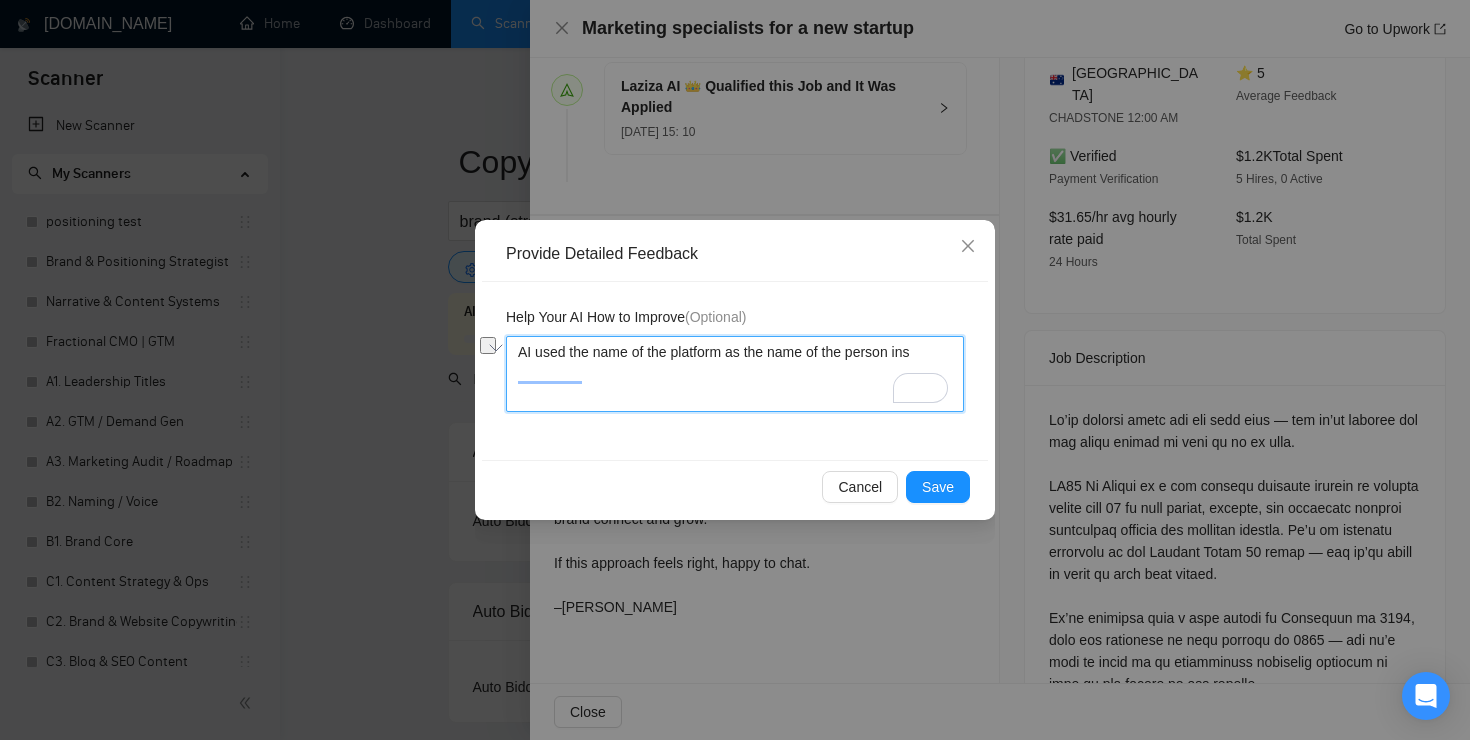 type on "AI used the name of the platform as the name of the person in" 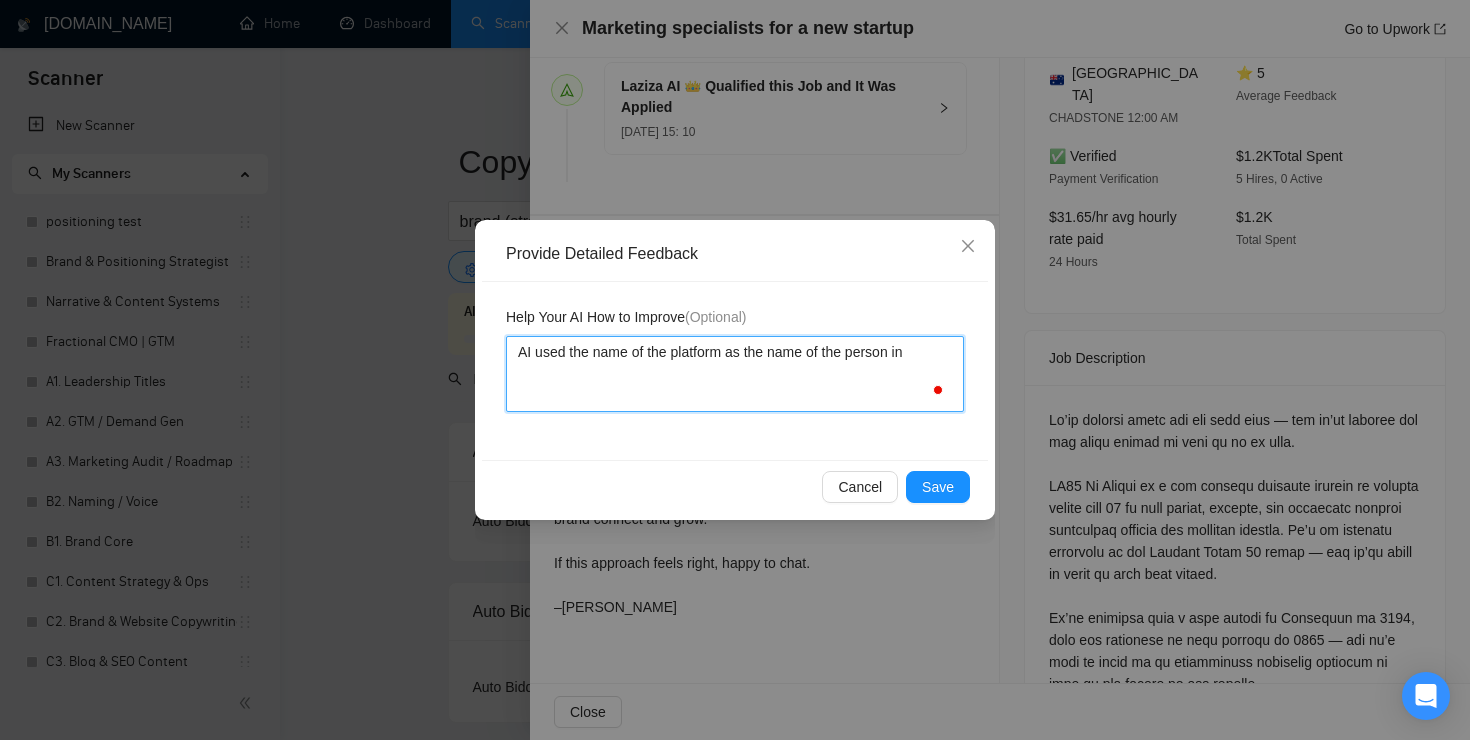 type 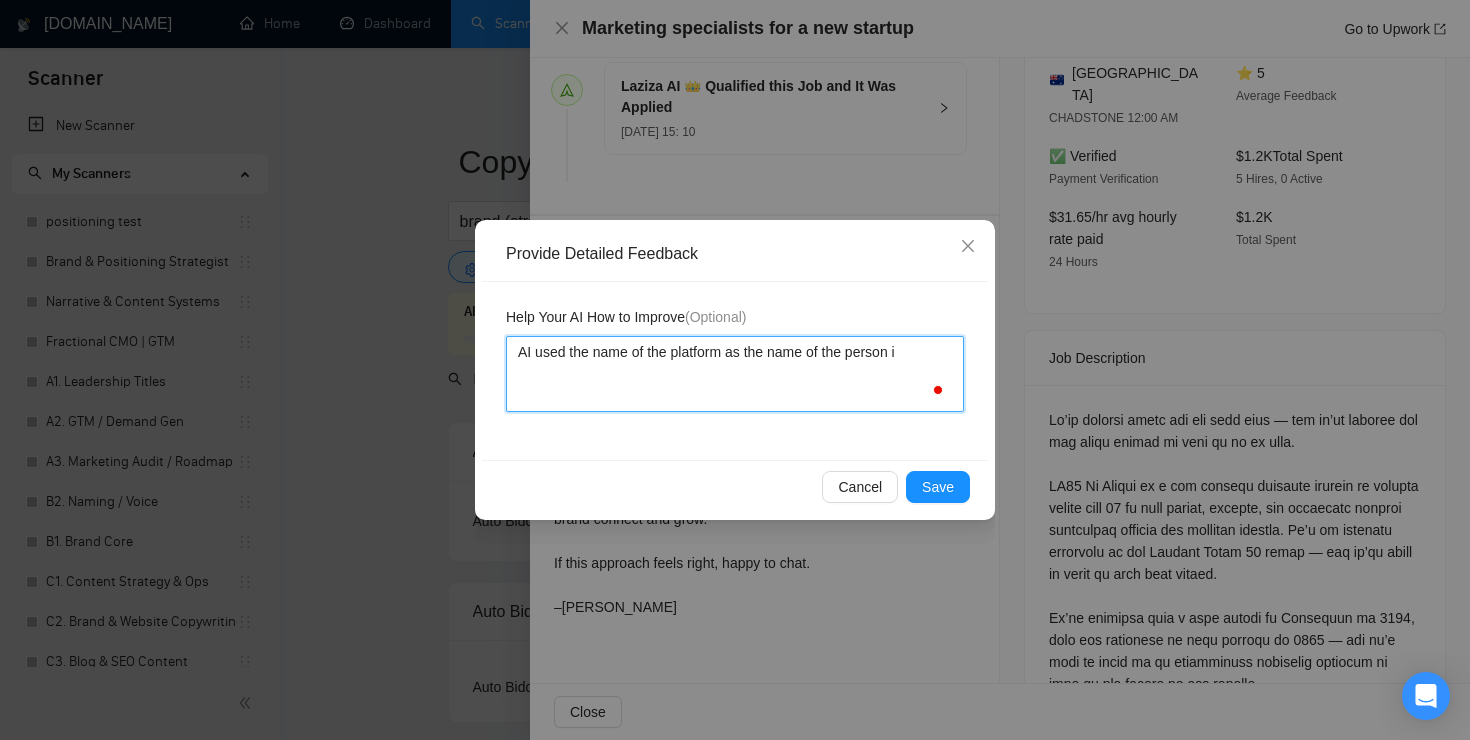 type 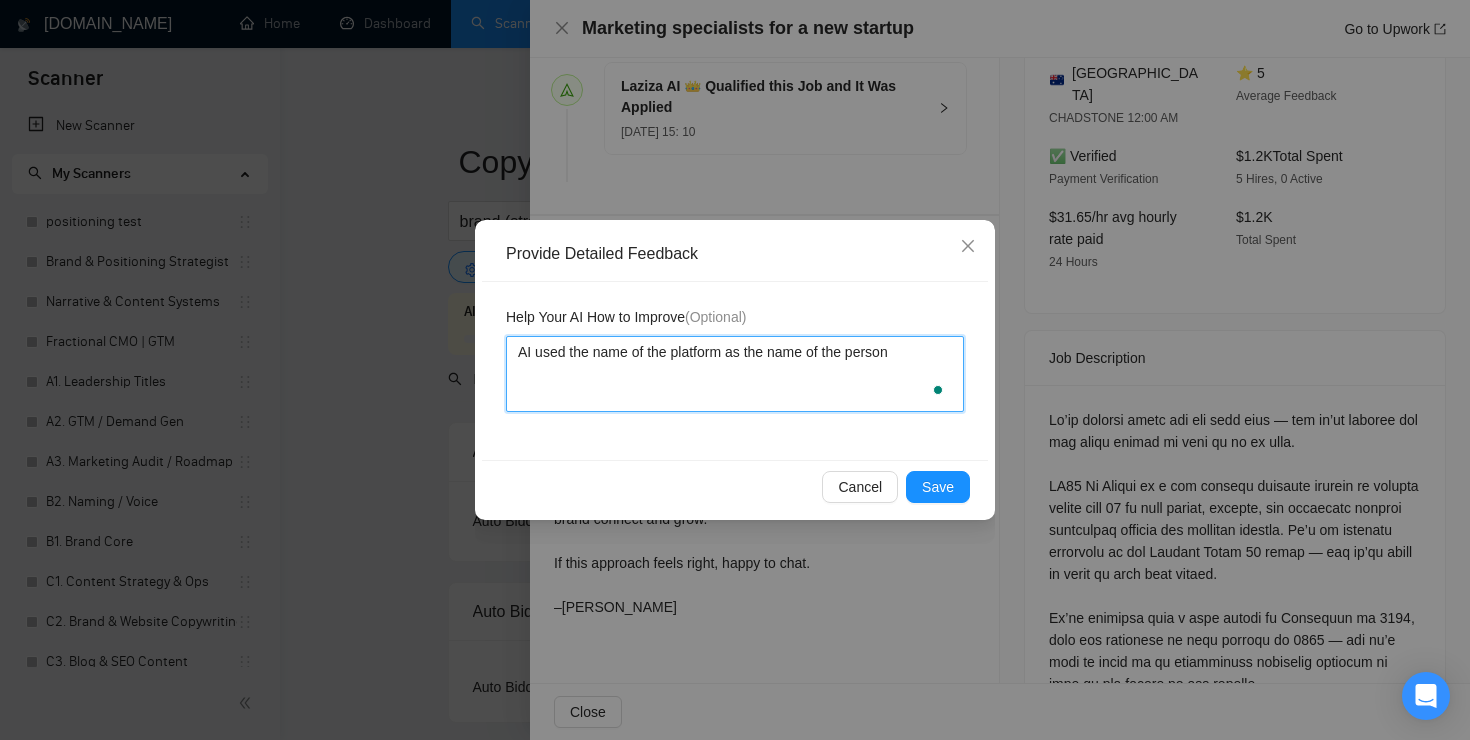 type 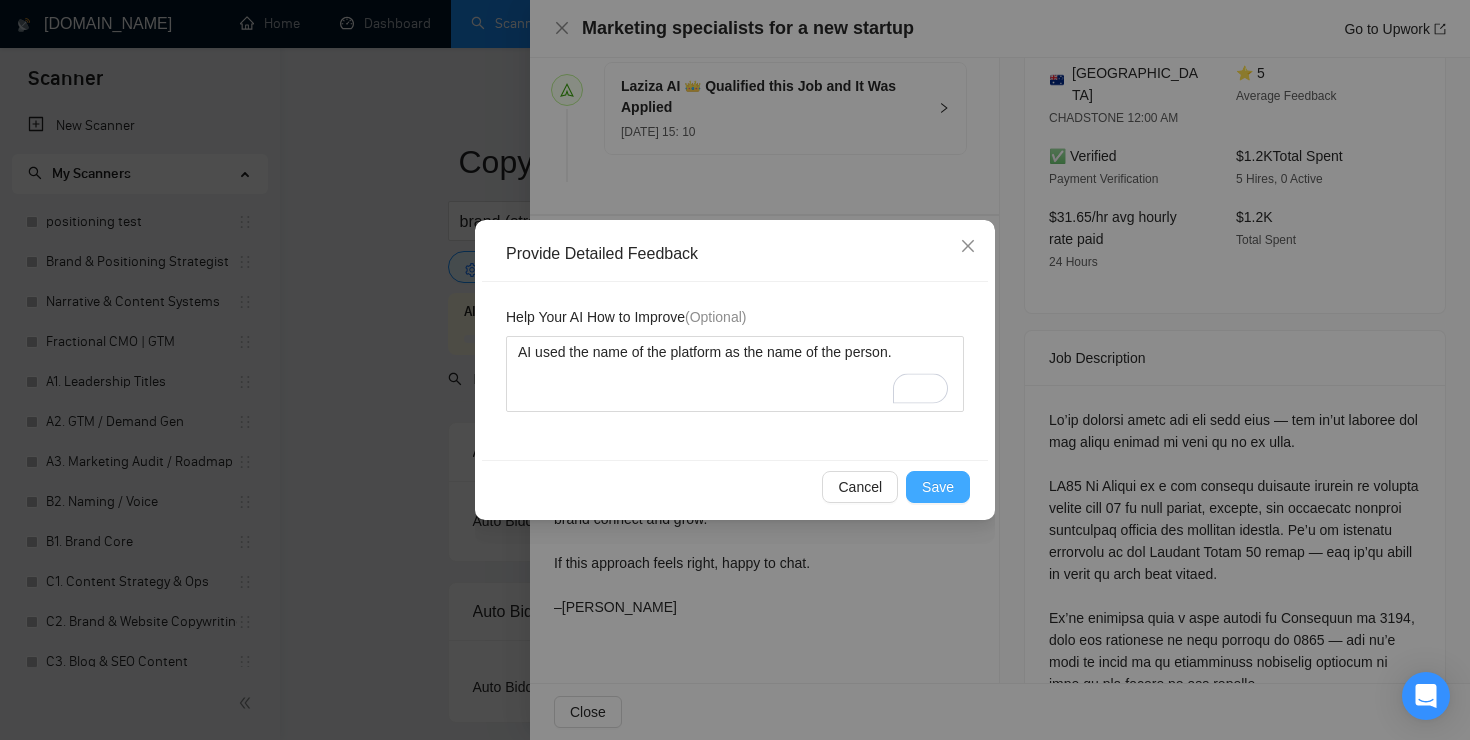 click on "Save" at bounding box center [938, 487] 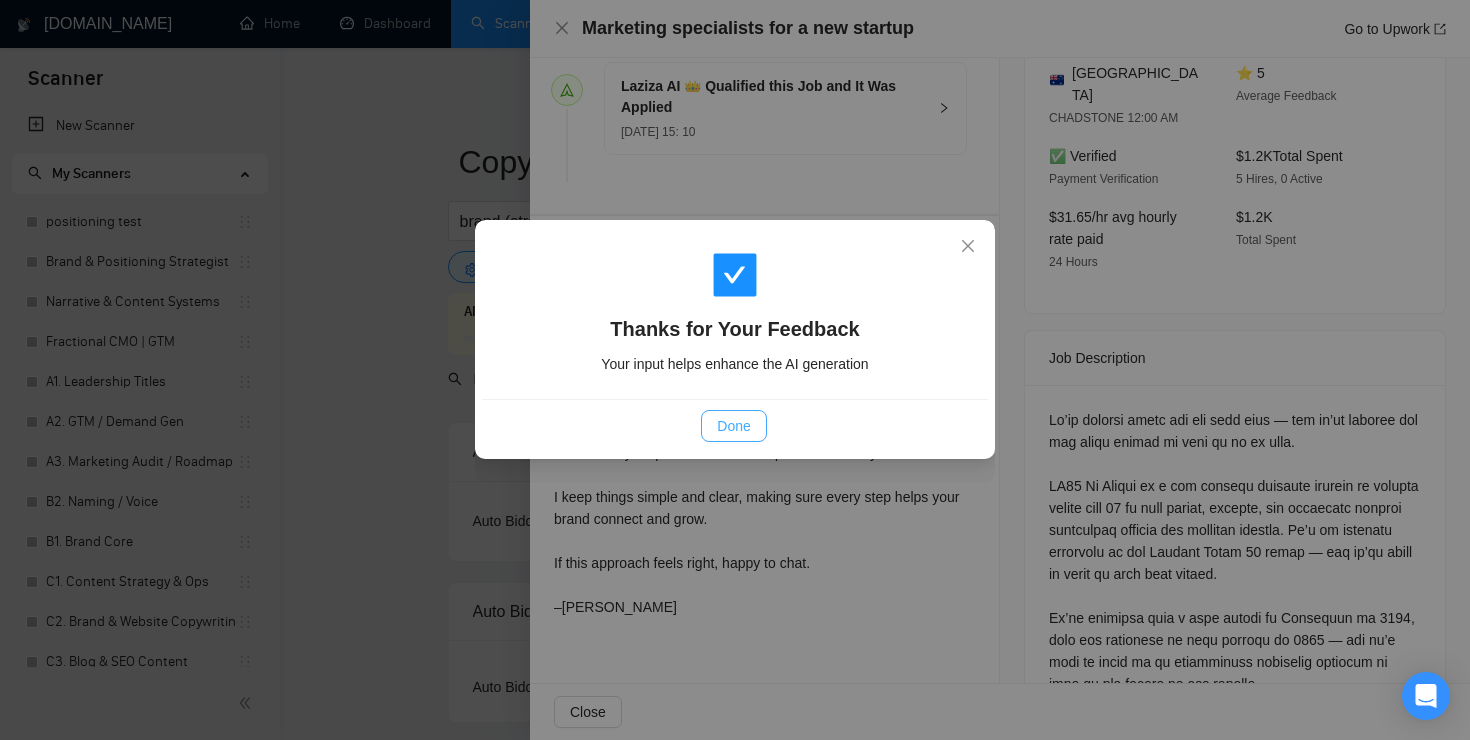 click on "Done" at bounding box center [733, 426] 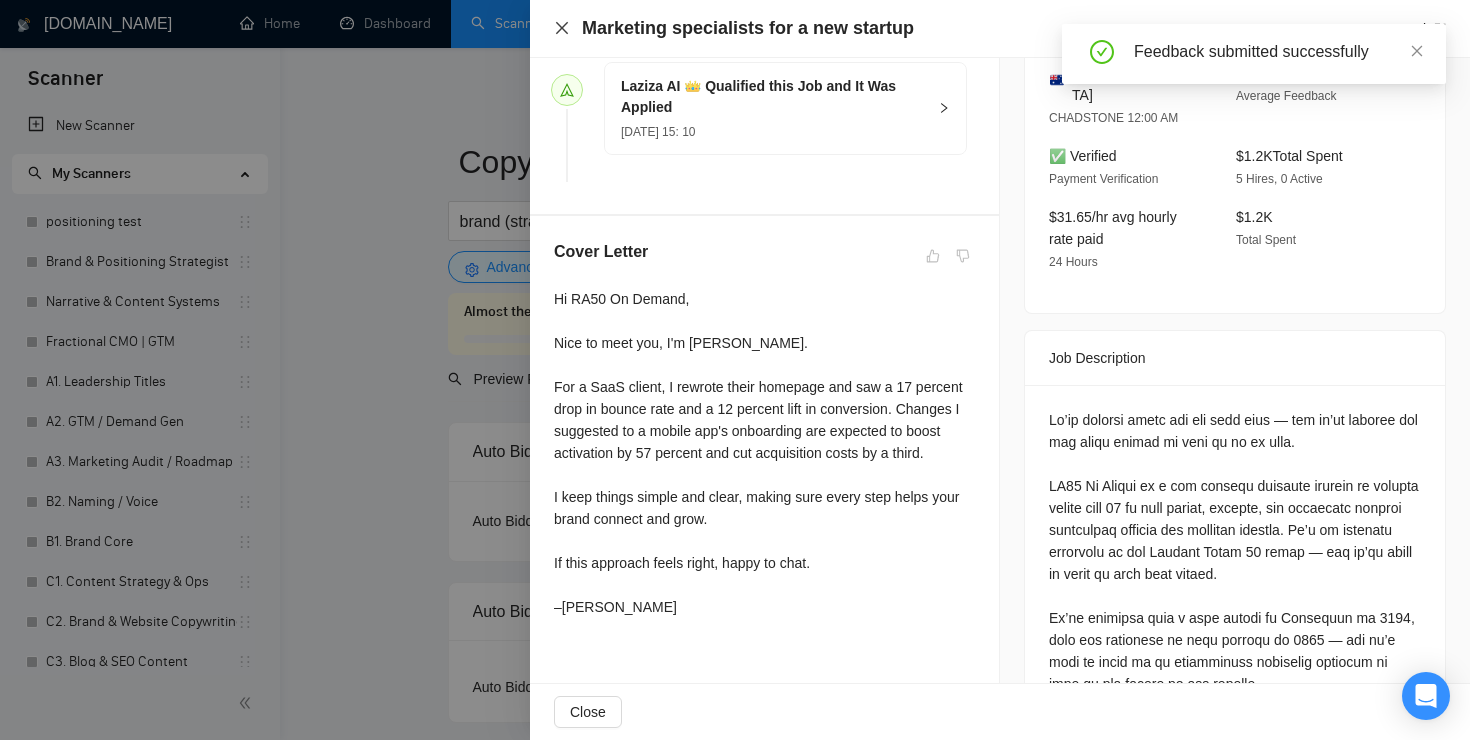 click 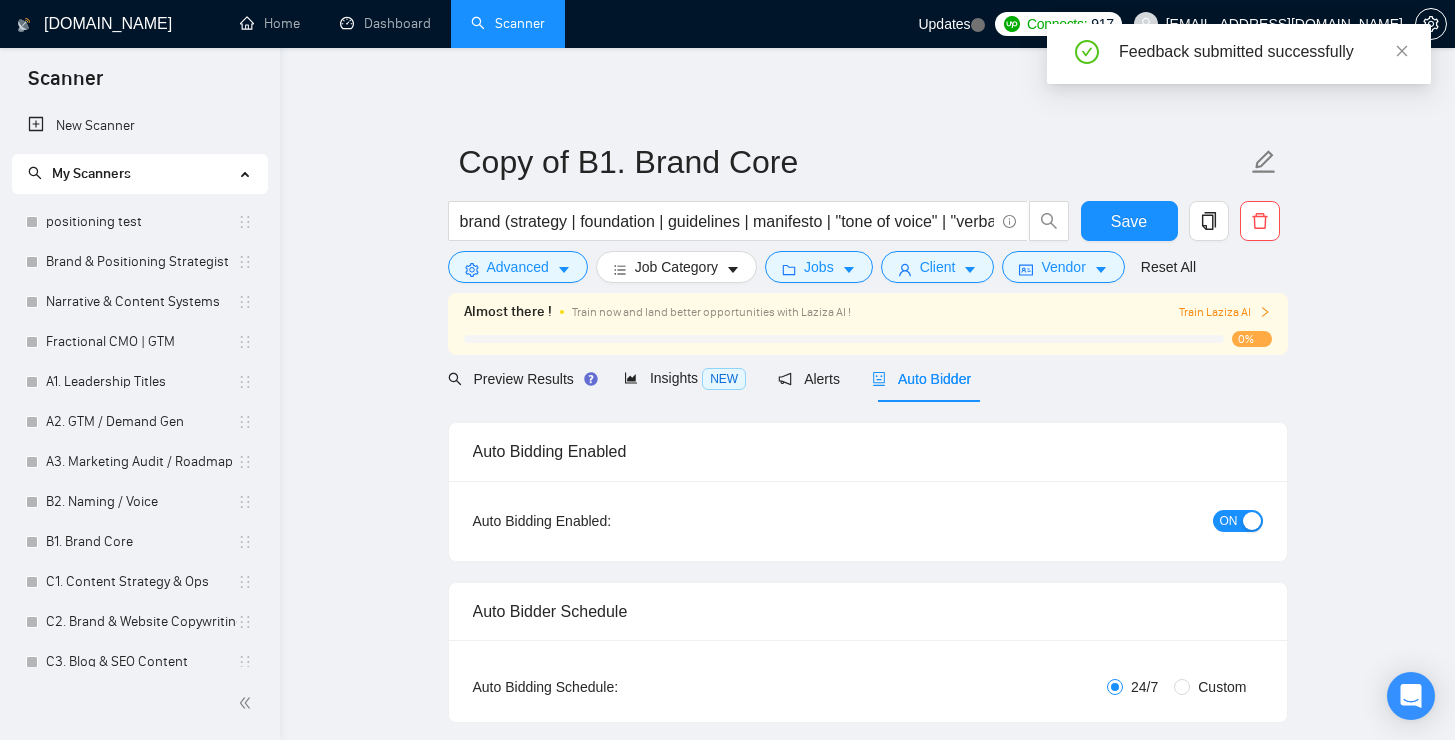click on "Copy of B1. Brand Core brand (strategy | foundation | guidelines | manifesto | "tone of voice" | "verbal identity" | positioning | mission | rebranding | vision | "re branding") Save Advanced   Job Category   Jobs   Client   Vendor   Reset All Almost there ! Train now and land better opportunities with Laziza AI ! Train Laziza AI 0% Preview Results Insights NEW Alerts Auto Bidder Auto Bidding Enabled Auto Bidding Enabled: ON Auto Bidder Schedule Auto Bidding Type: Automated (recommended) Semi-automated Auto Bidding Schedule: 24/7 Custom Custom Auto Bidder Schedule Repeat every week [DATE] [DATE] [DATE] [DATE] [DATE] [DATE] [DATE] Active Hours ( [GEOGRAPHIC_DATA]/[GEOGRAPHIC_DATA] ): From: To: ( 24  hours) [GEOGRAPHIC_DATA]/[GEOGRAPHIC_DATA] Auto Bidding Type Select your bidding algorithm: Choose the algorithm for you bidding. The price per proposal does not include your connects expenditure. Template Bidder Works great for narrow segments and short cover letters that don't change. 0.50  credits / proposal Sardor AI 🤖 1.00  credits 👑" at bounding box center (867, 2723) 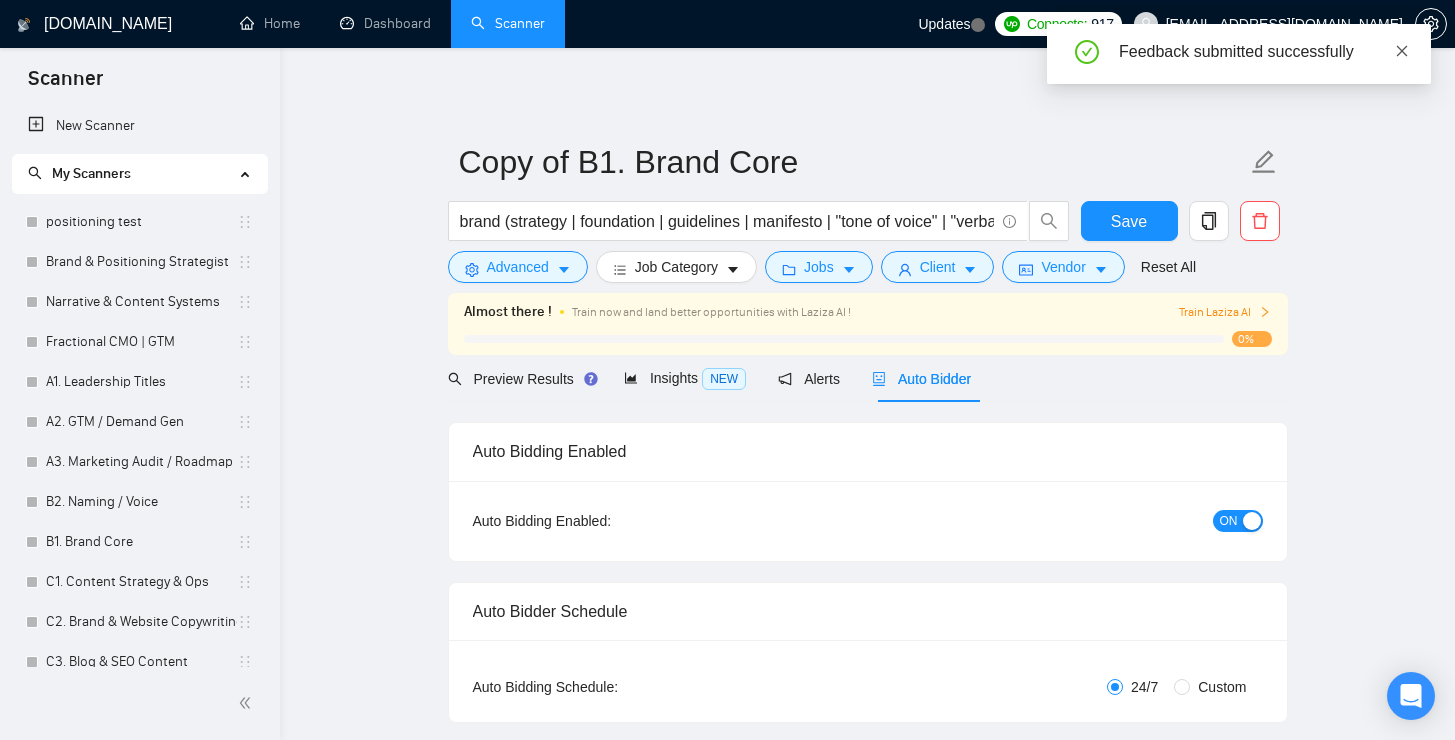 click 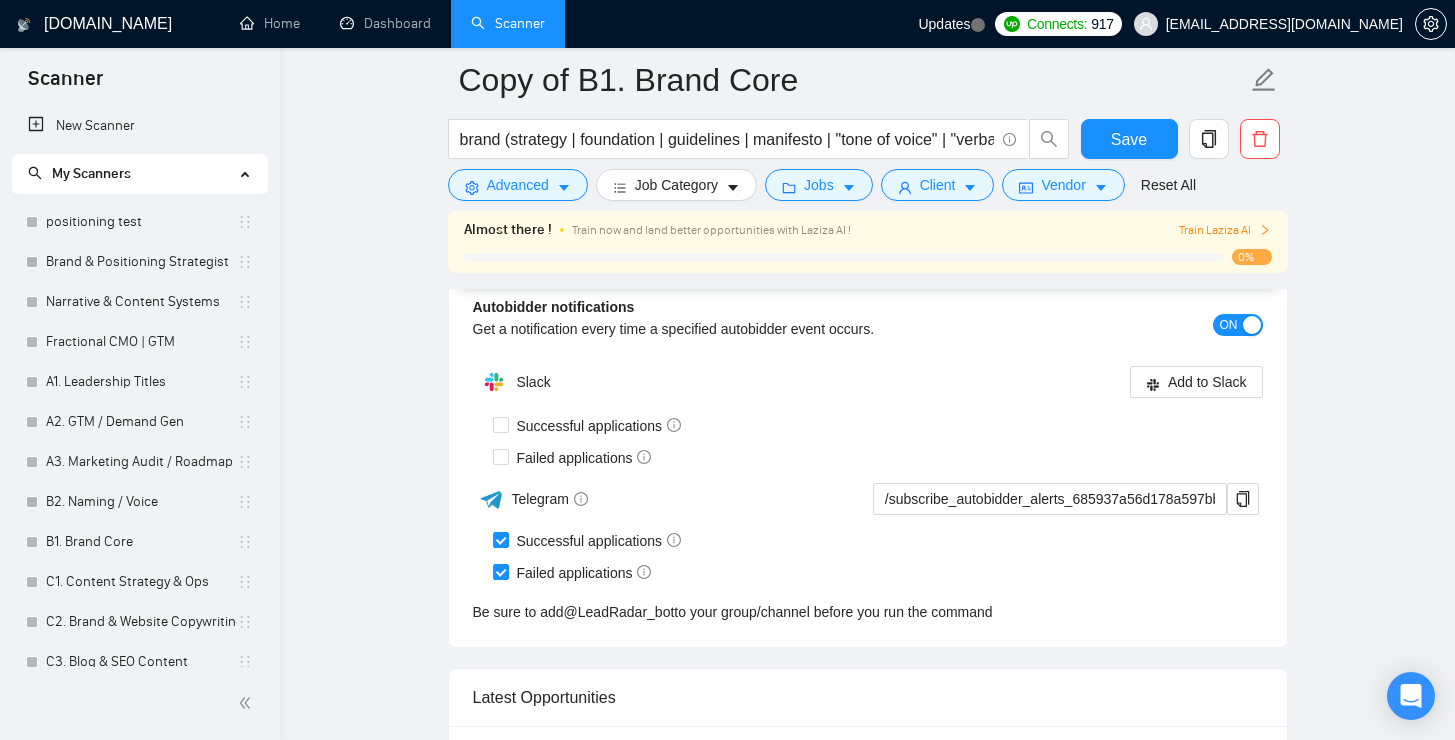 scroll, scrollTop: 4232, scrollLeft: 0, axis: vertical 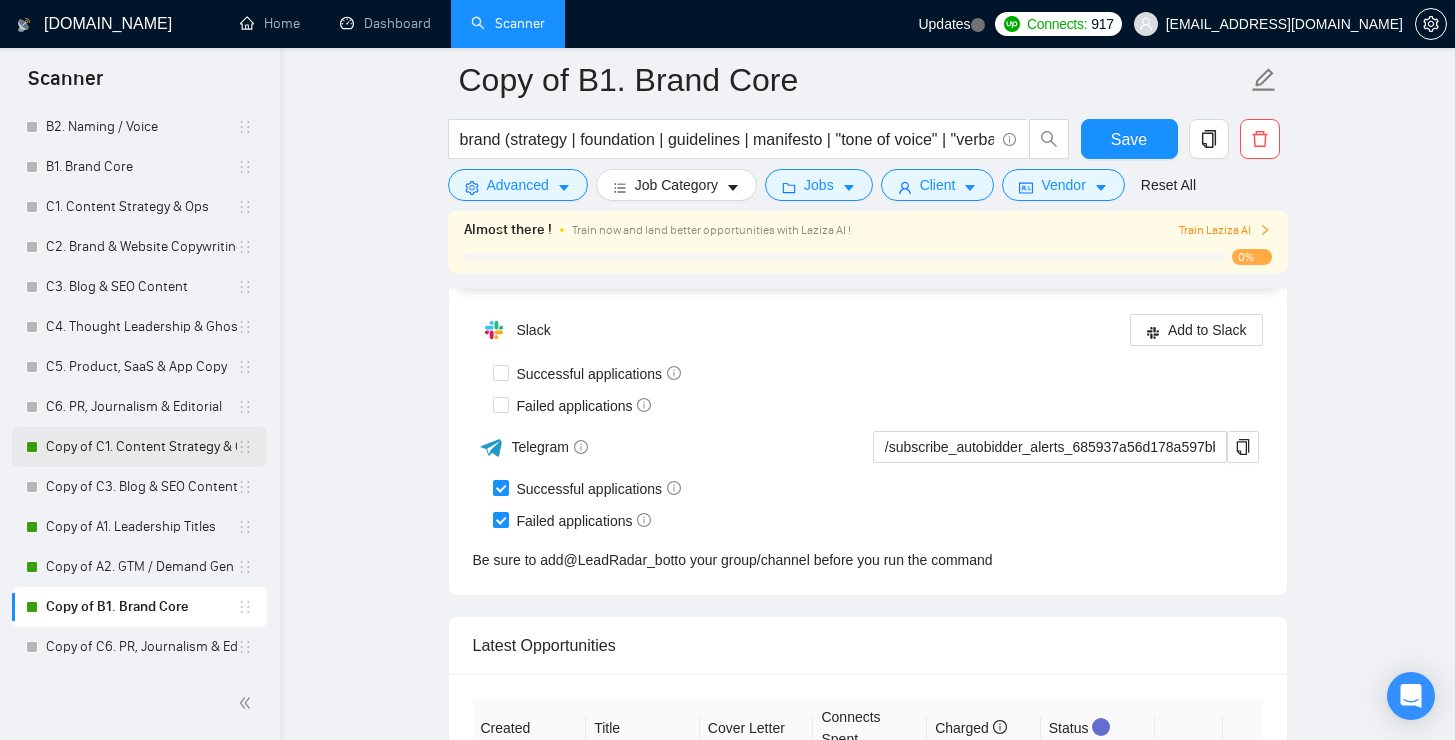 click on "Copy of C1. Content Strategy & Ops" at bounding box center (141, 447) 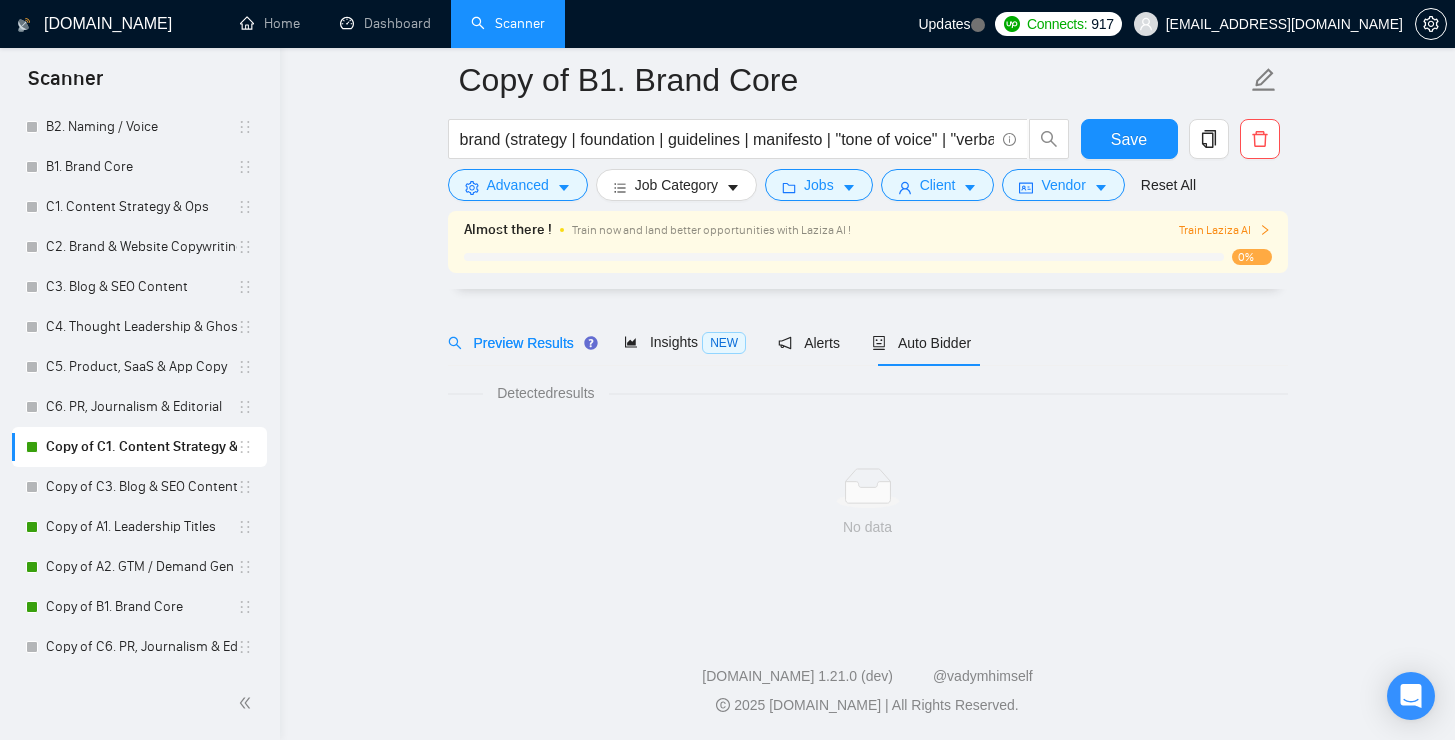scroll, scrollTop: 52, scrollLeft: 0, axis: vertical 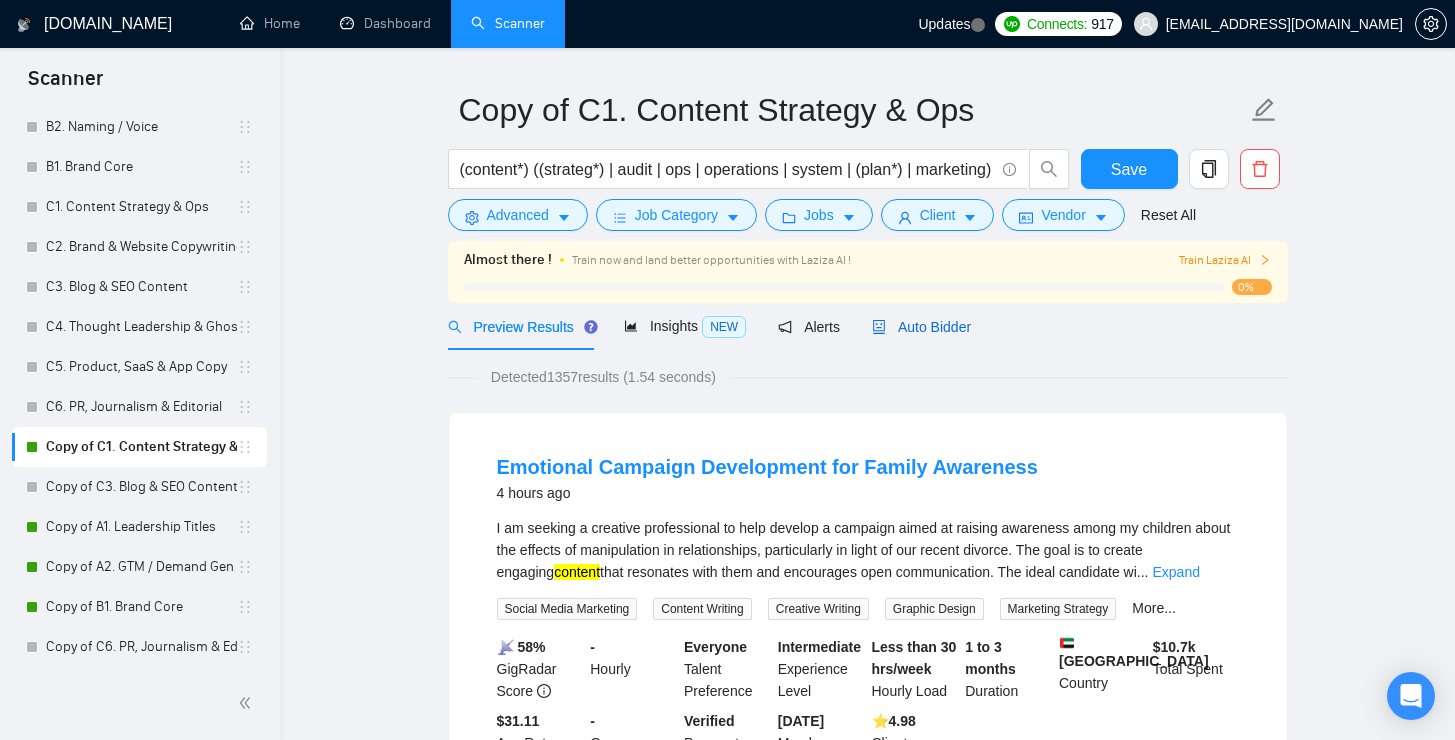 click on "Auto Bidder" at bounding box center (921, 327) 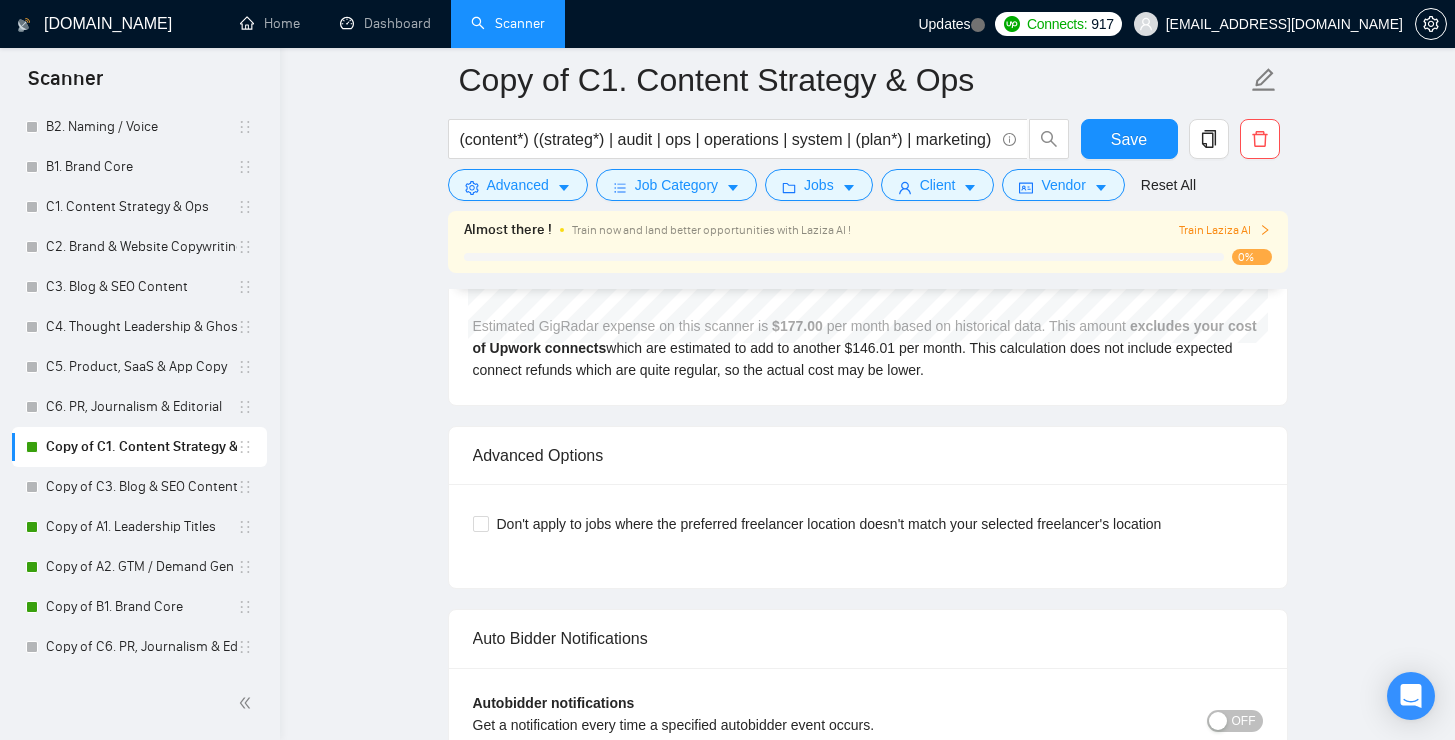 scroll, scrollTop: 4485, scrollLeft: 0, axis: vertical 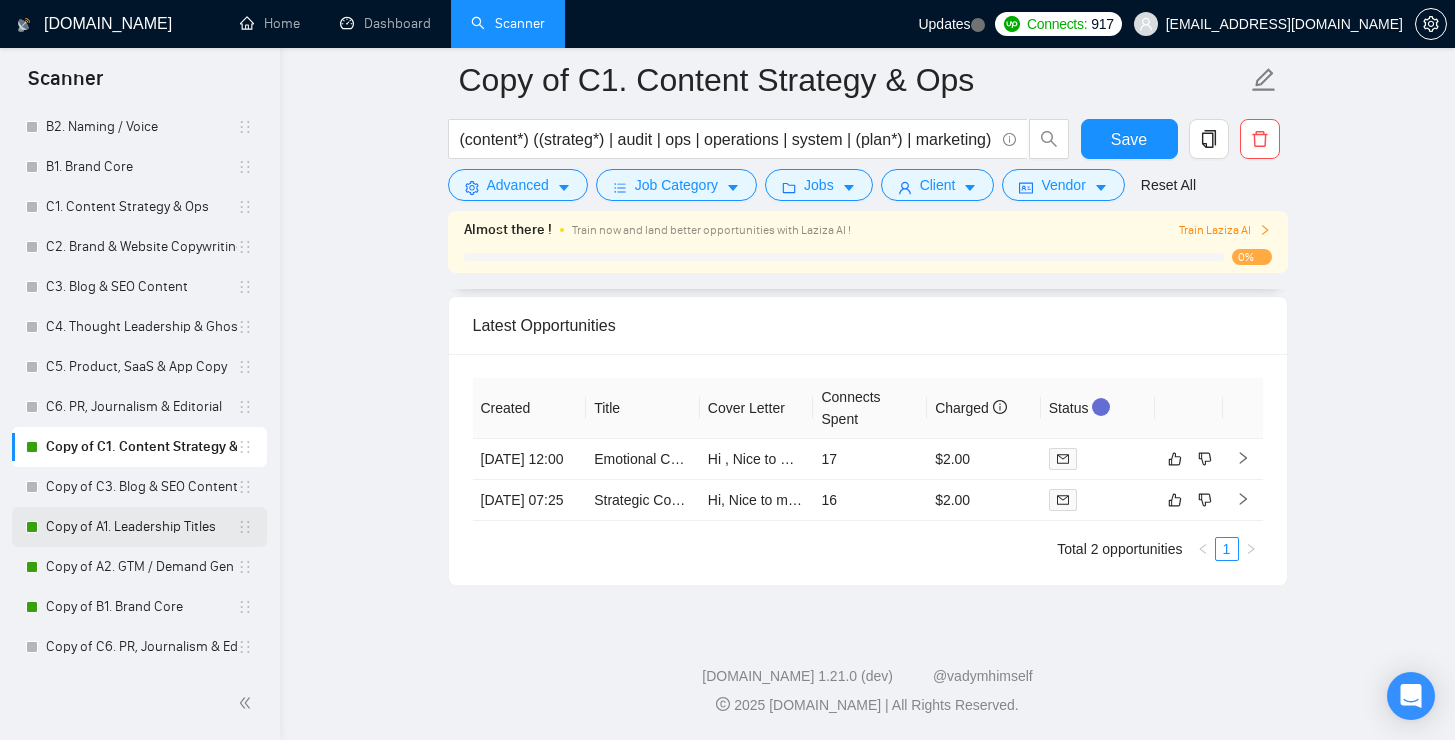 click on "Copy of A1. Leadership Titles" at bounding box center (141, 527) 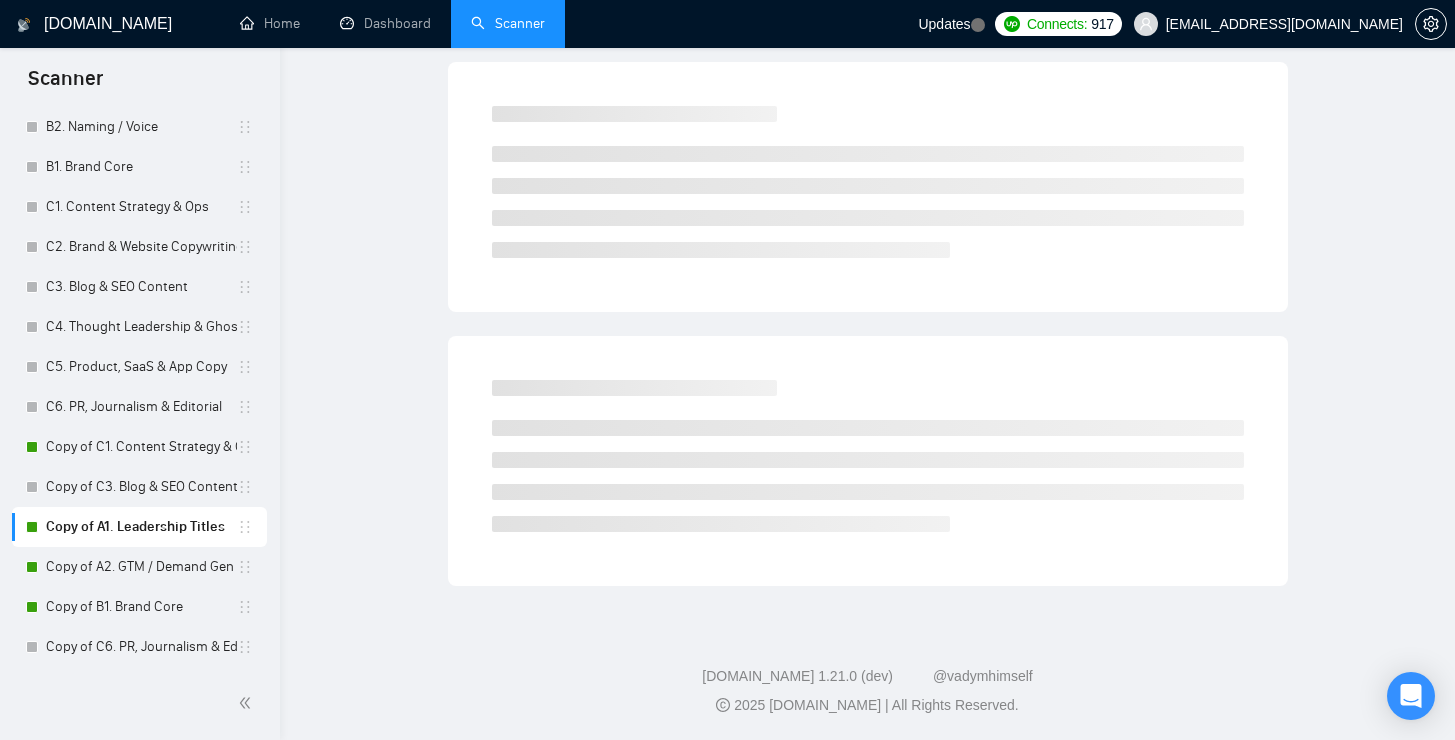 scroll, scrollTop: 52, scrollLeft: 0, axis: vertical 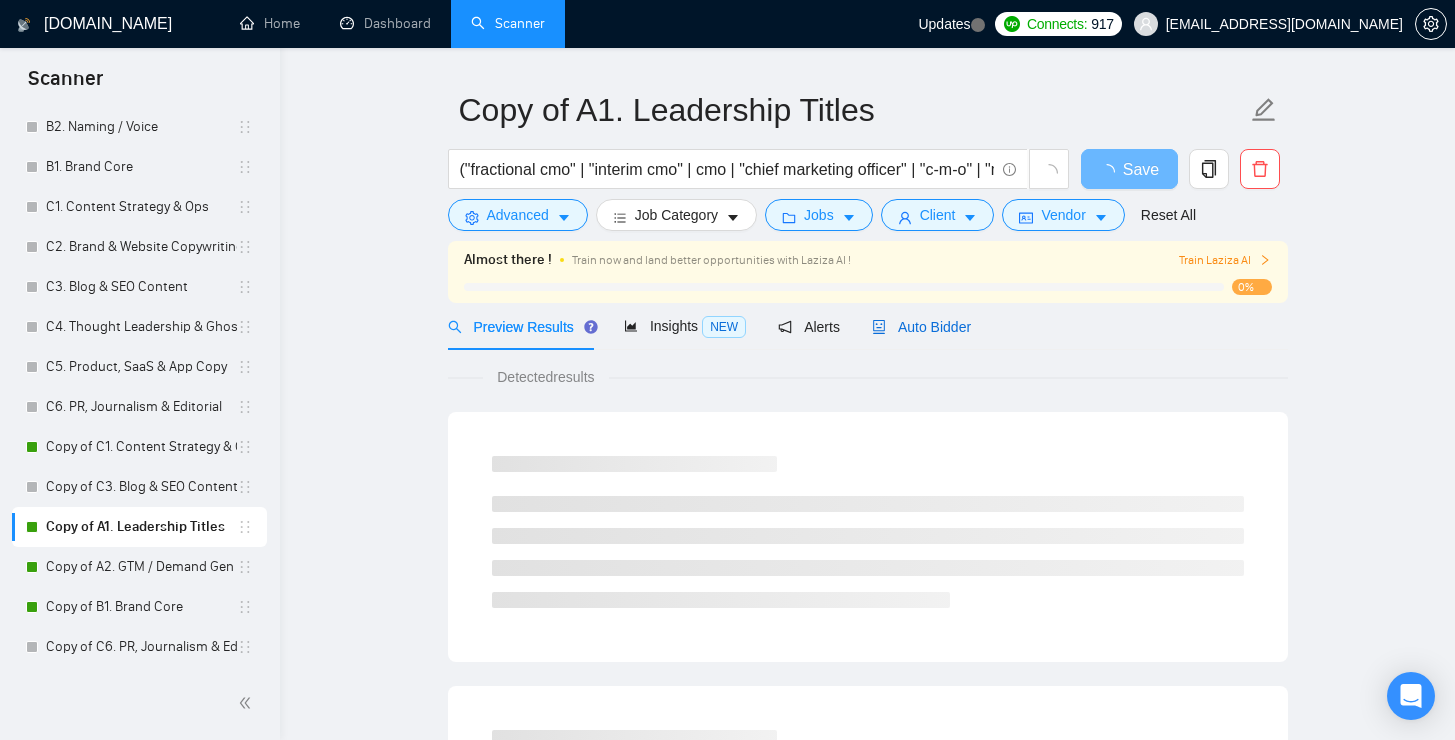 click on "Auto Bidder" at bounding box center [921, 327] 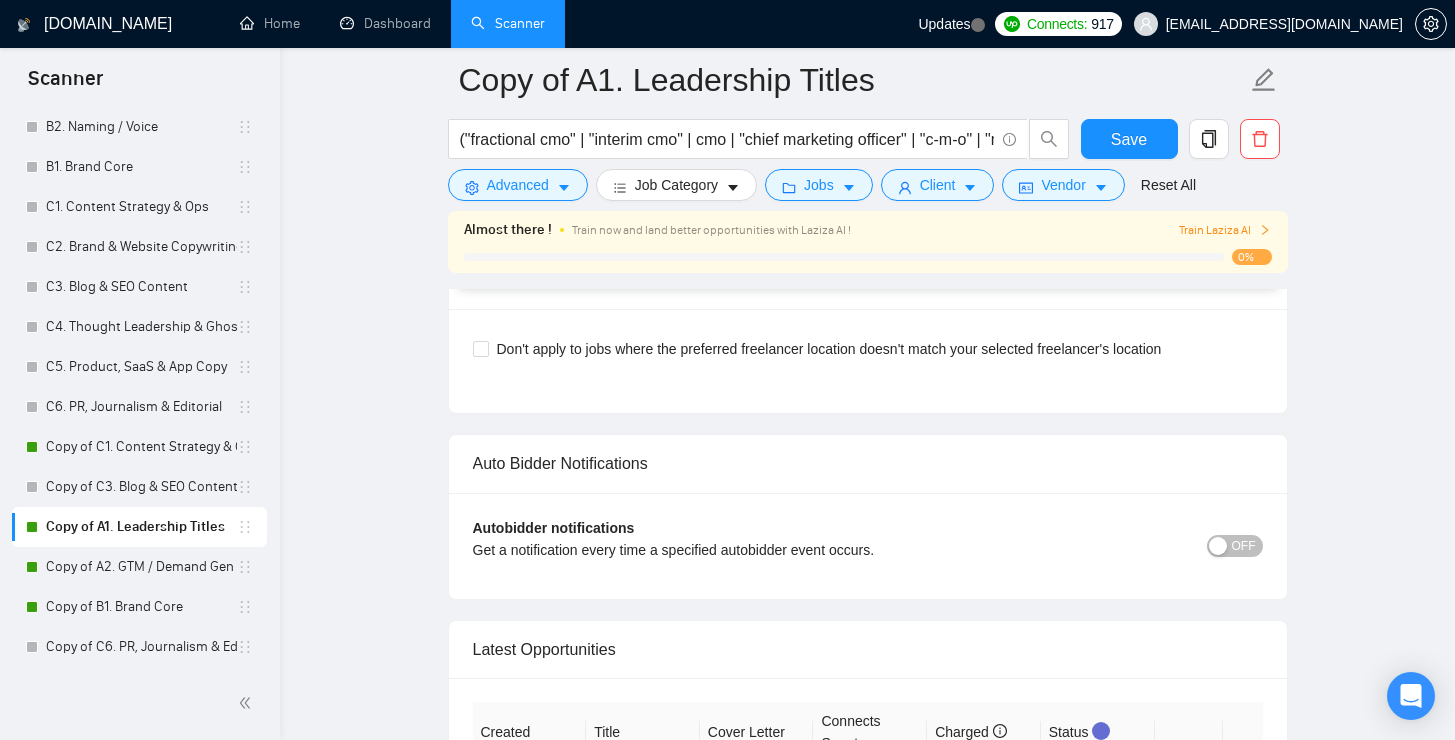 scroll, scrollTop: 4424, scrollLeft: 0, axis: vertical 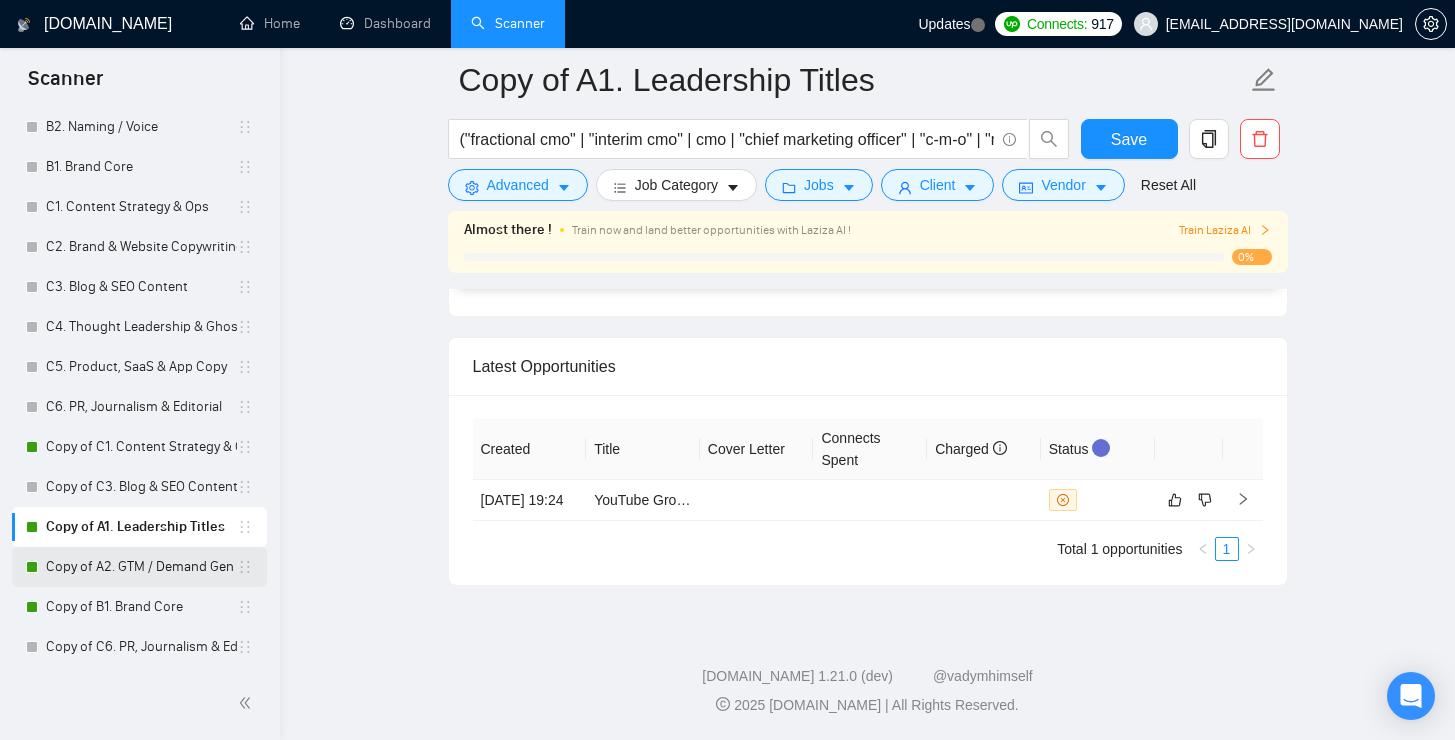 click on "Copy of A2. GTM / Demand Gen" at bounding box center [141, 567] 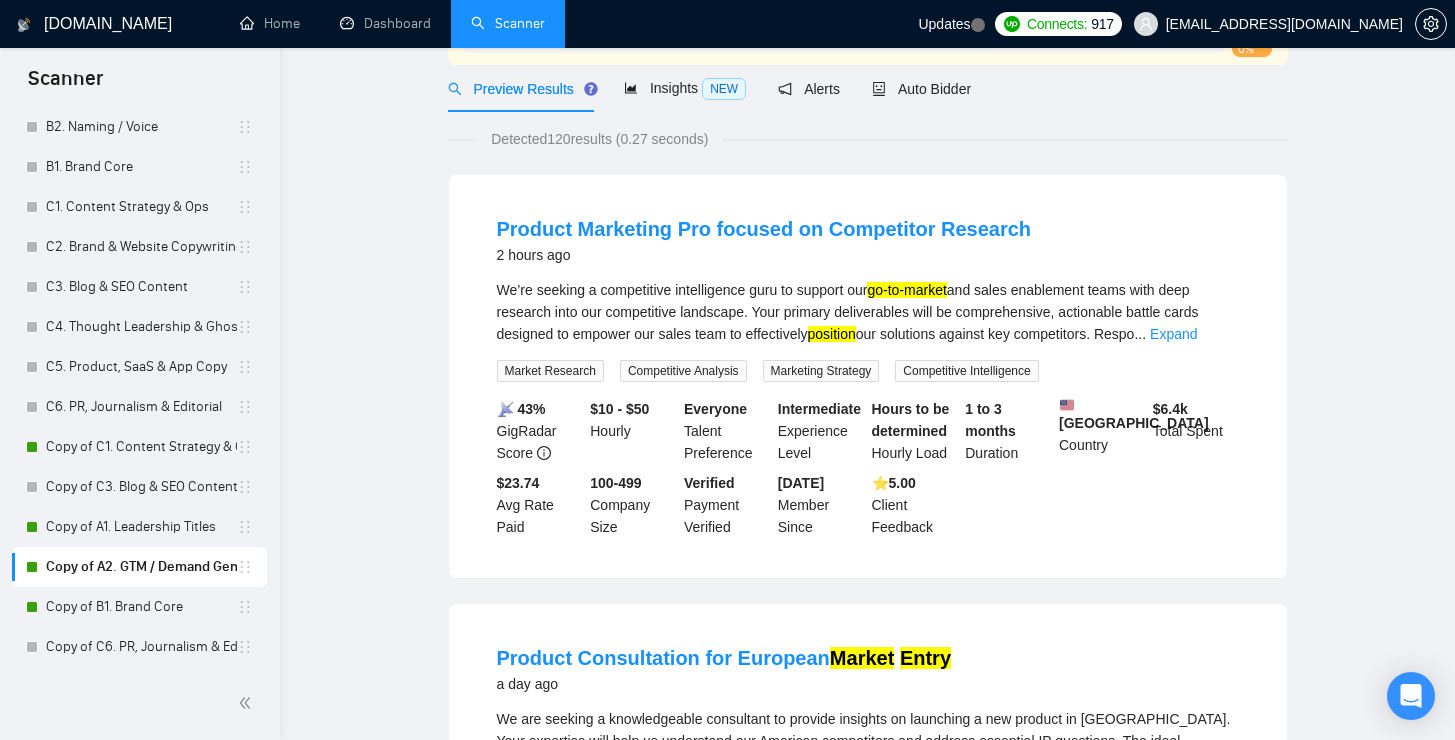 scroll, scrollTop: 0, scrollLeft: 0, axis: both 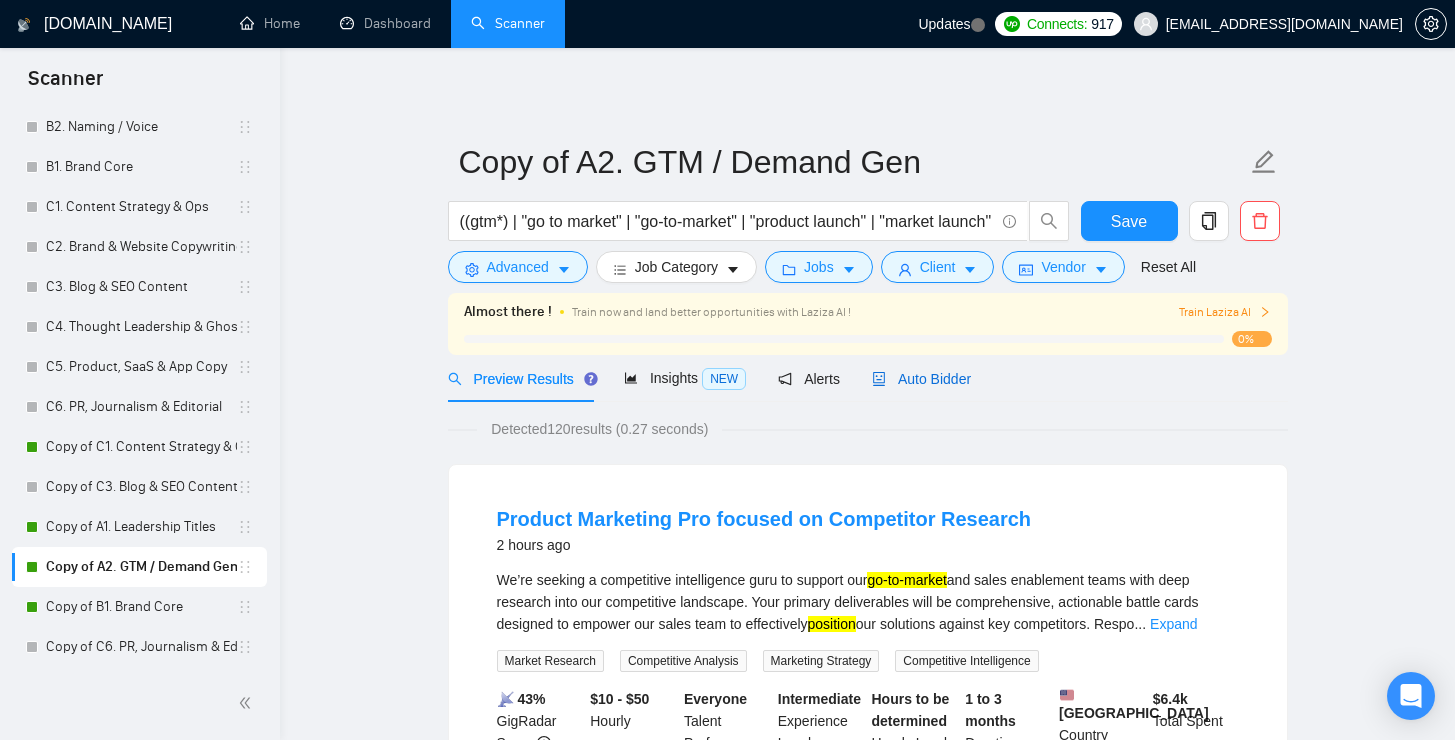 click on "Auto Bidder" at bounding box center (921, 379) 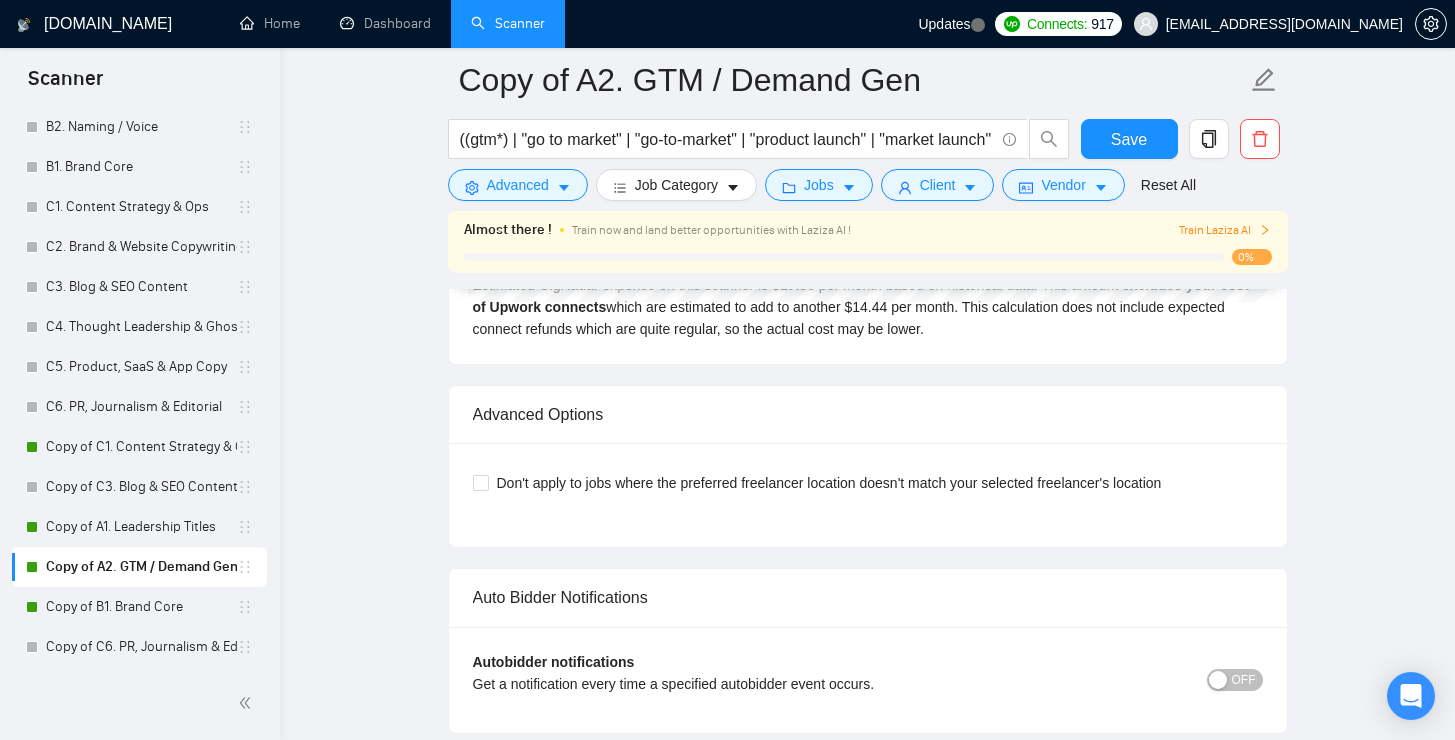 scroll, scrollTop: 4485, scrollLeft: 0, axis: vertical 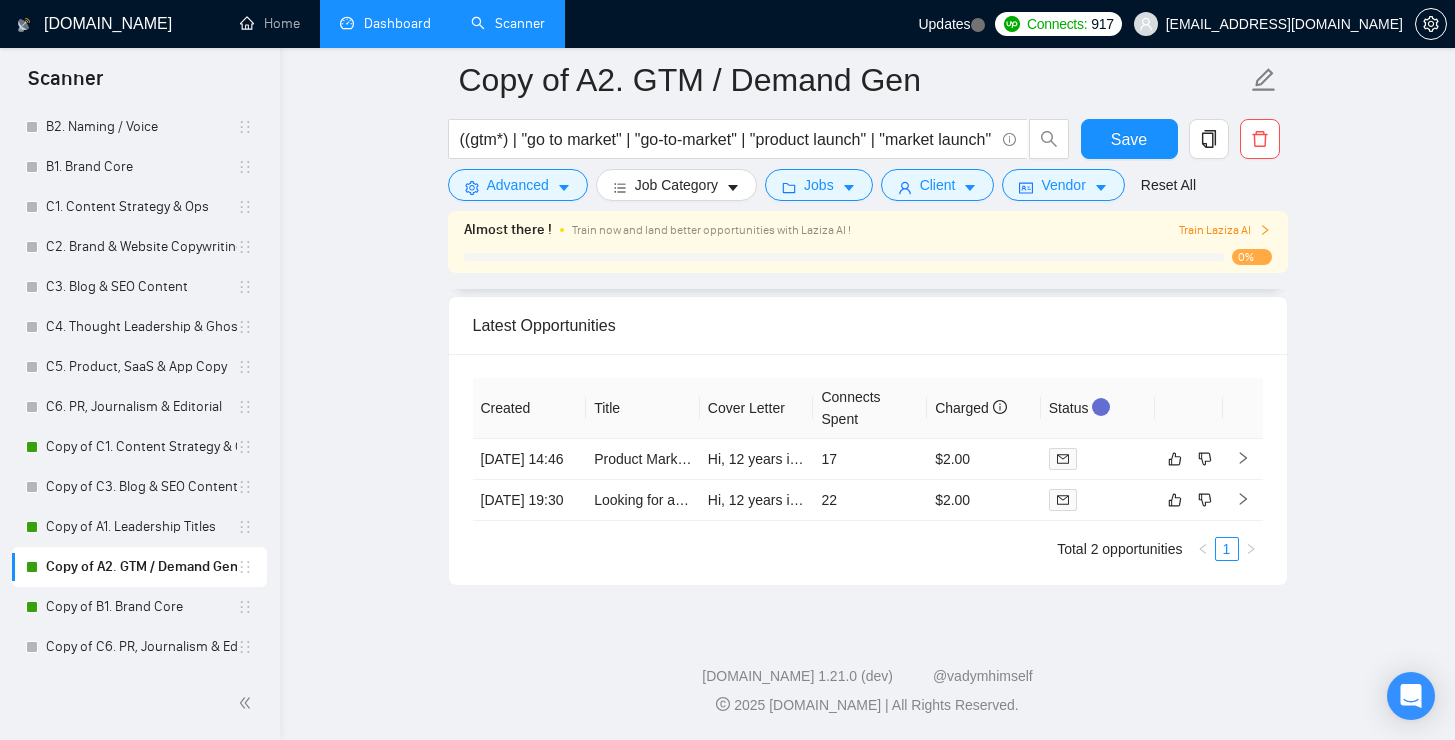 click on "Dashboard" at bounding box center (385, 23) 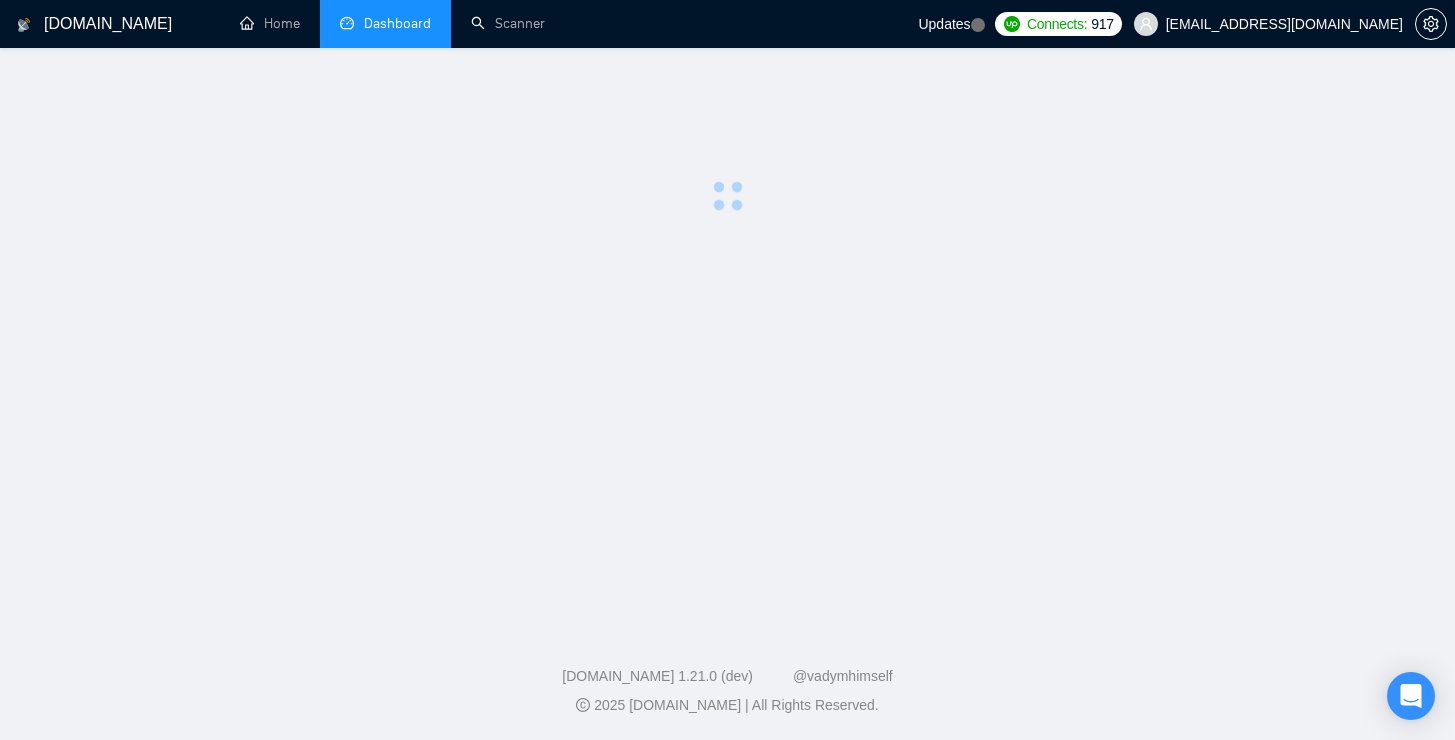 scroll, scrollTop: 0, scrollLeft: 0, axis: both 